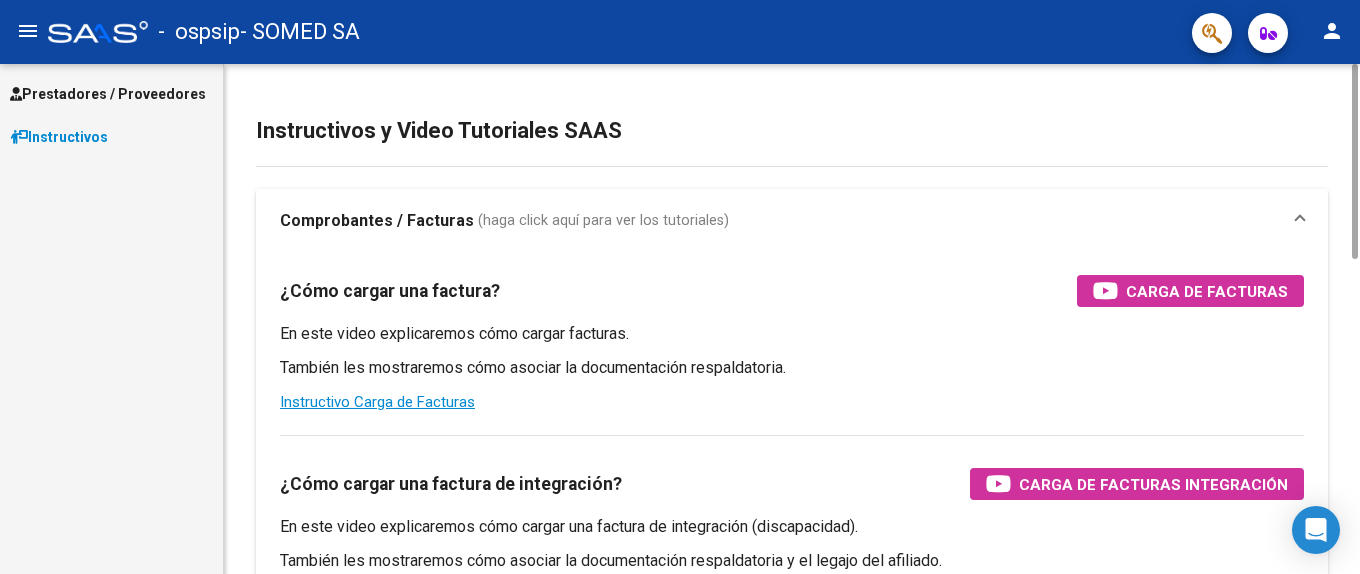 scroll, scrollTop: 0, scrollLeft: 0, axis: both 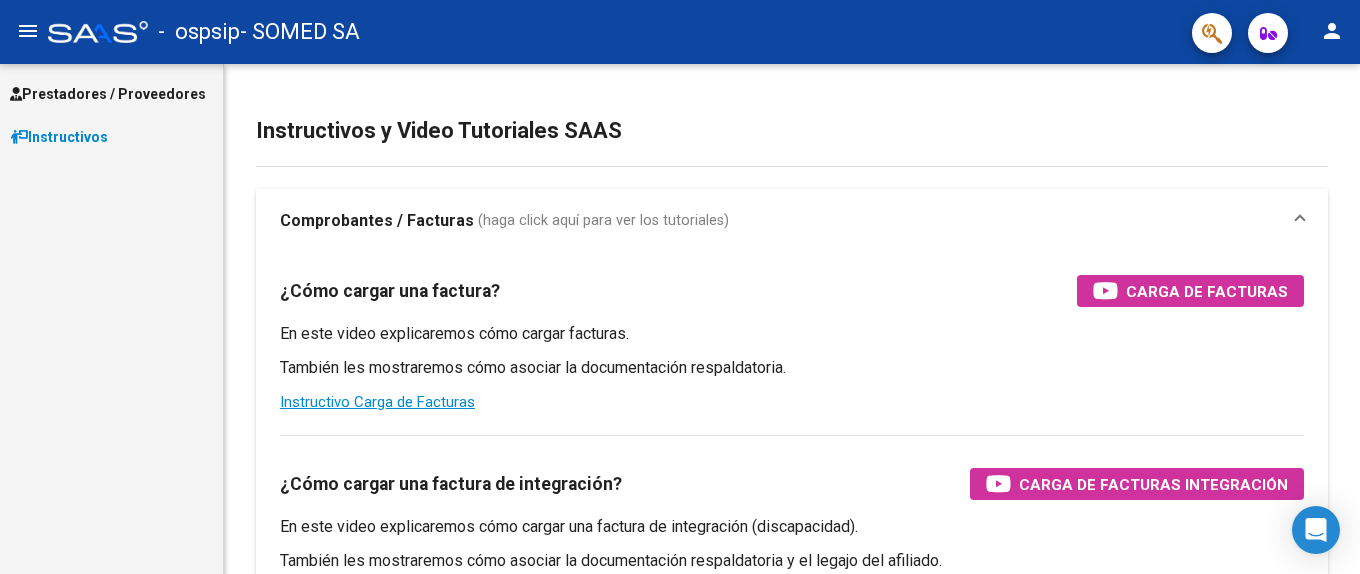 click on "Prestadores / Proveedores" at bounding box center (108, 94) 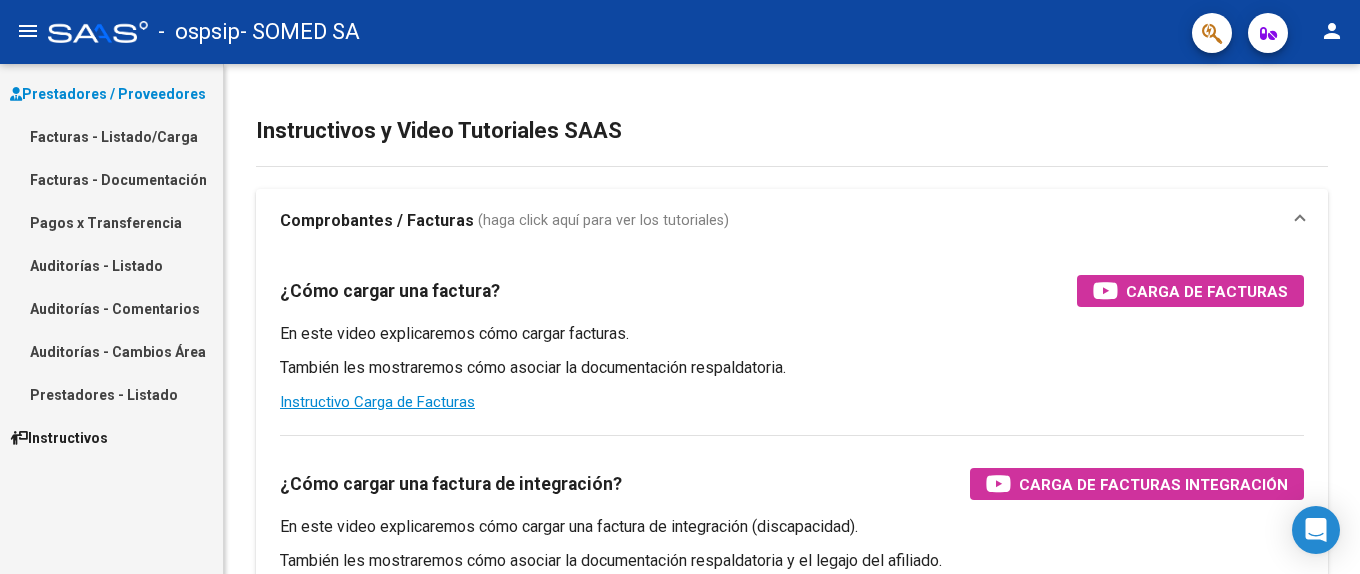 click on "Facturas - Listado/Carga" at bounding box center [111, 136] 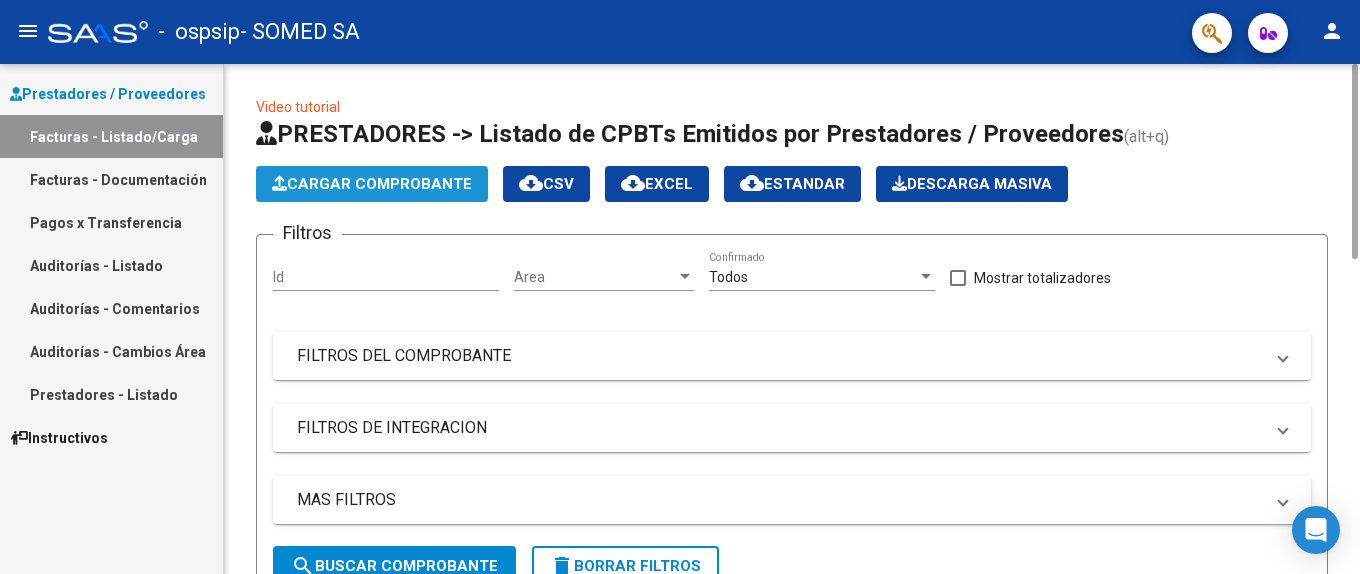 click on "Cargar Comprobante" 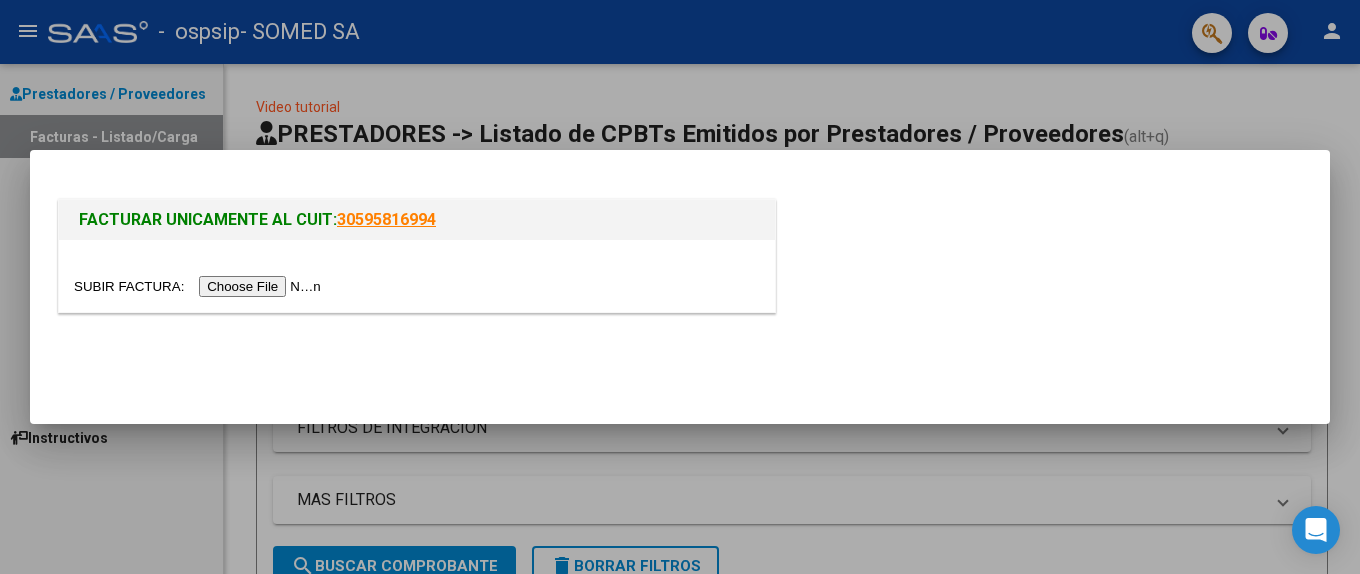 click at bounding box center (200, 286) 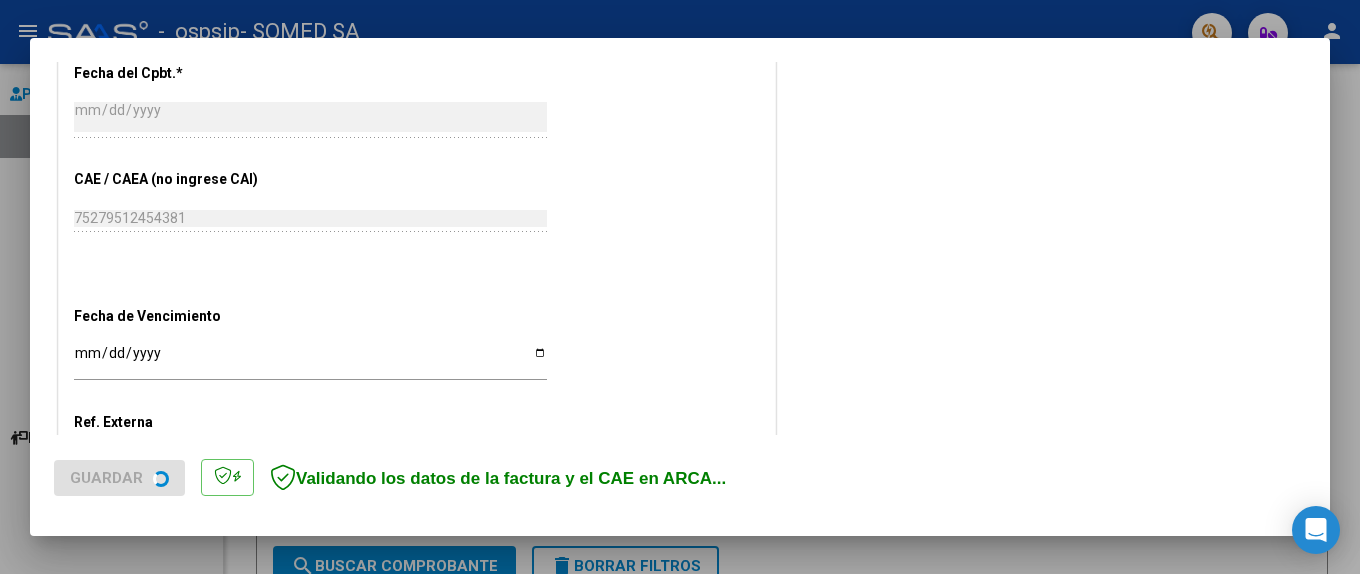 scroll, scrollTop: 918, scrollLeft: 0, axis: vertical 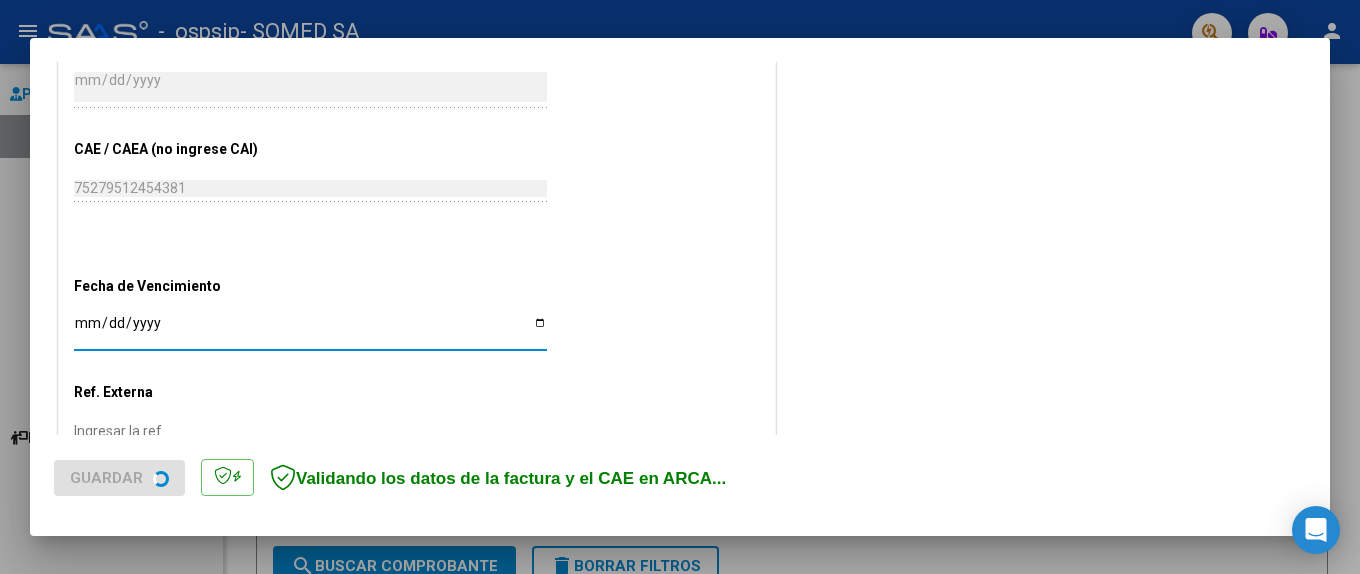 click on "Ingresar la fecha" at bounding box center [310, 330] 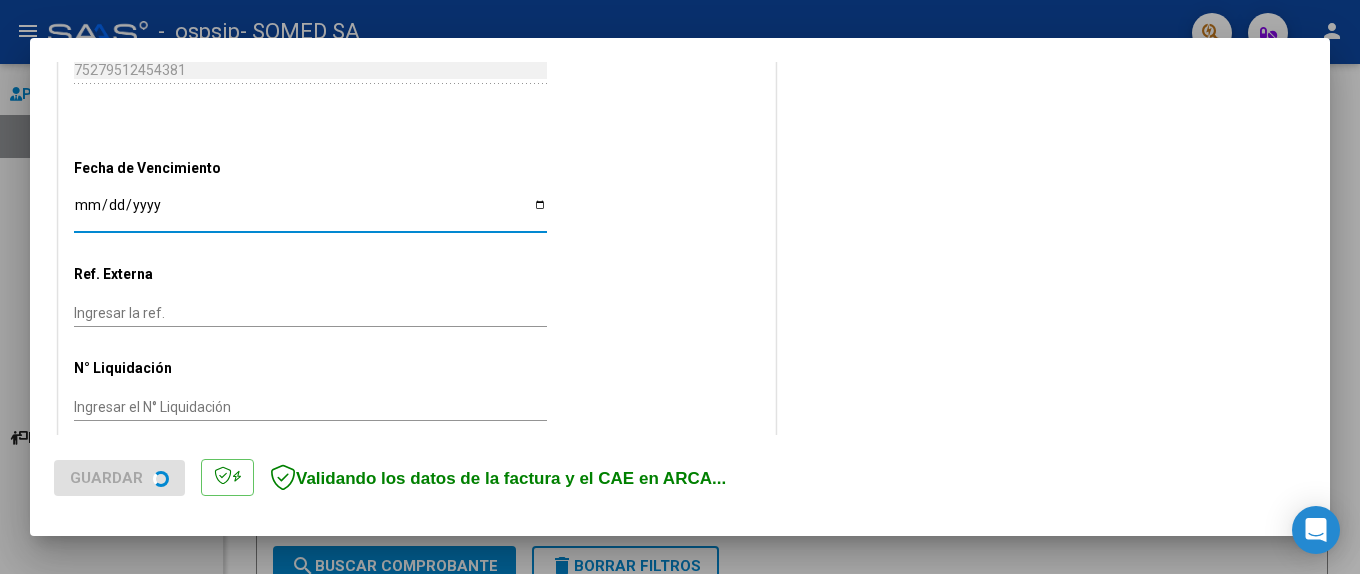 scroll, scrollTop: 1037, scrollLeft: 0, axis: vertical 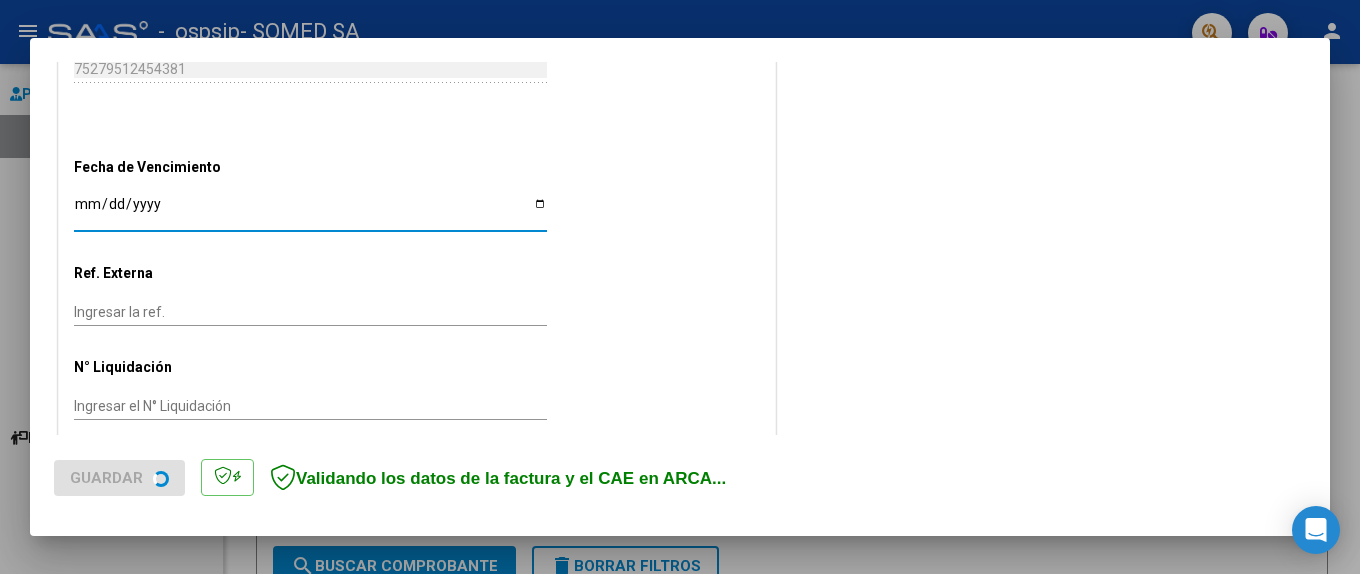 click on "Ingresar la ref." at bounding box center (310, 312) 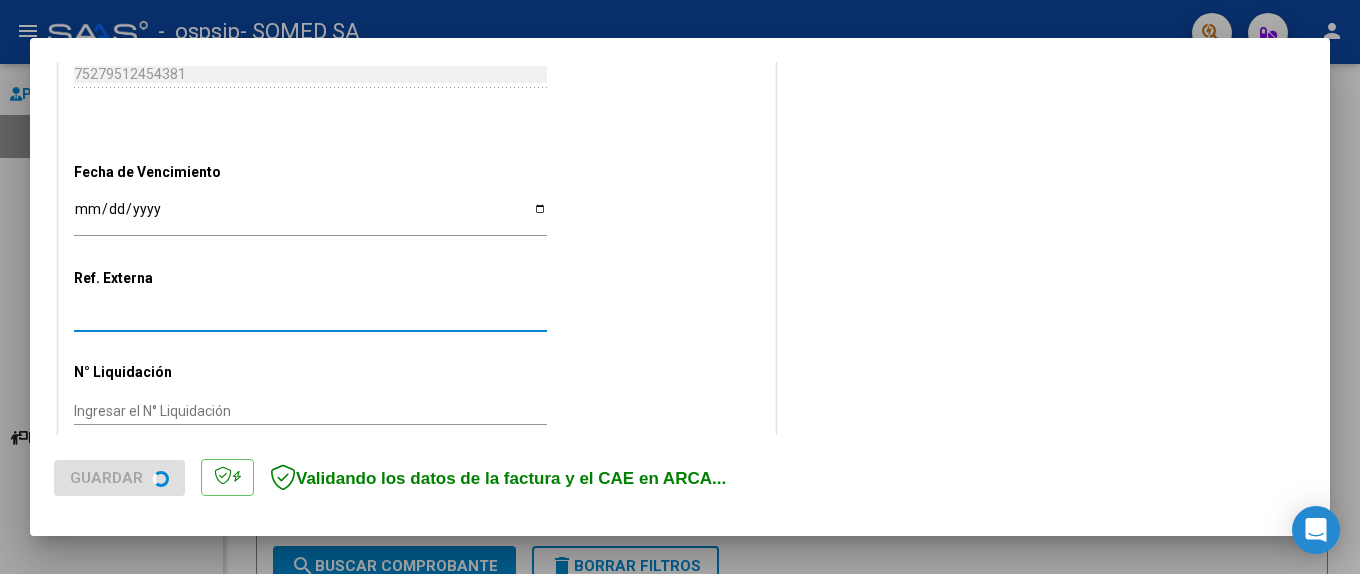 scroll, scrollTop: 1037, scrollLeft: 0, axis: vertical 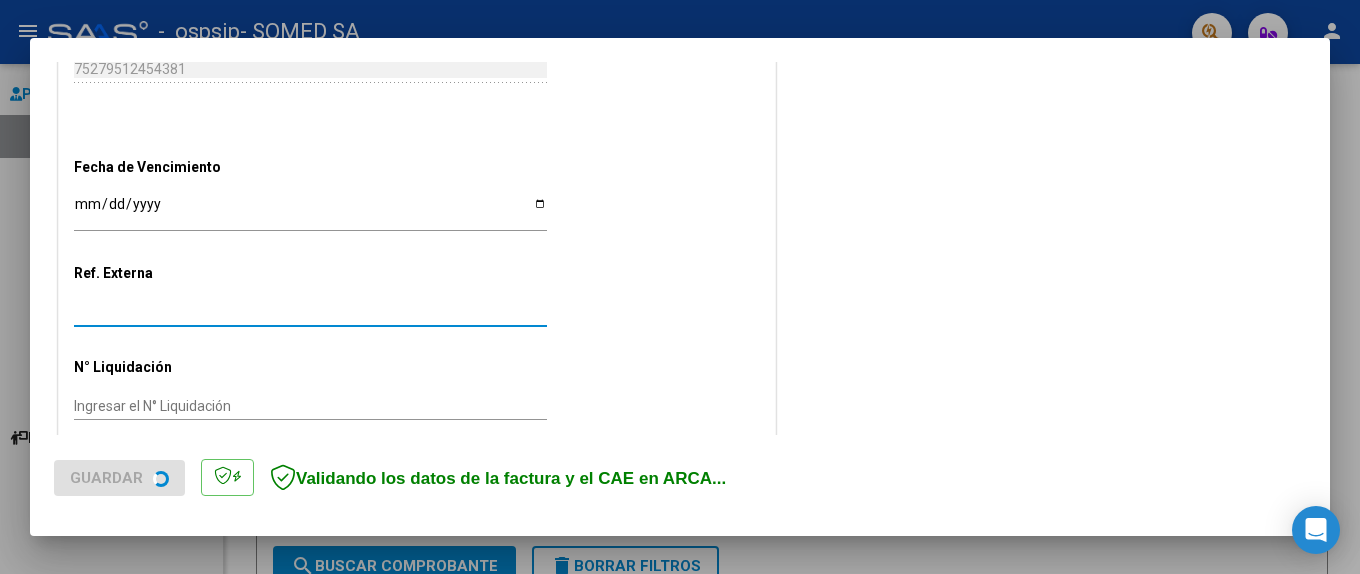 click on "Ingresar el N° Liquidación" 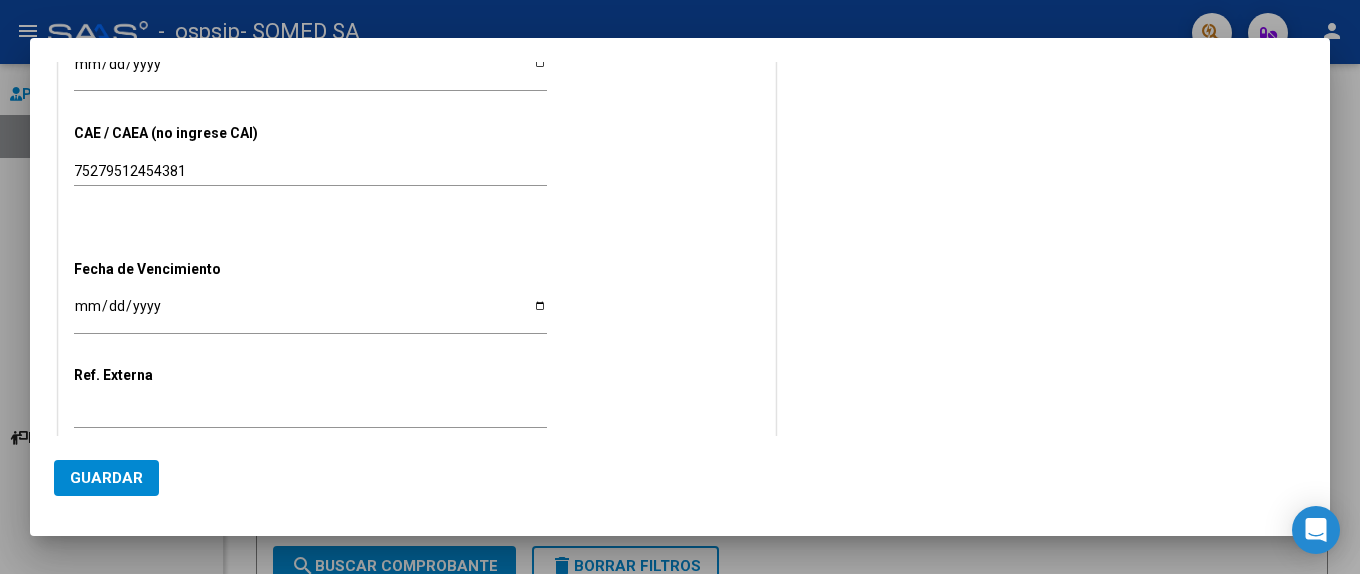 scroll, scrollTop: 1036, scrollLeft: 0, axis: vertical 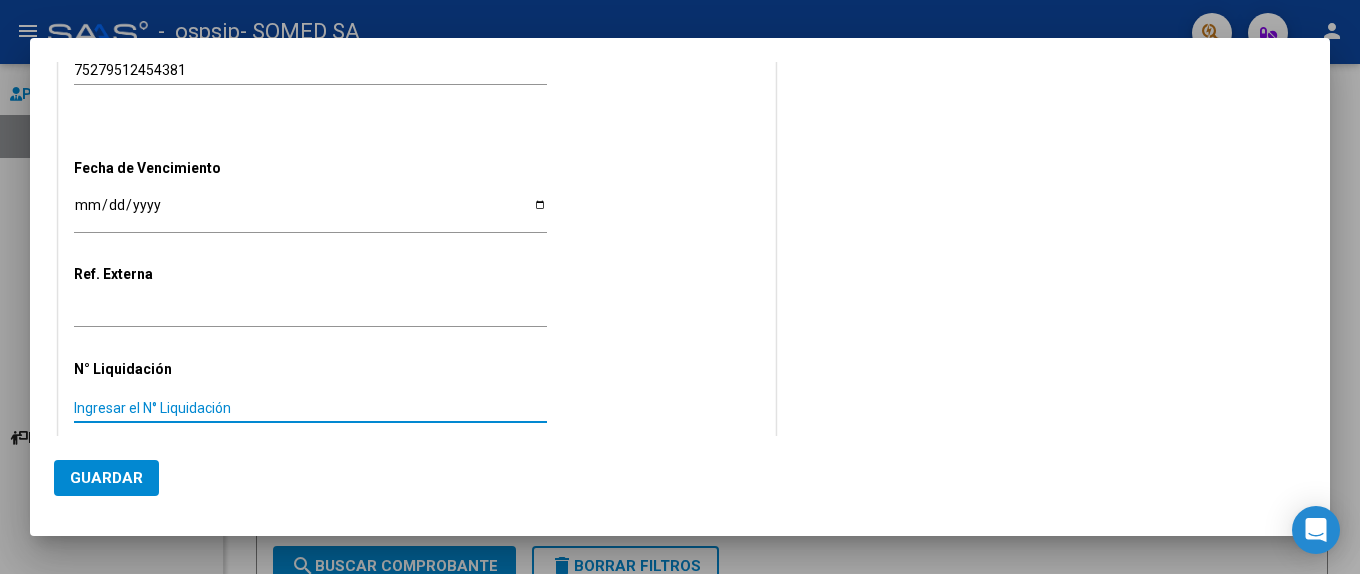 click on "Guardar" 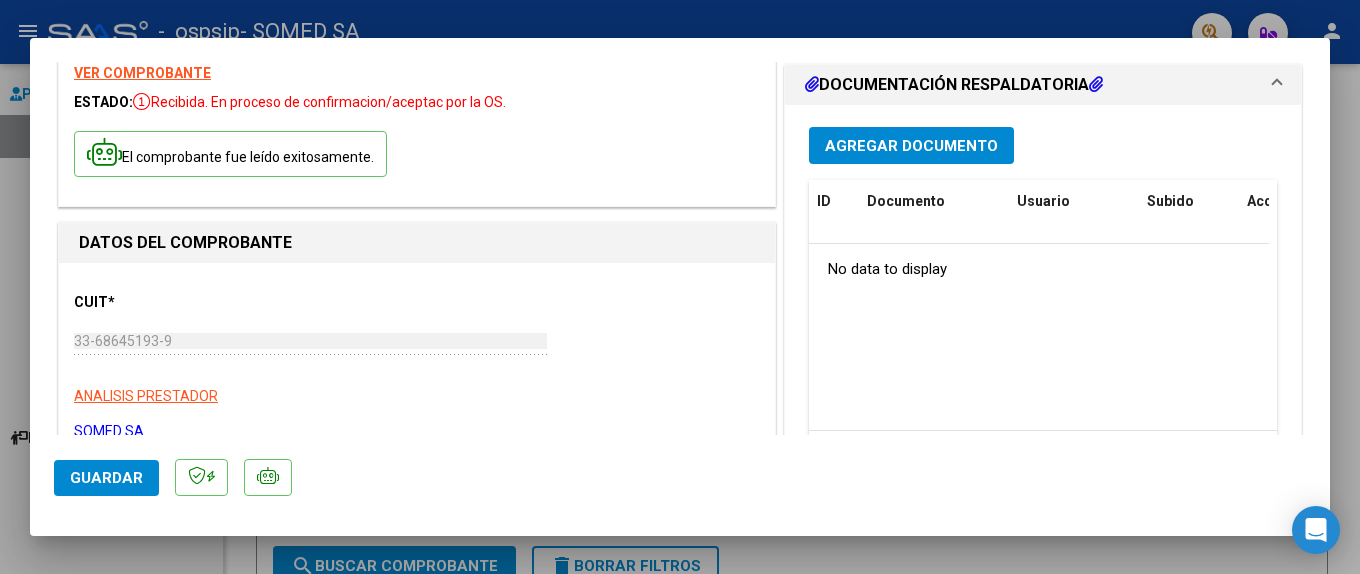 scroll, scrollTop: 0, scrollLeft: 0, axis: both 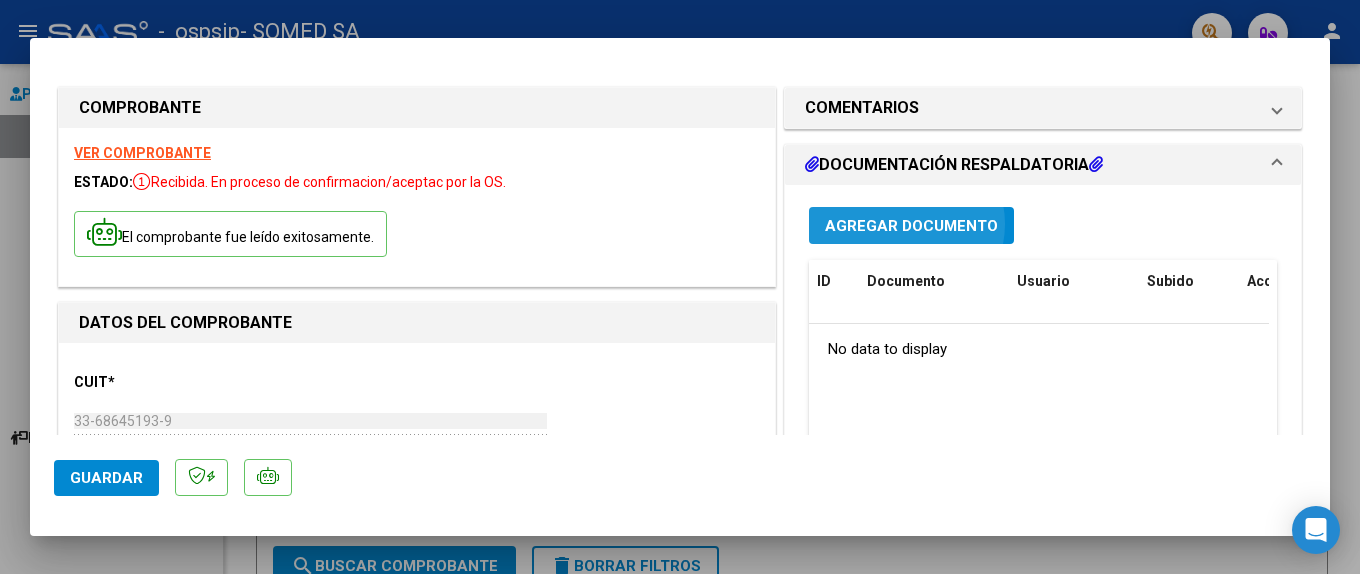 click on "Agregar Documento" at bounding box center (911, 226) 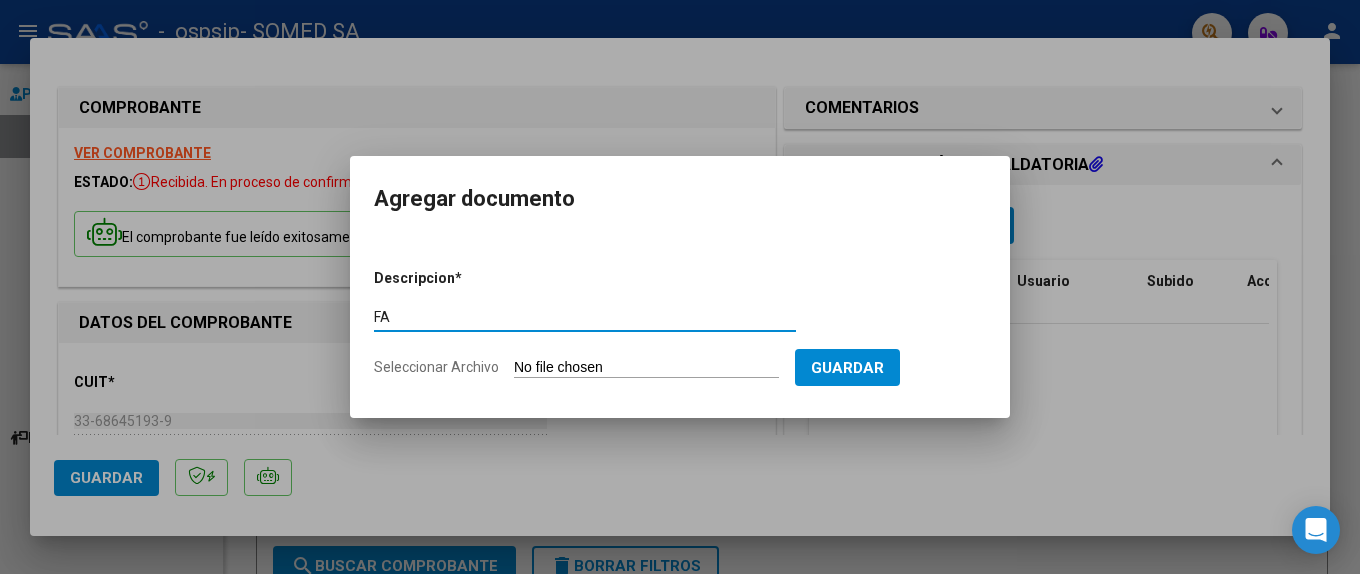 type on "F" 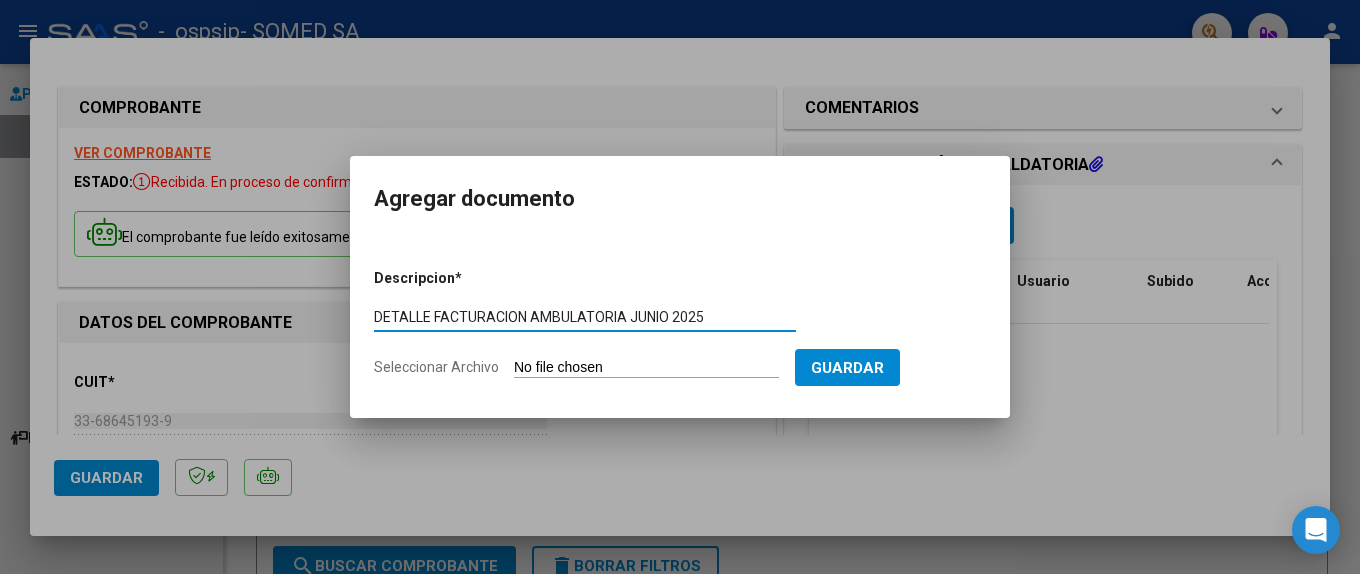type on "DETALLE FACTURACION AMBULATORIA JUNIO 2025" 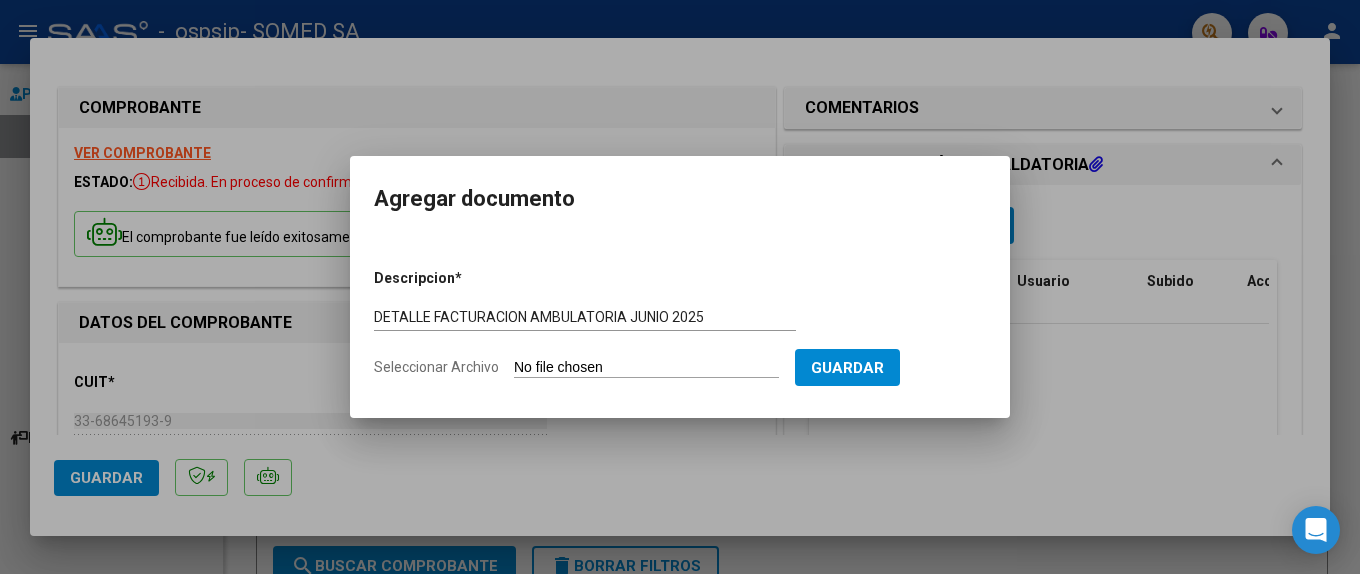 click on "Seleccionar Archivo" at bounding box center [646, 368] 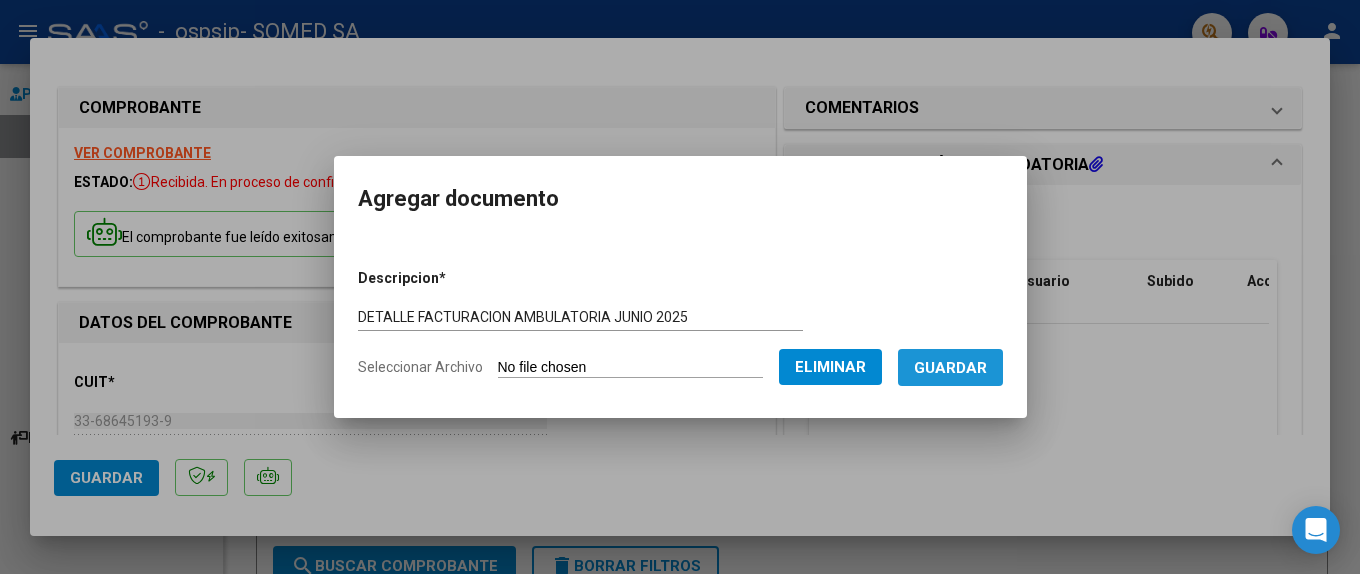 click on "Guardar" at bounding box center (950, 368) 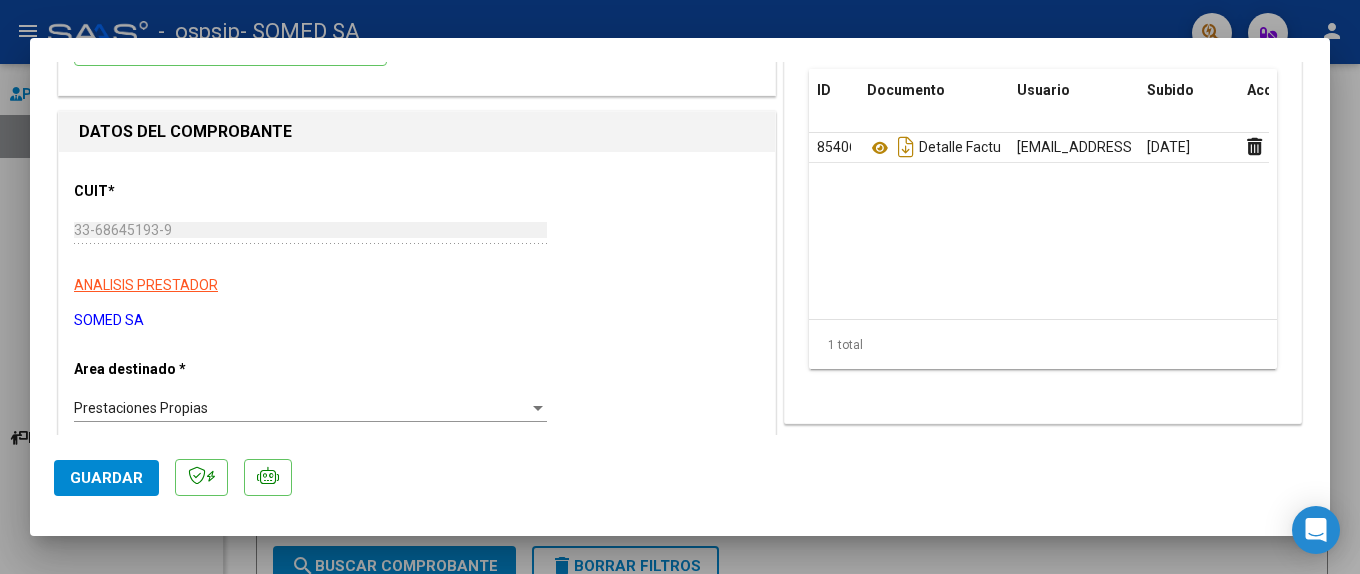 scroll, scrollTop: 0, scrollLeft: 0, axis: both 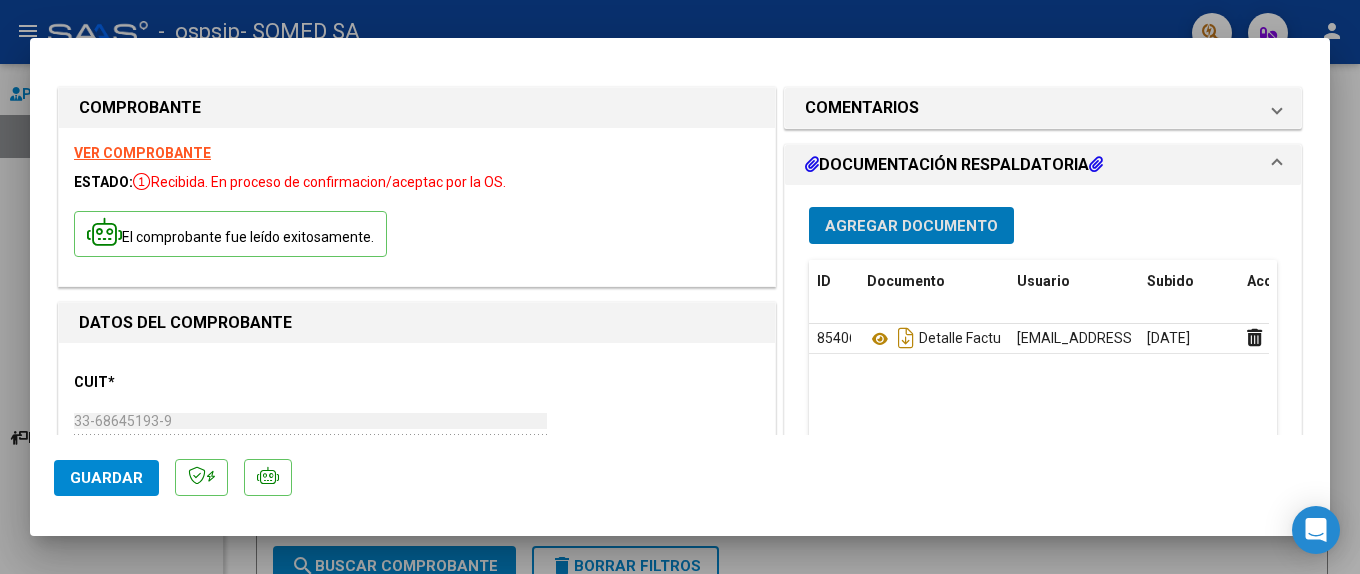 click on "Guardar" 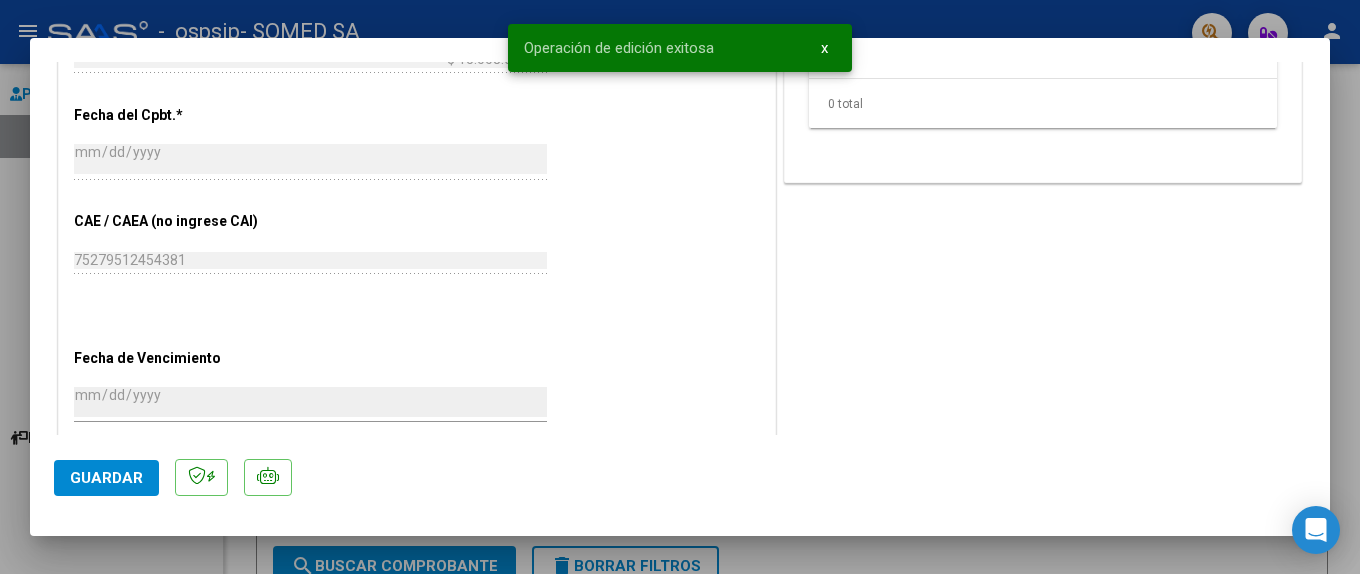 scroll, scrollTop: 1109, scrollLeft: 0, axis: vertical 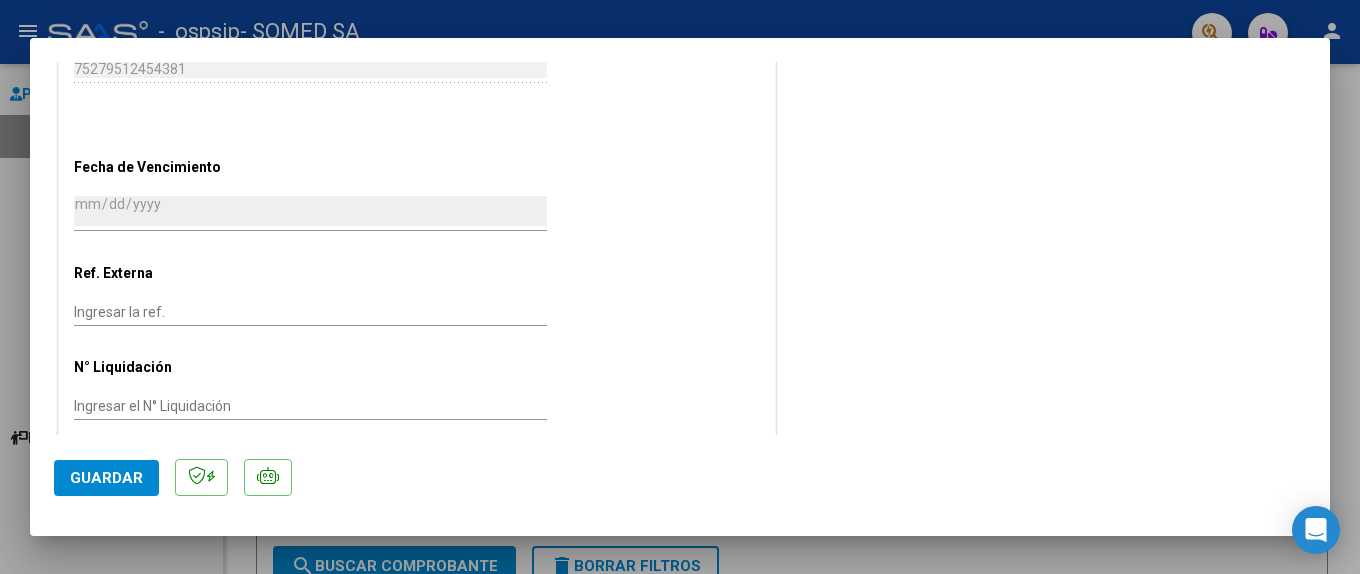 click at bounding box center (680, 287) 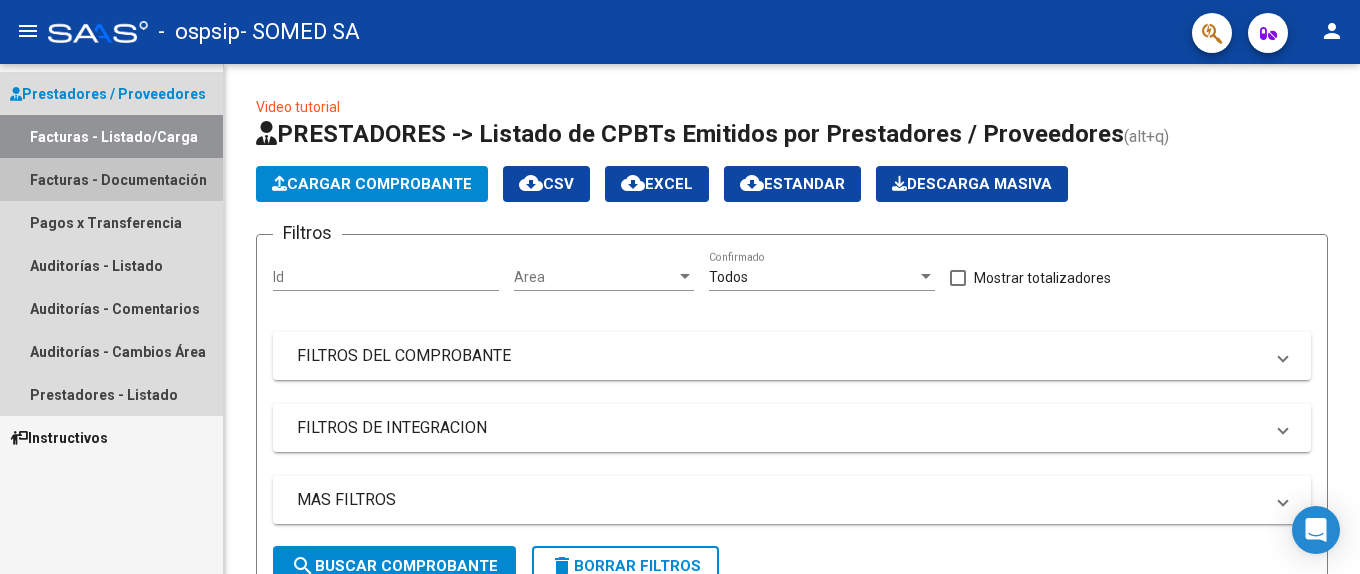 click on "Facturas - Documentación" at bounding box center (111, 179) 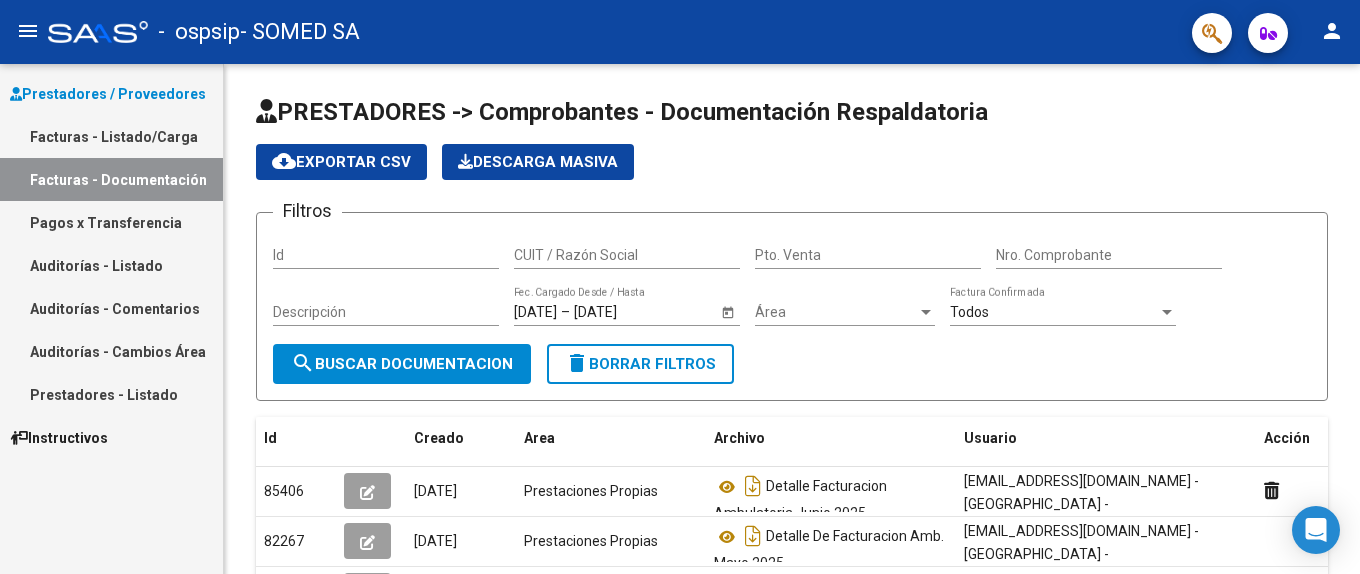 click on "Facturas - Listado/Carga" at bounding box center [111, 136] 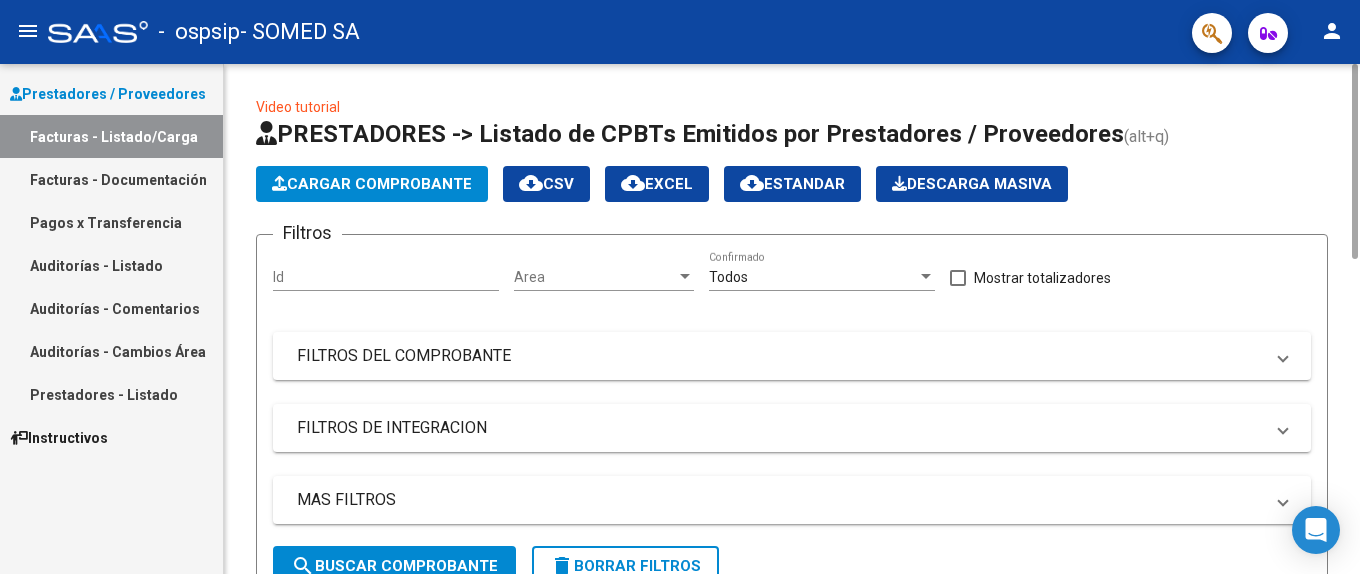 click on "Cargar Comprobante" 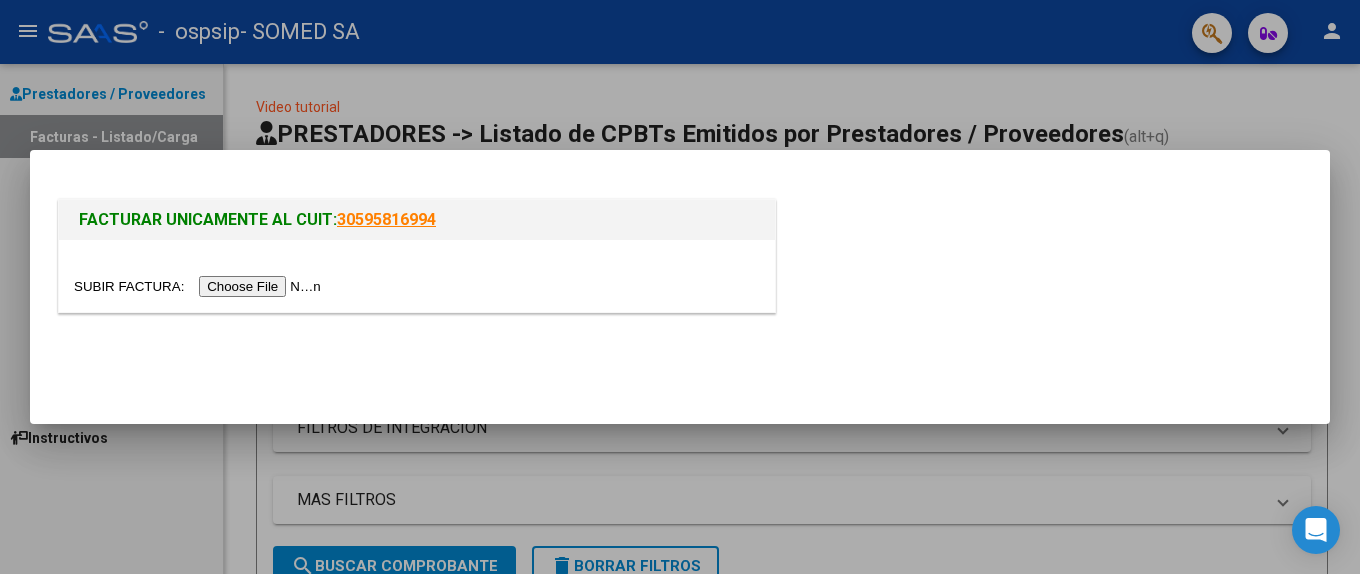 click at bounding box center [200, 286] 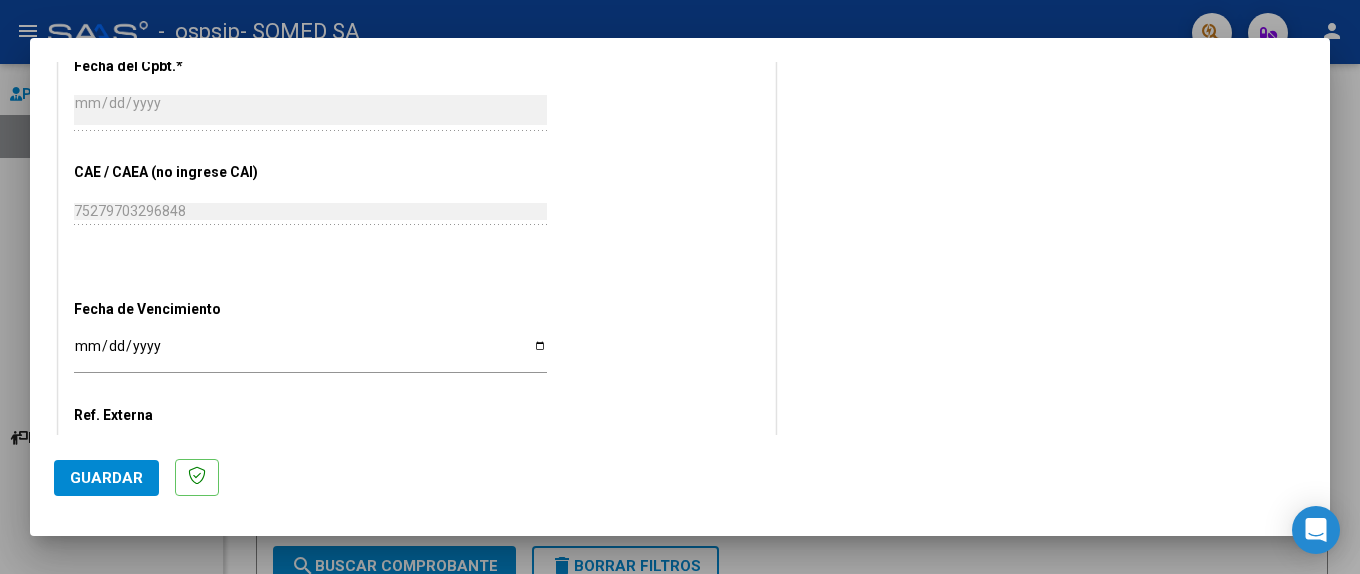 scroll, scrollTop: 918, scrollLeft: 0, axis: vertical 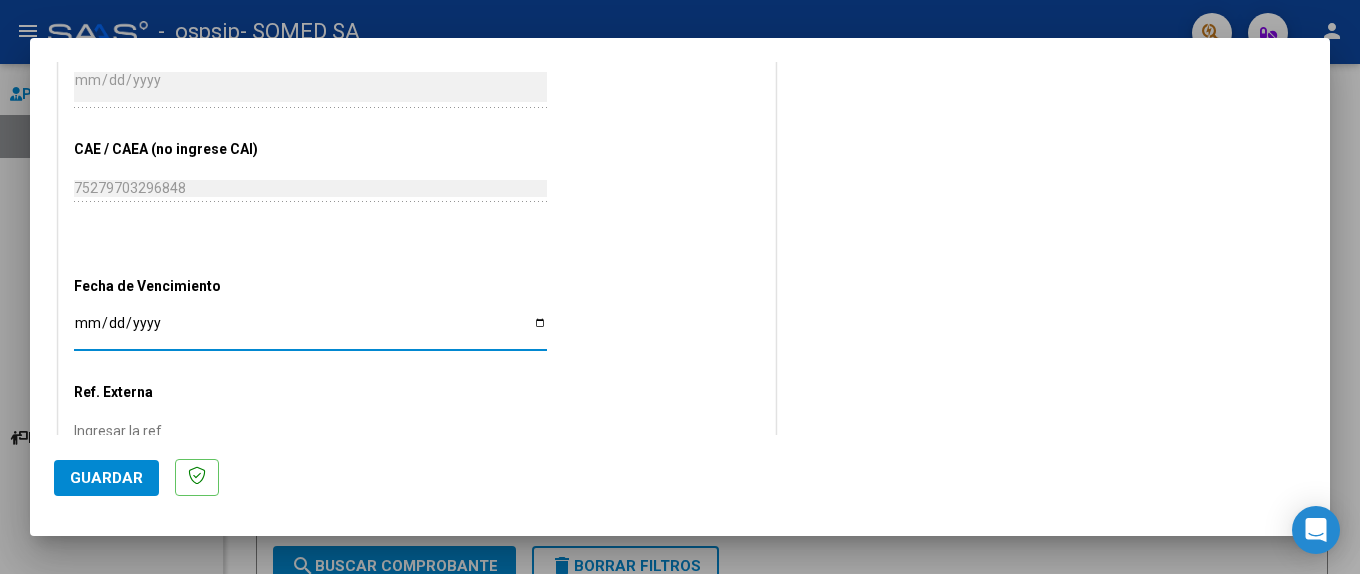 click on "Ingresar la fecha" at bounding box center [310, 330] 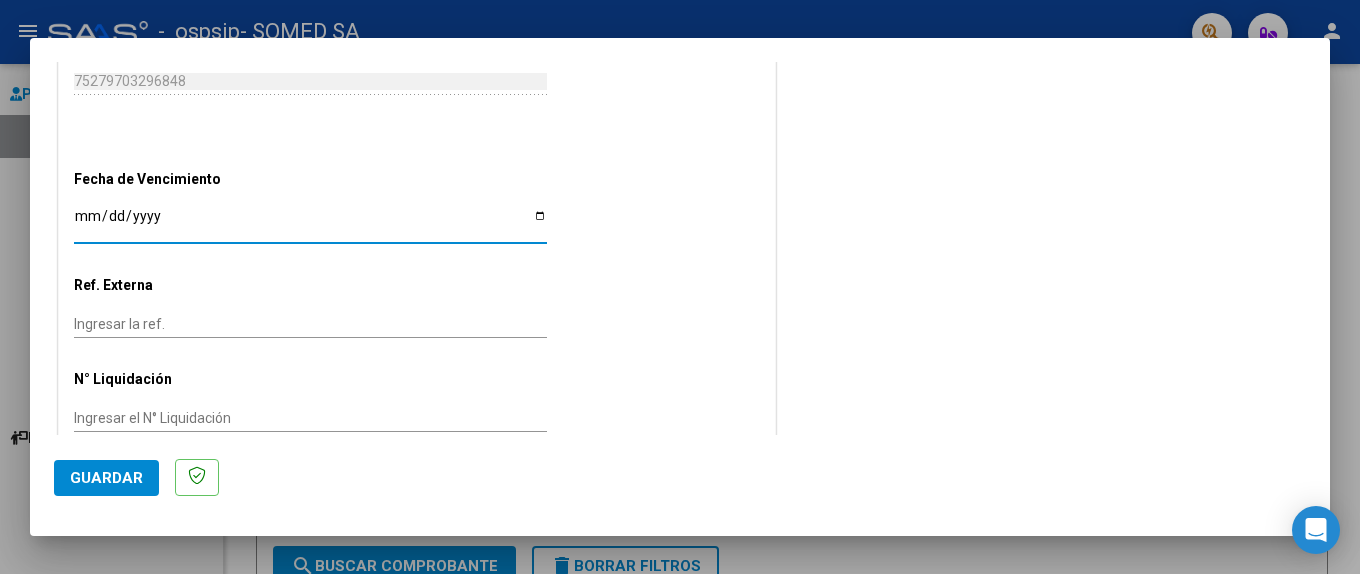 scroll, scrollTop: 1037, scrollLeft: 0, axis: vertical 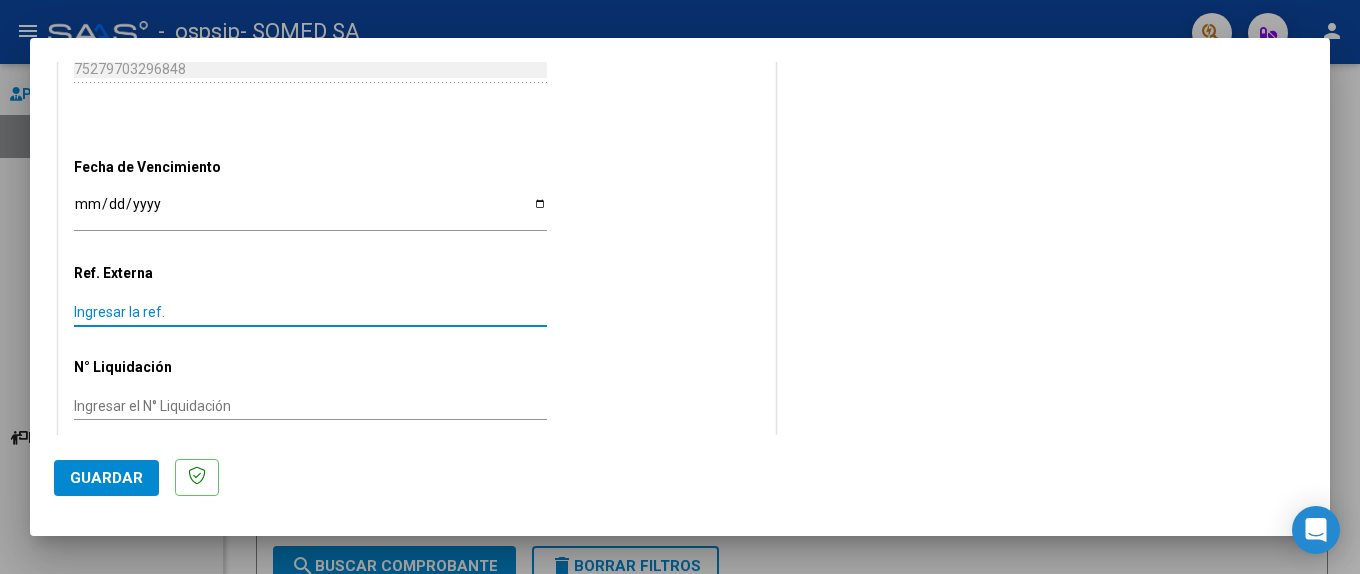 click on "Ingresar la ref." at bounding box center [310, 312] 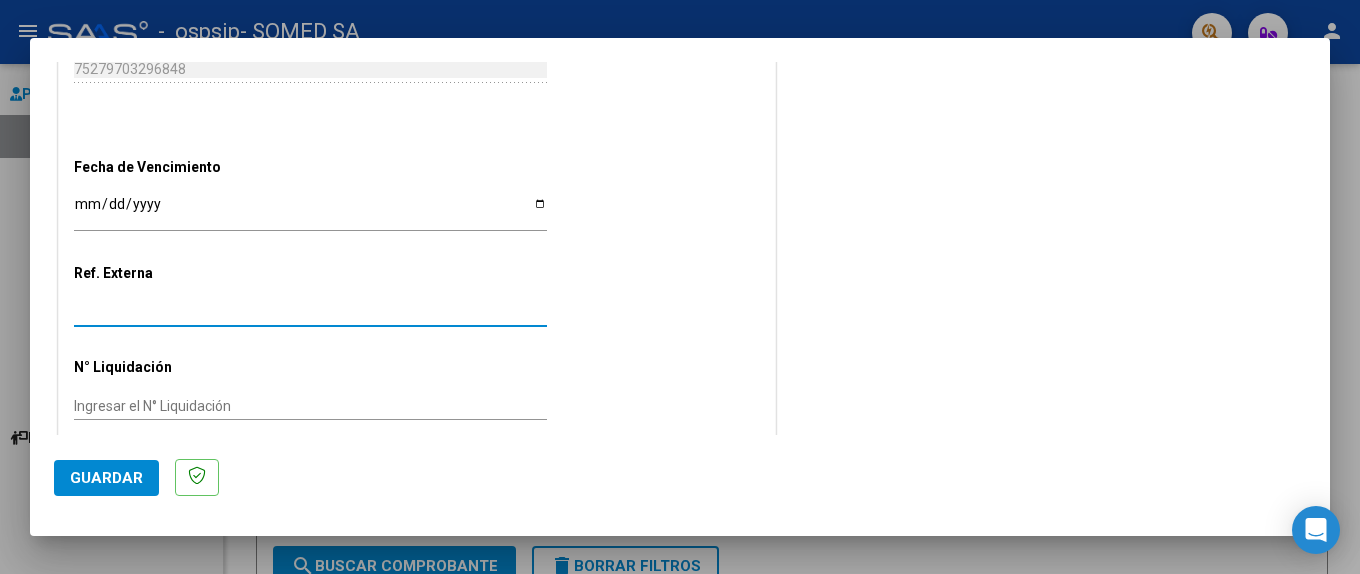 click on "Guardar" 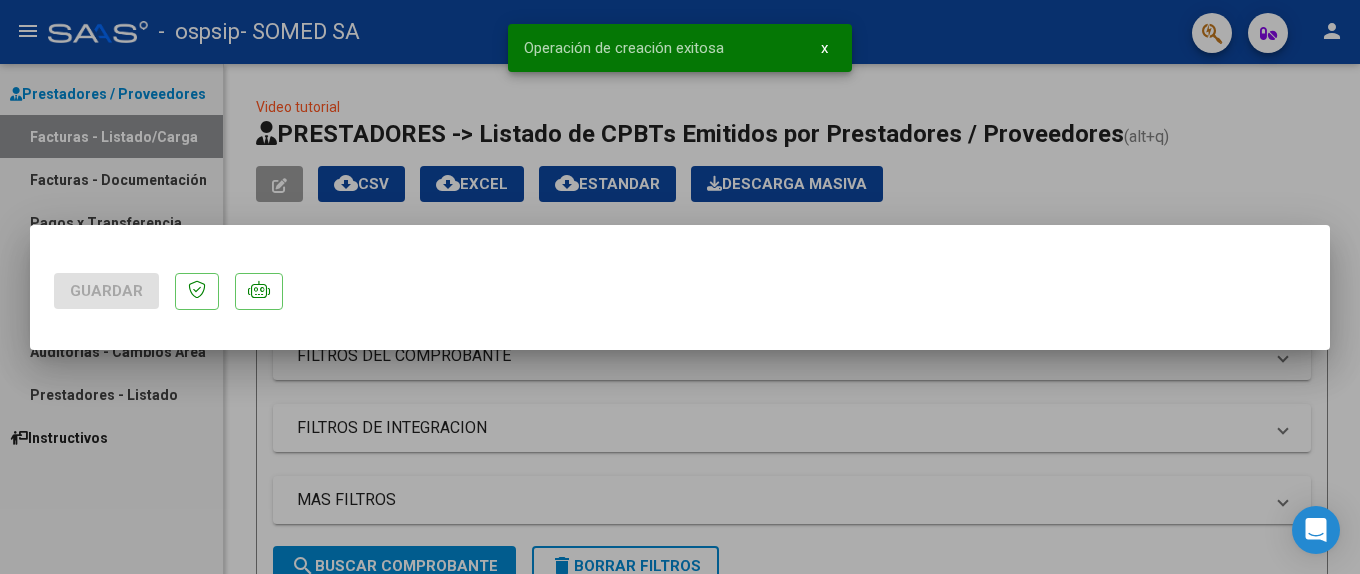 scroll, scrollTop: 0, scrollLeft: 0, axis: both 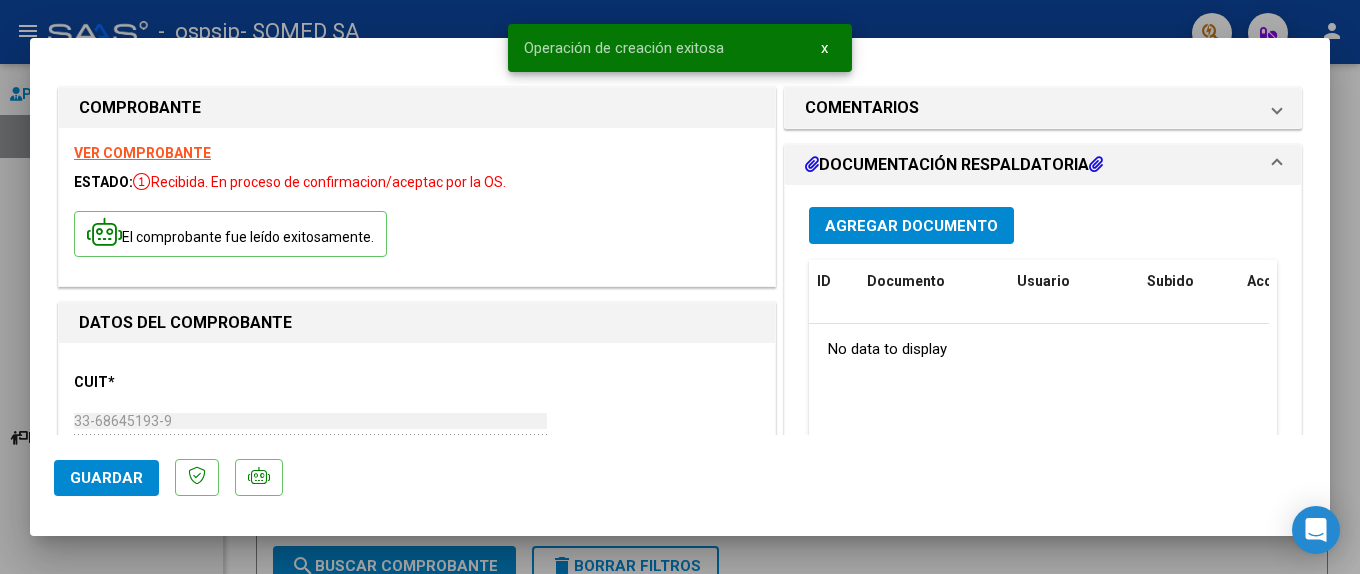click on "Agregar Documento" at bounding box center (911, 225) 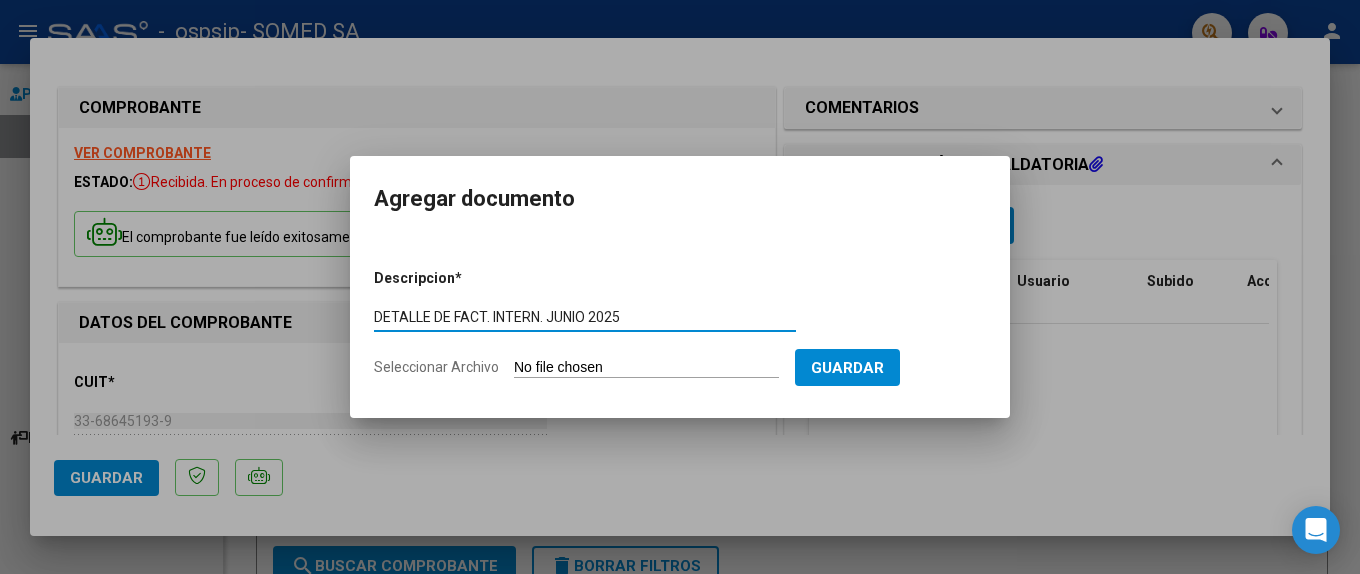 type on "DETALLE DE FACT. INTERN. JUNIO 2025" 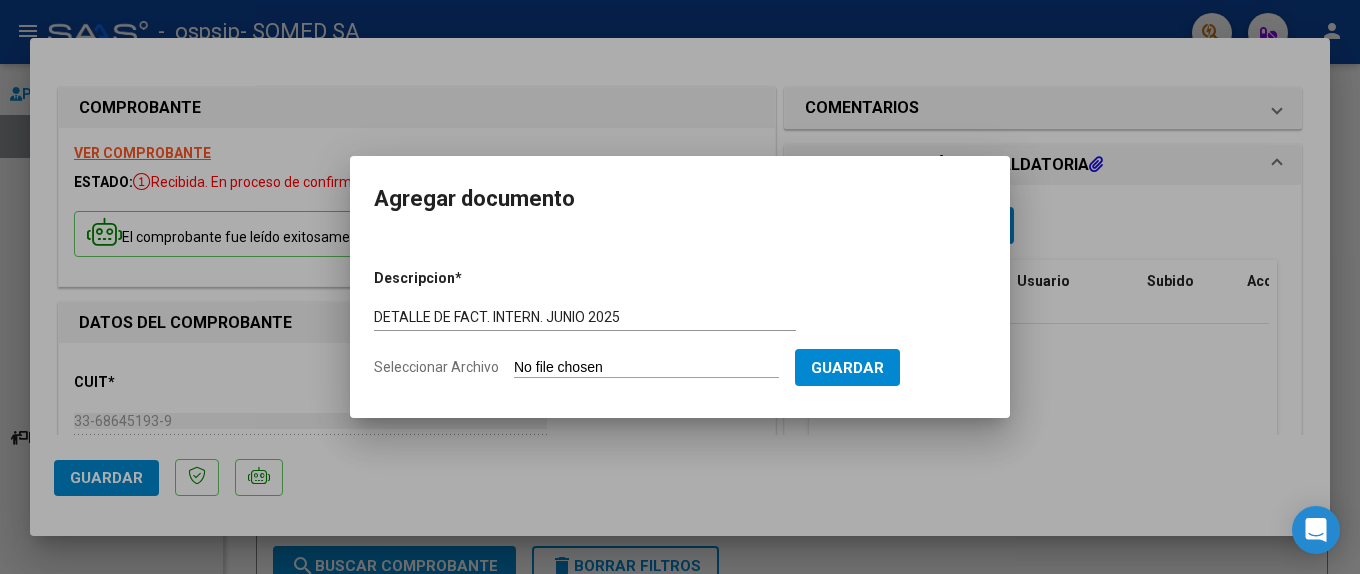 type on "C:\fakepath\seguridad 103-3762.pdf" 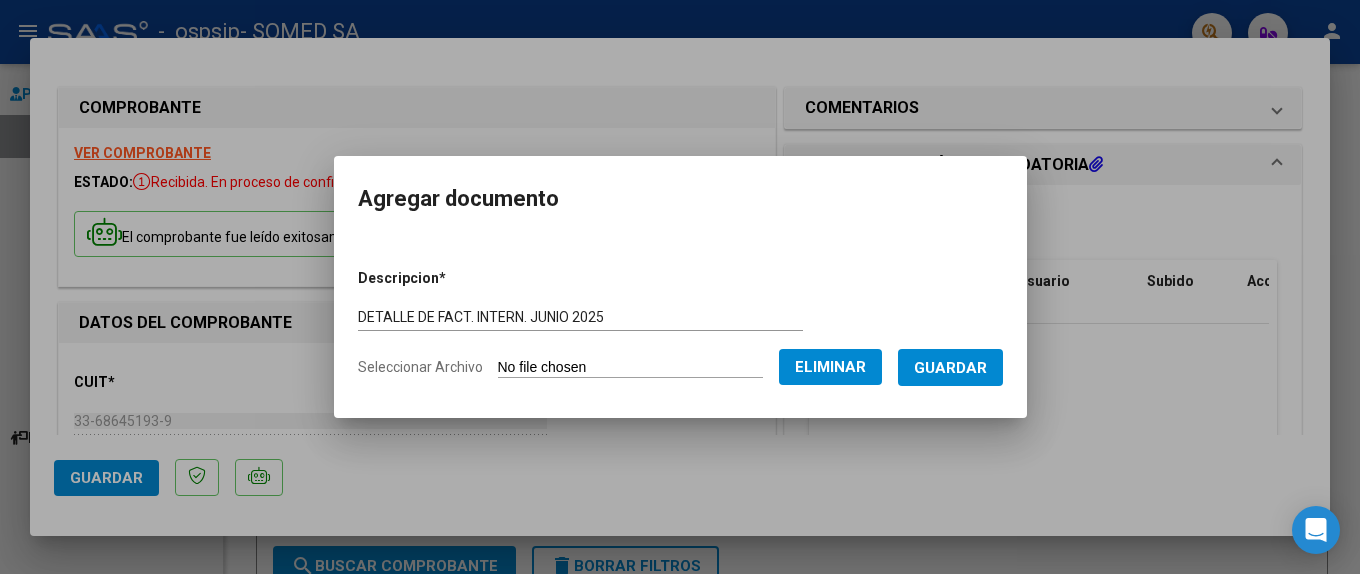 click on "Guardar" at bounding box center (950, 368) 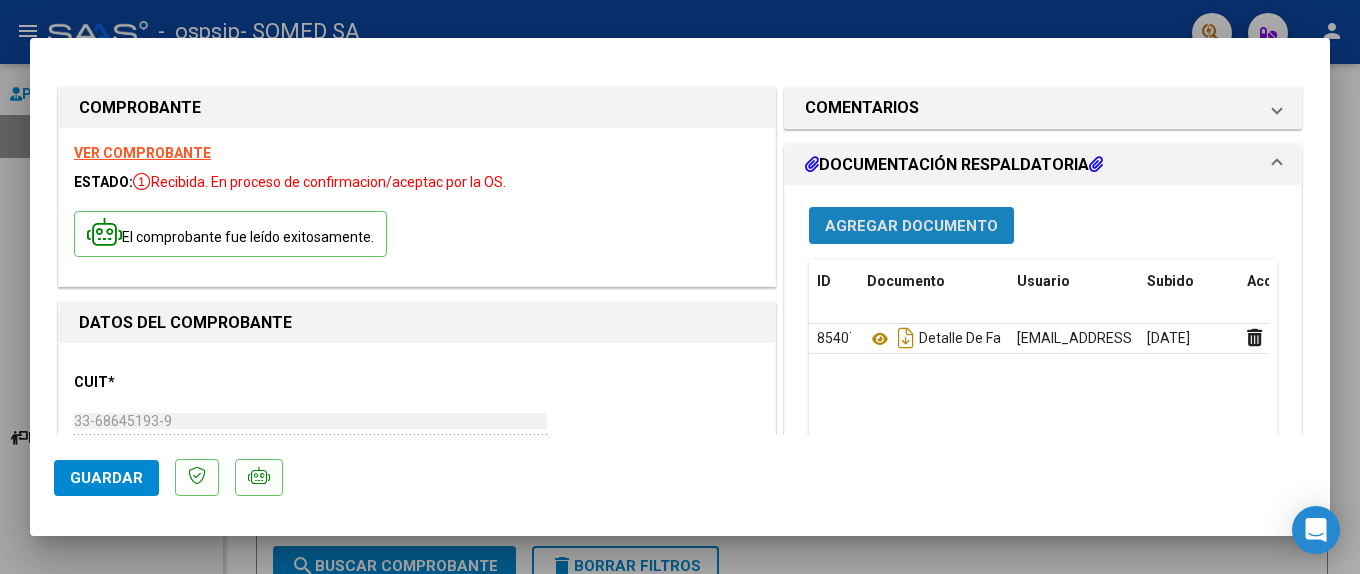 click on "Agregar Documento" at bounding box center (911, 226) 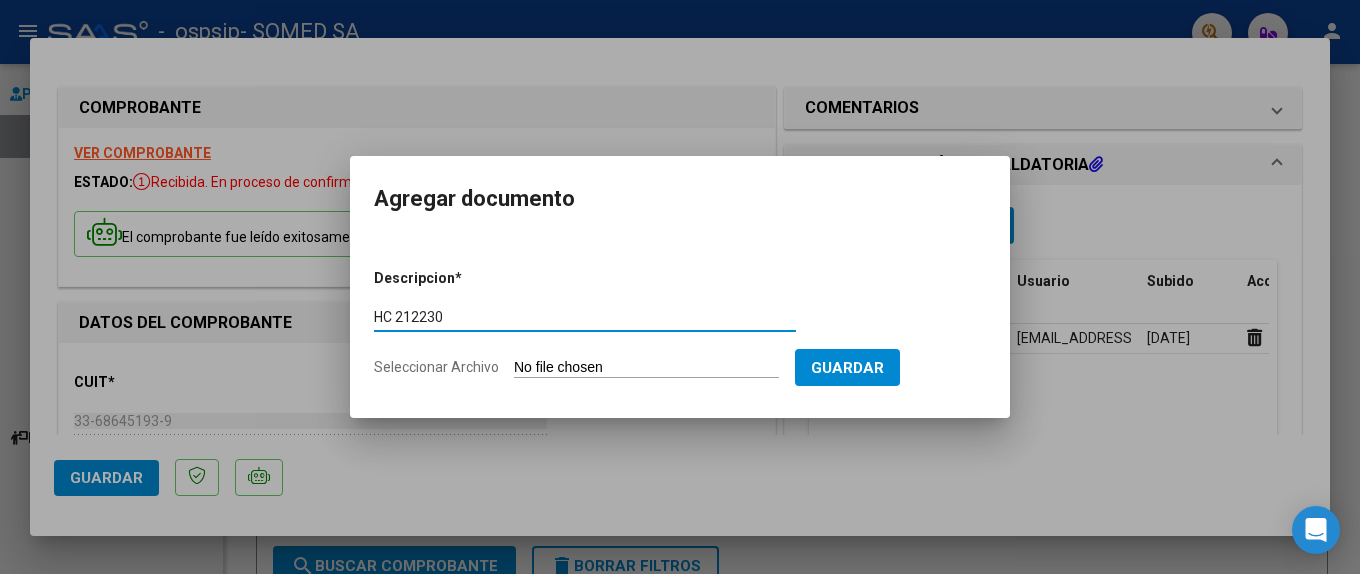 type on "HC 212230" 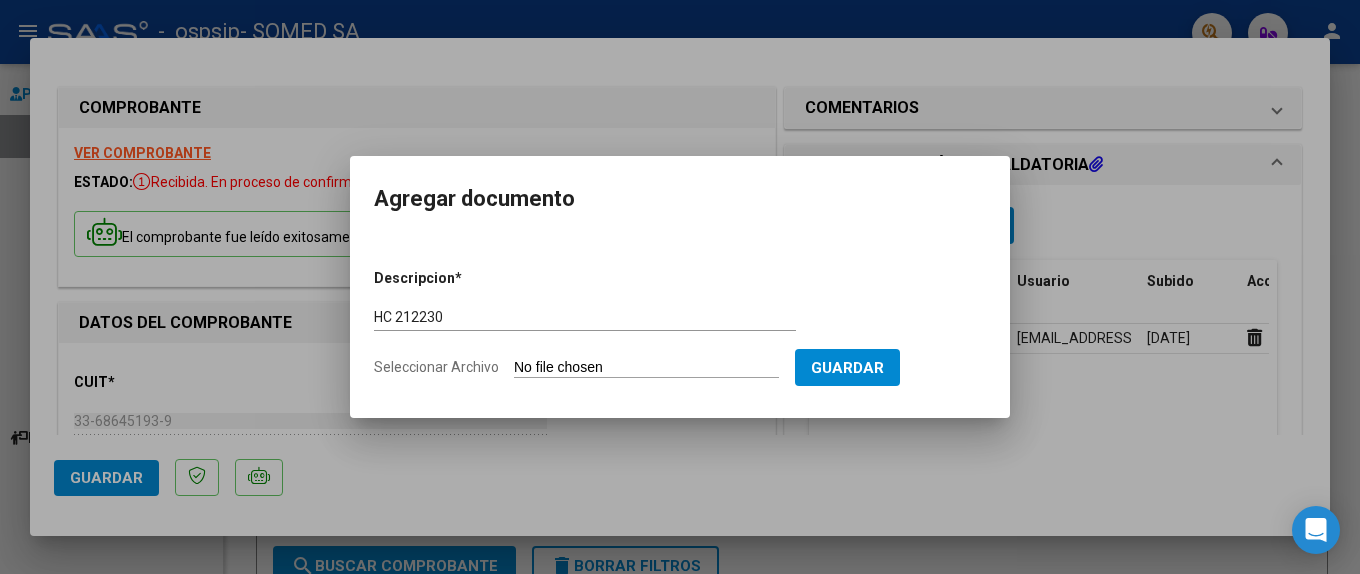 click on "Seleccionar Archivo" at bounding box center [646, 368] 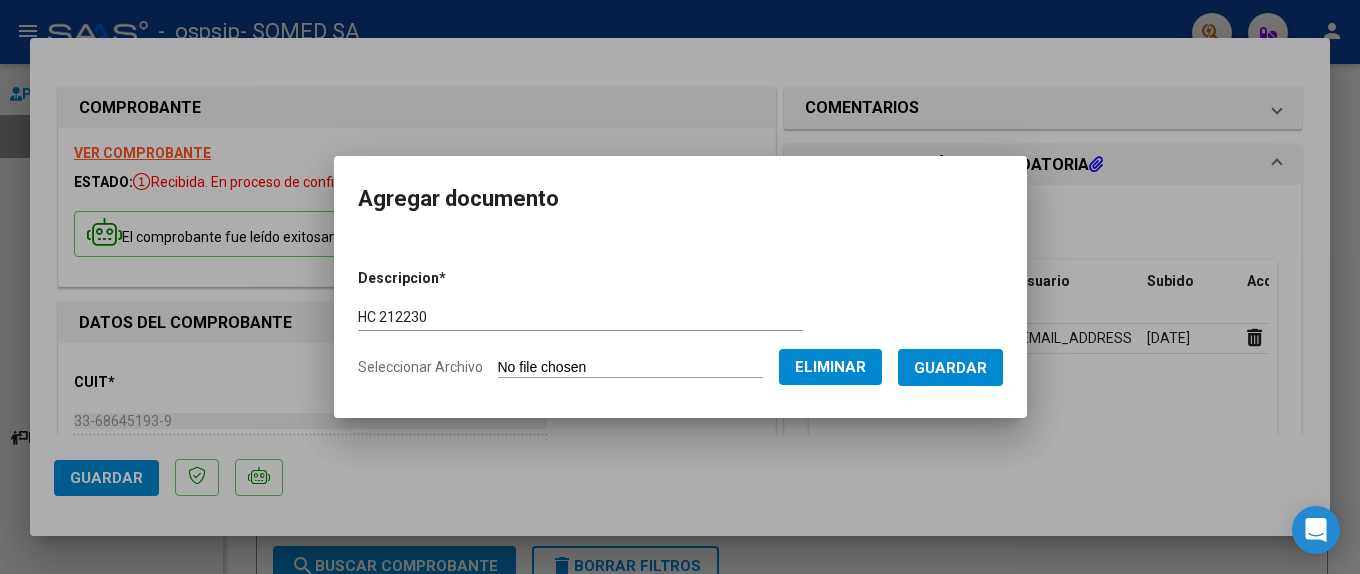 click on "Guardar" at bounding box center (950, 368) 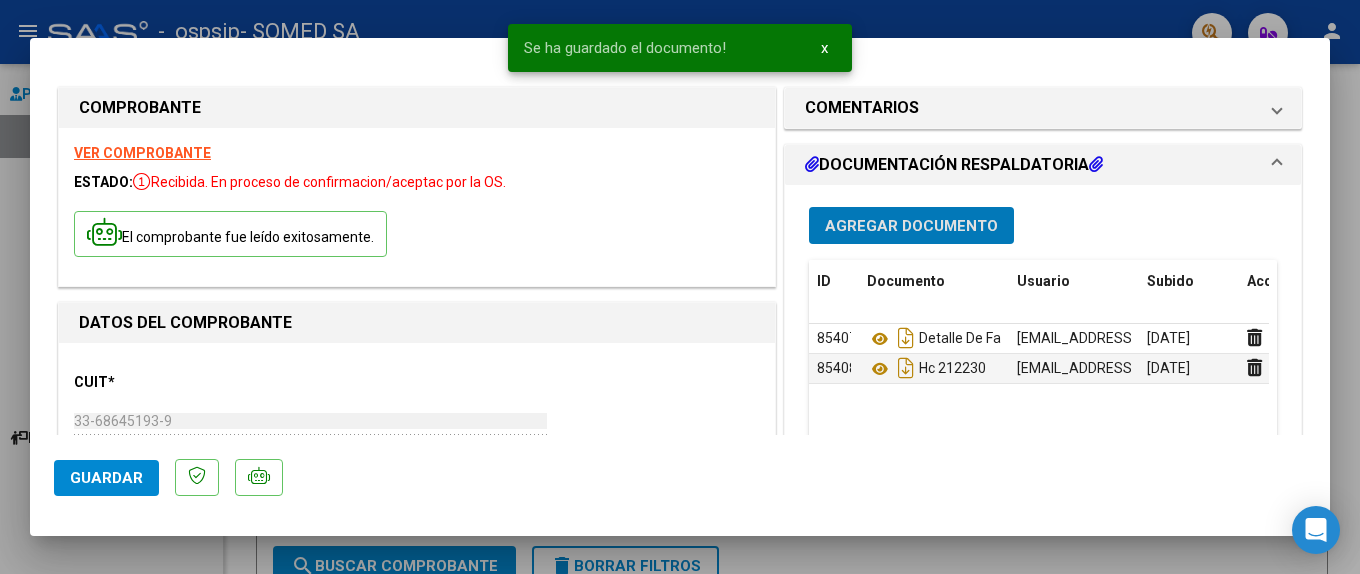 click on "Agregar Documento" at bounding box center [911, 226] 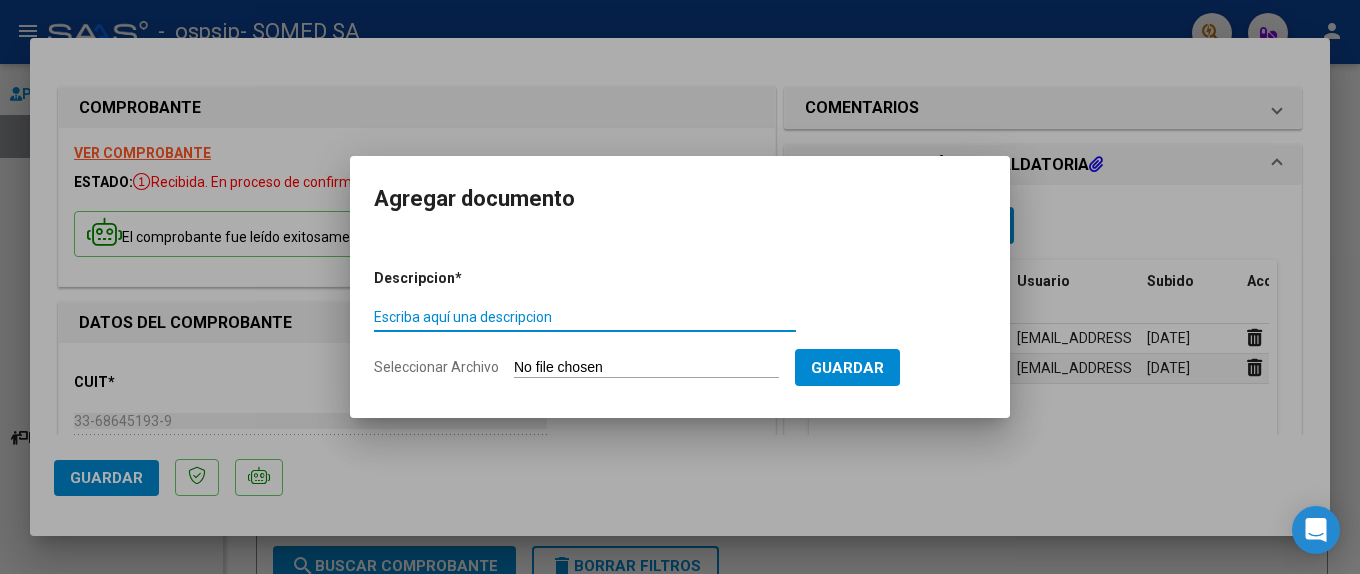 type on "C" 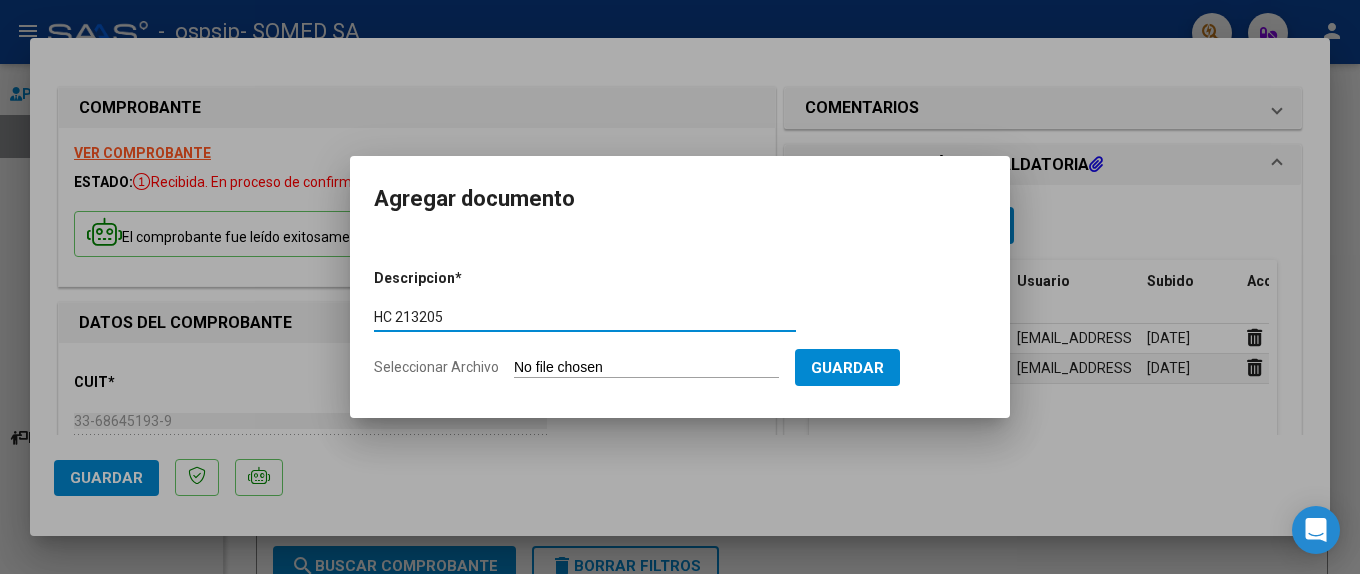 type on "HC 213205" 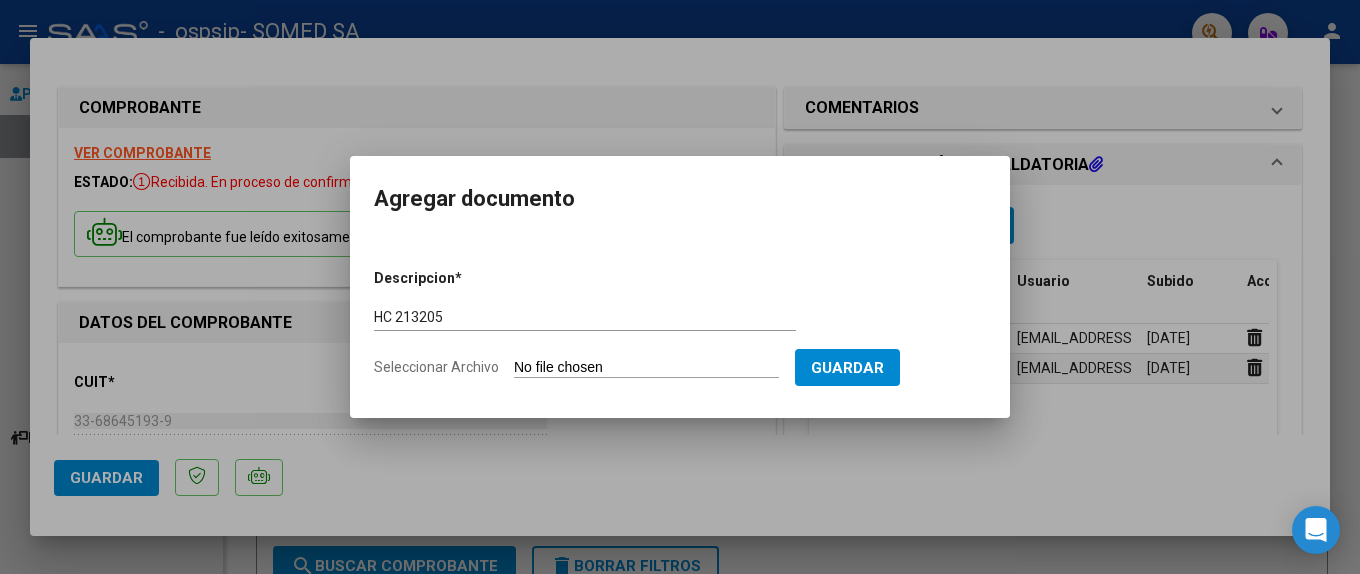click on "Seleccionar Archivo" at bounding box center [646, 368] 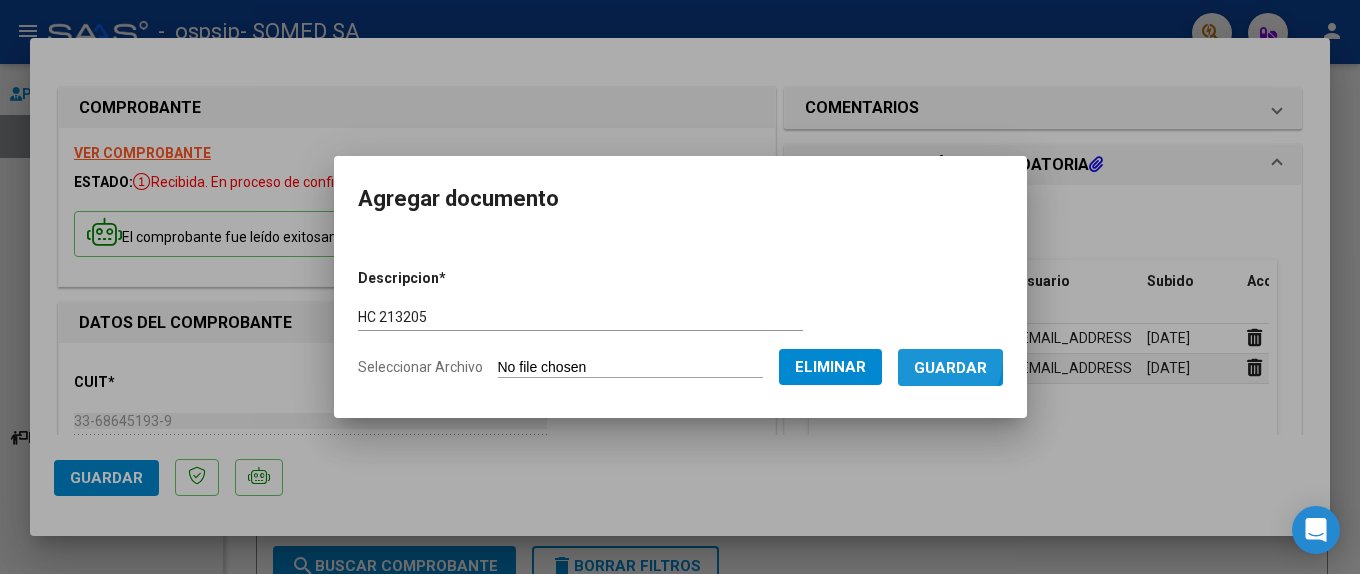 click on "Guardar" at bounding box center [950, 367] 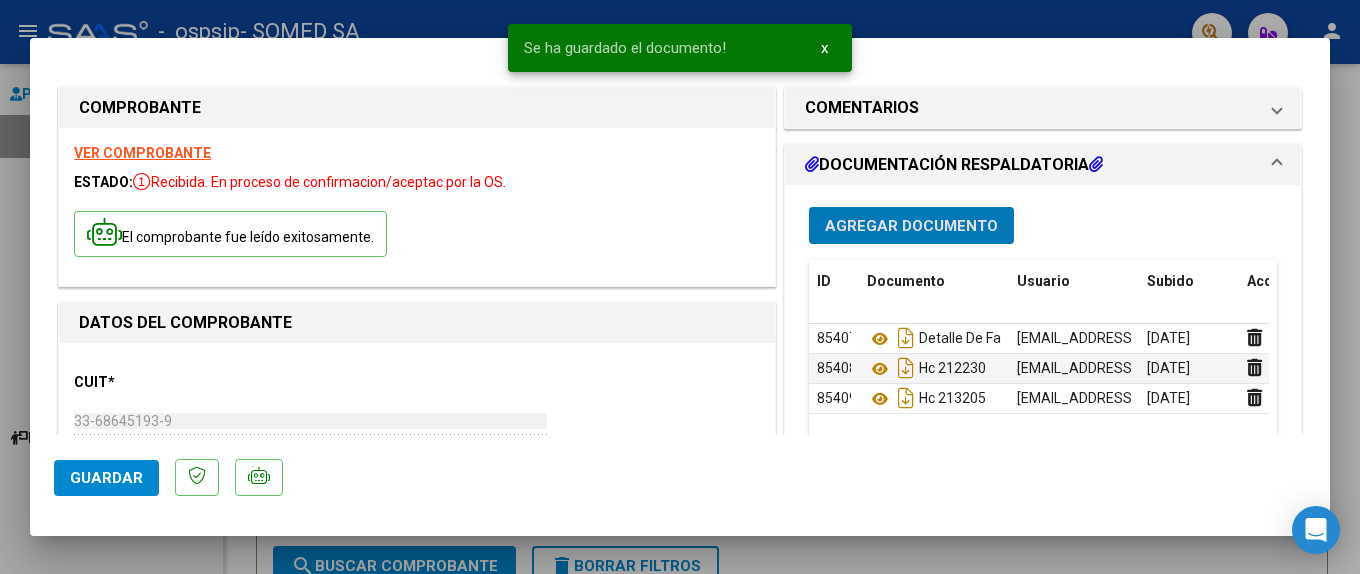 click on "Agregar Documento" at bounding box center [911, 226] 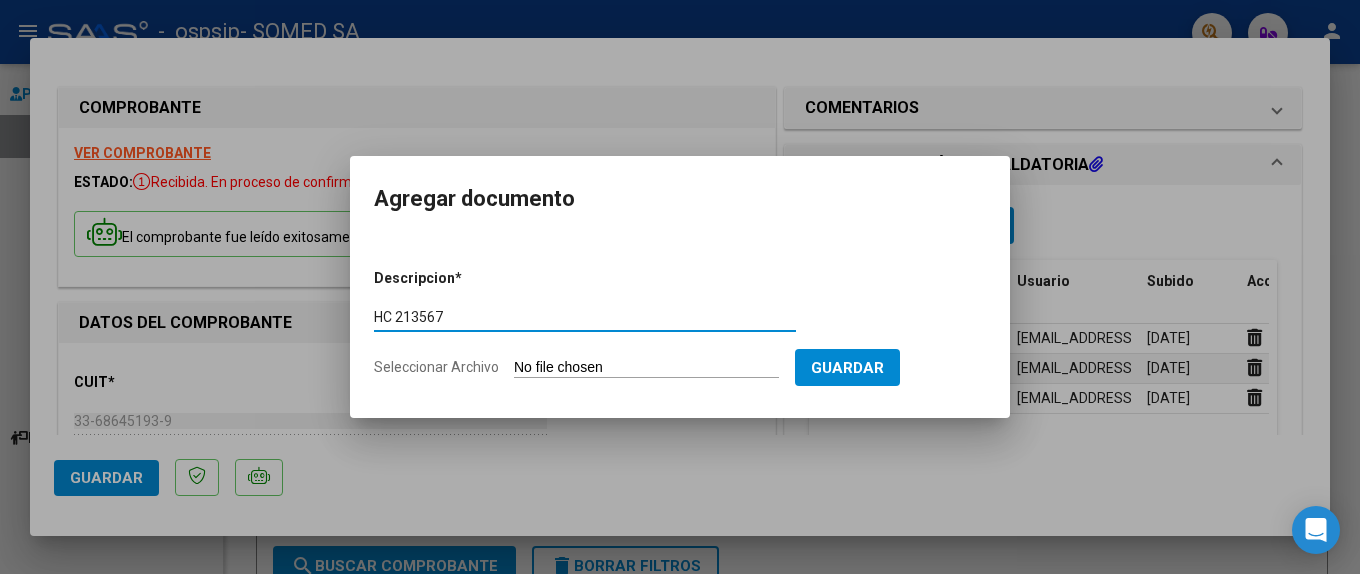 type on "HC 213567" 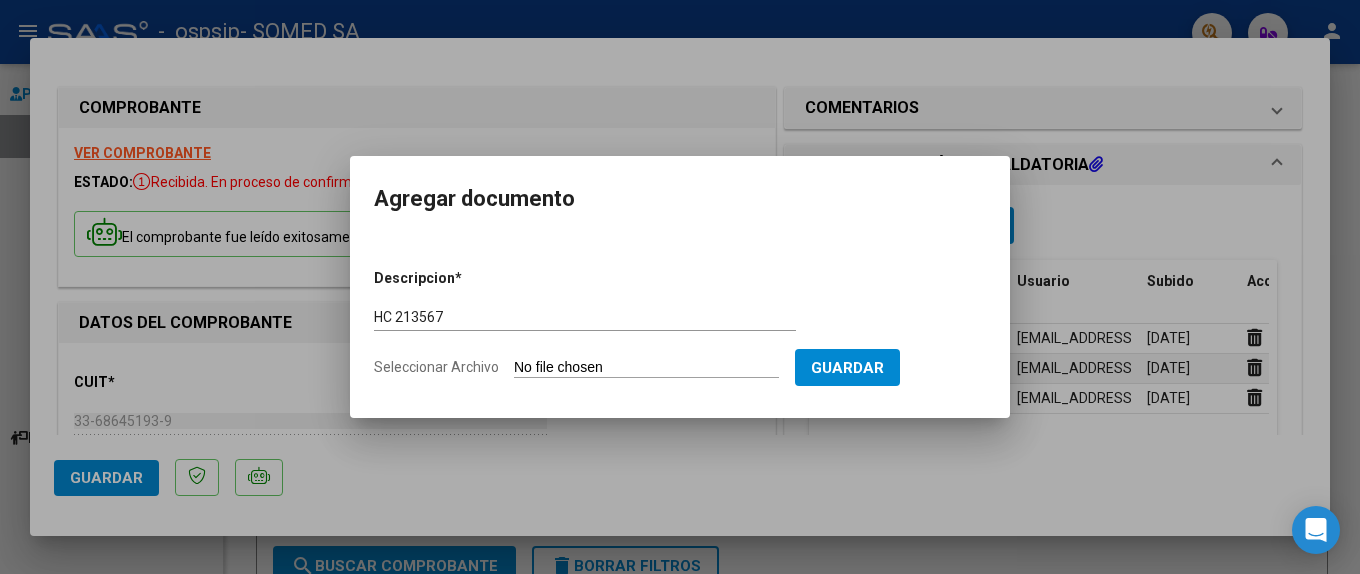 type on "C:\fakepath\213567.pdf" 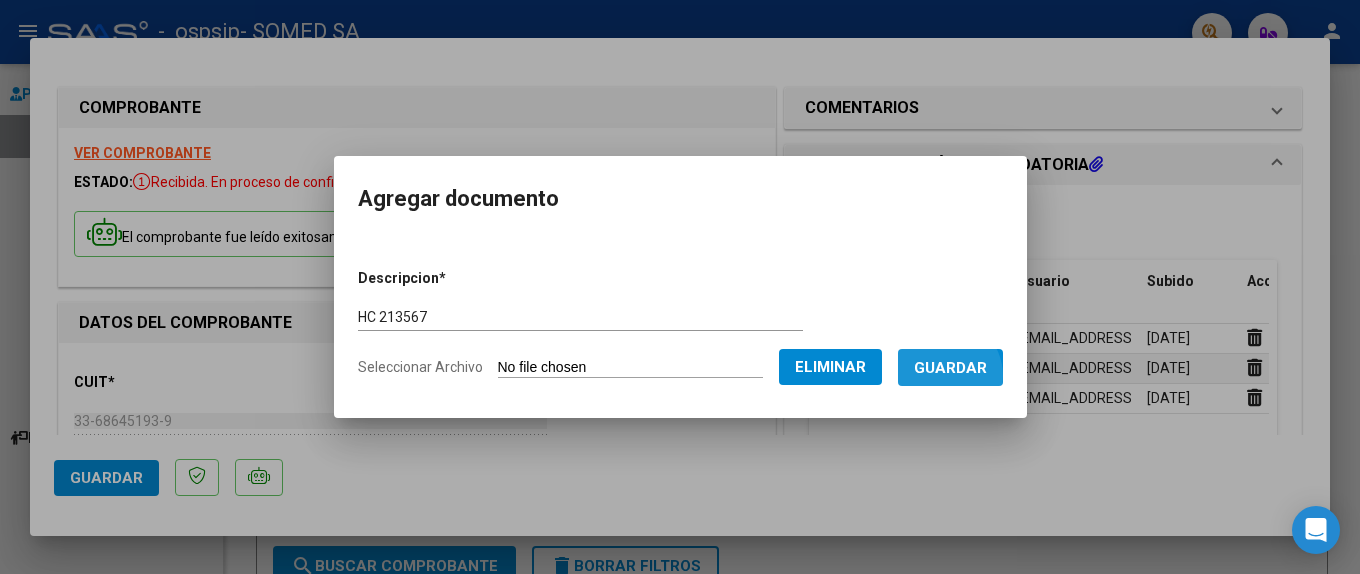 click on "Guardar" at bounding box center [950, 368] 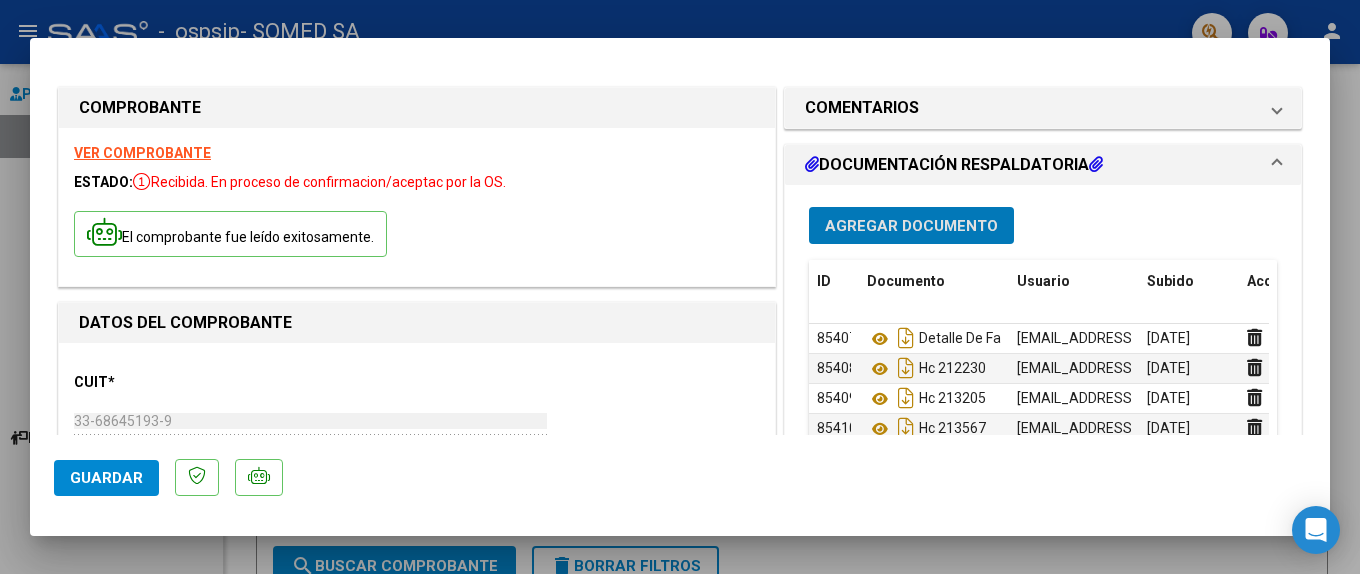 click on "Agregar Documento" at bounding box center [911, 226] 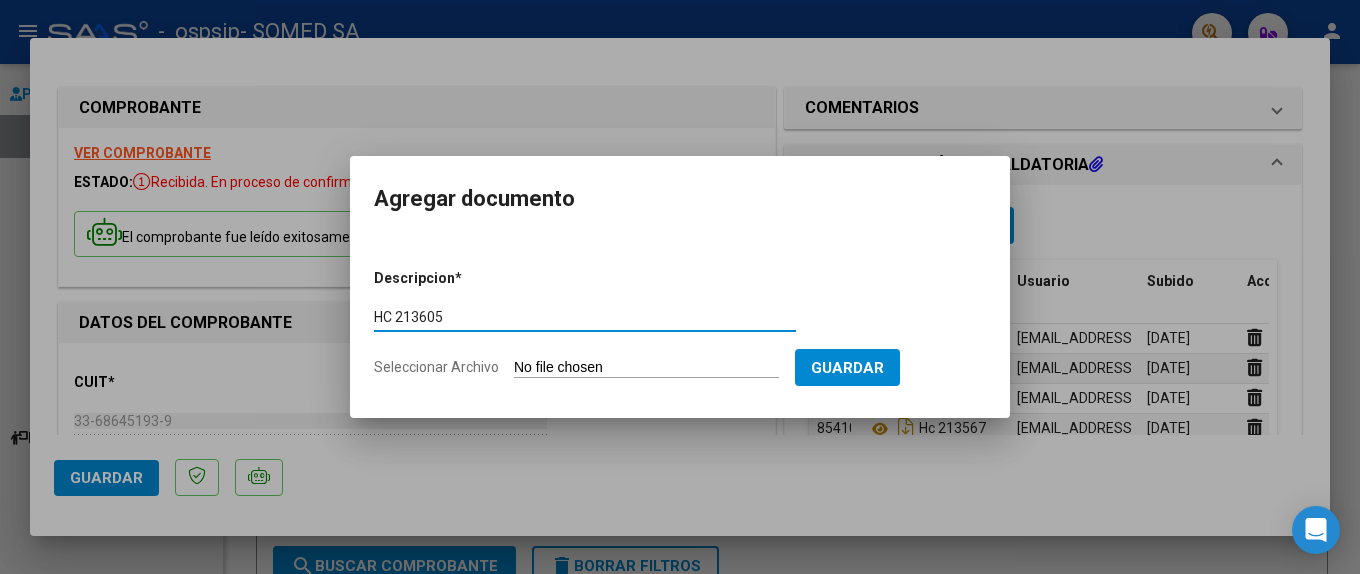 type on "HC 213605" 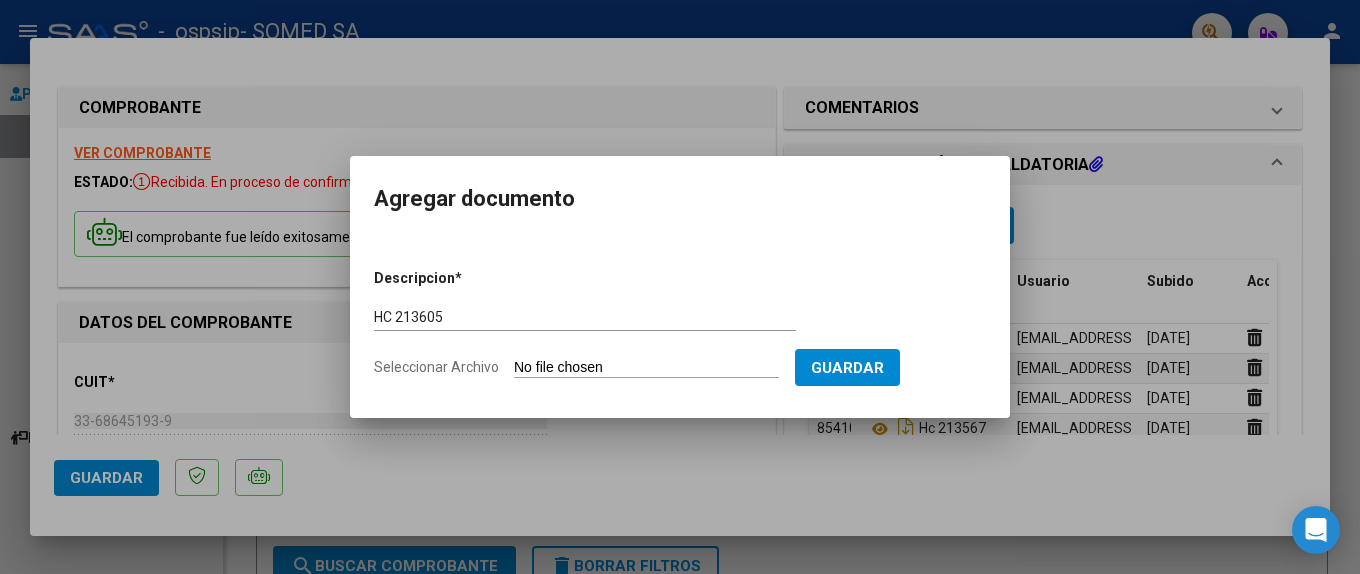 type on "C:\fakepath\213605.pdf" 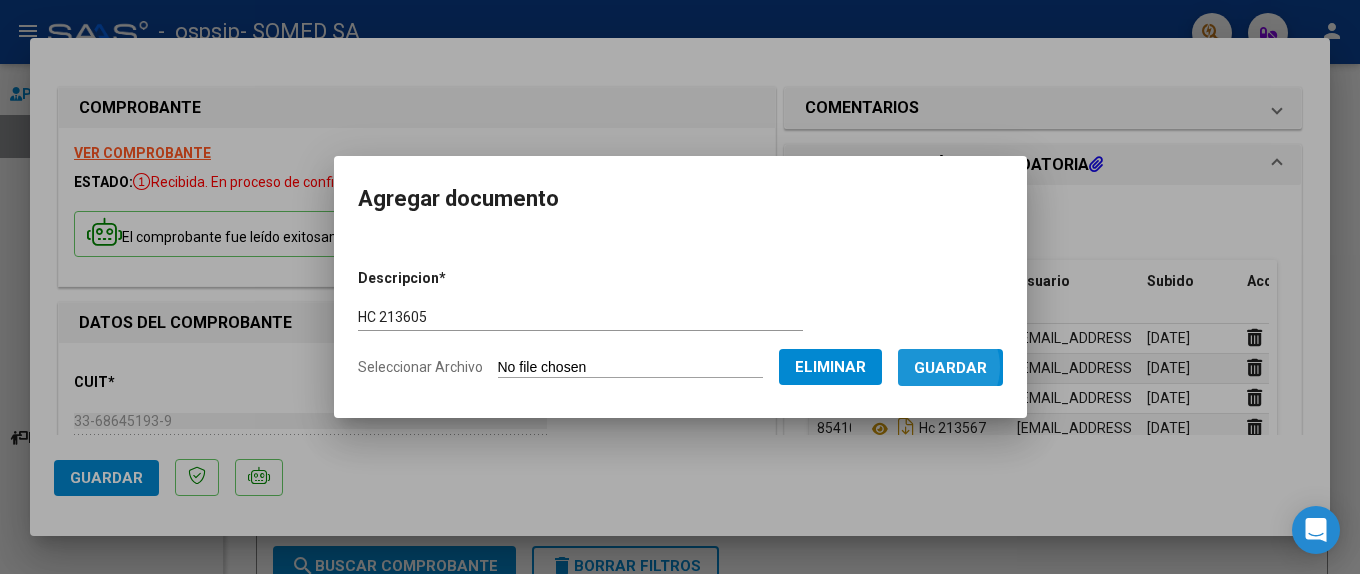 click on "Guardar" at bounding box center (950, 368) 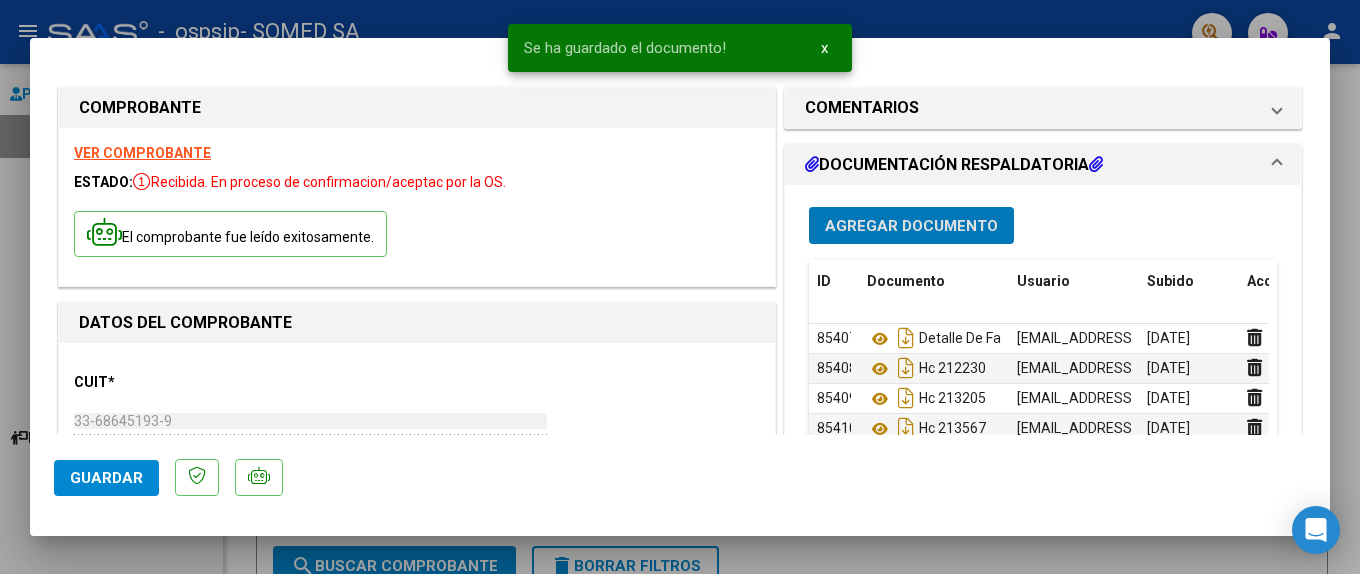 click on "Agregar Documento" at bounding box center [911, 225] 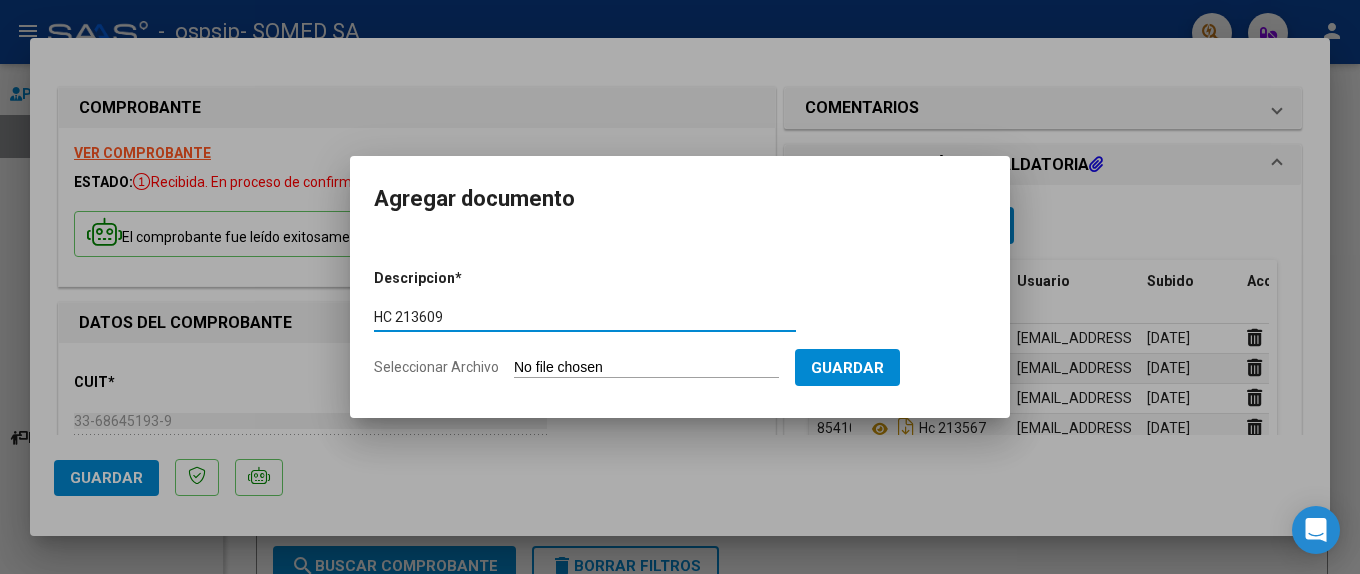 type on "HC 213609" 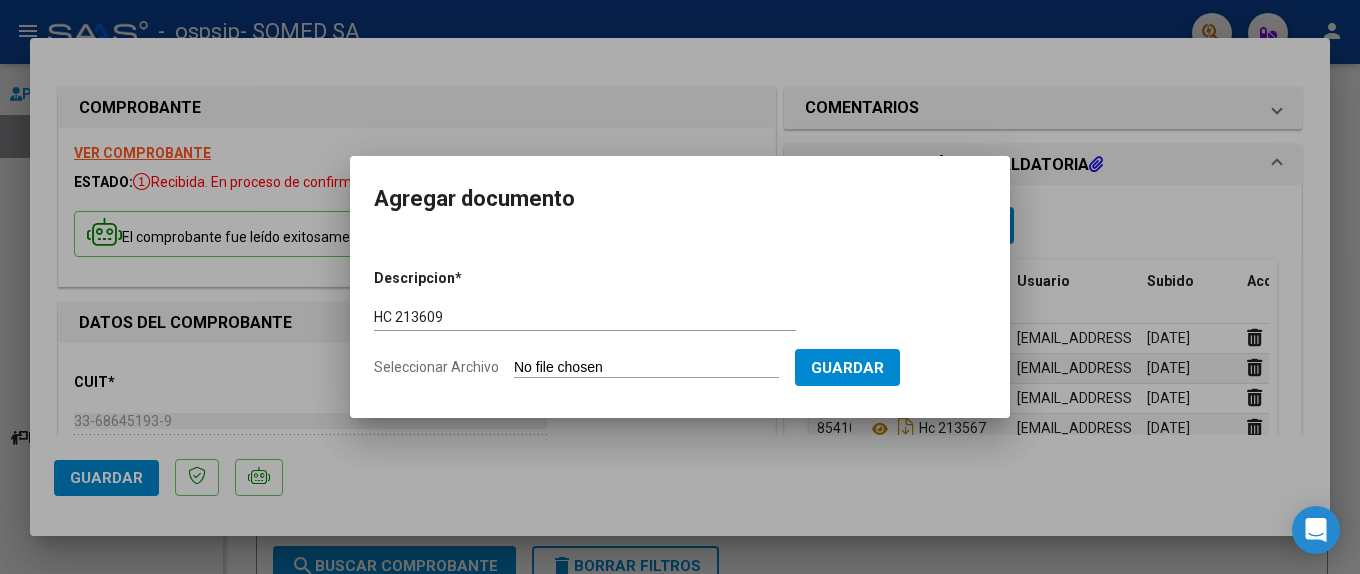 click on "Seleccionar Archivo" at bounding box center [646, 368] 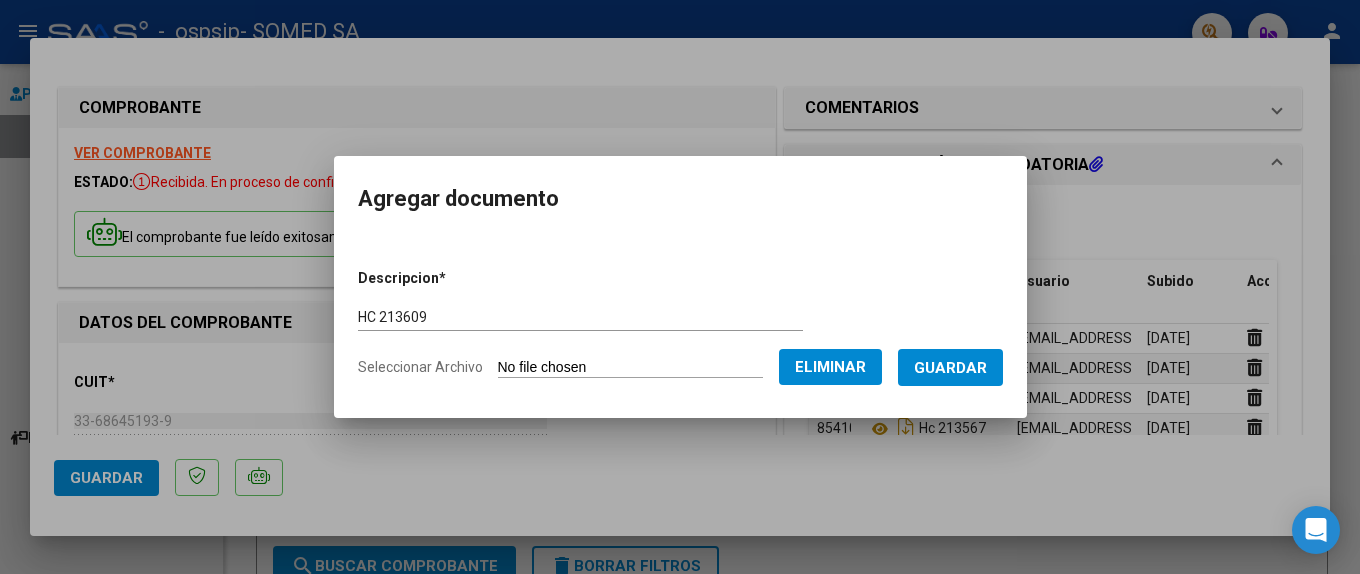 click on "Guardar" at bounding box center (950, 368) 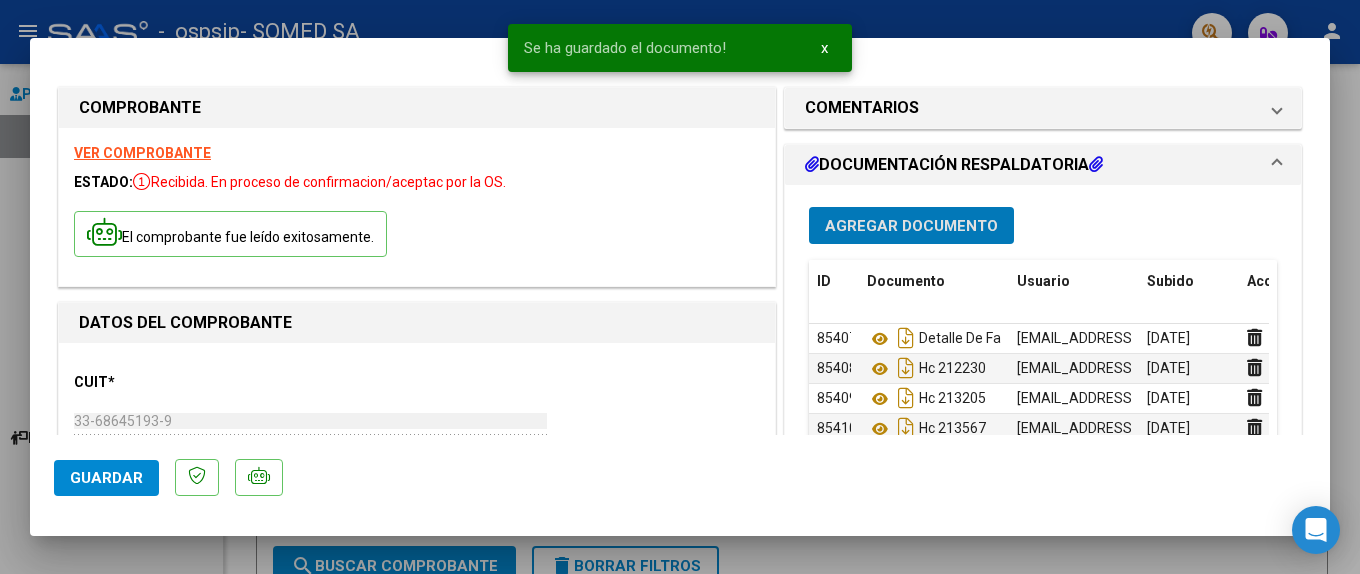 click on "Agregar Documento" at bounding box center (911, 225) 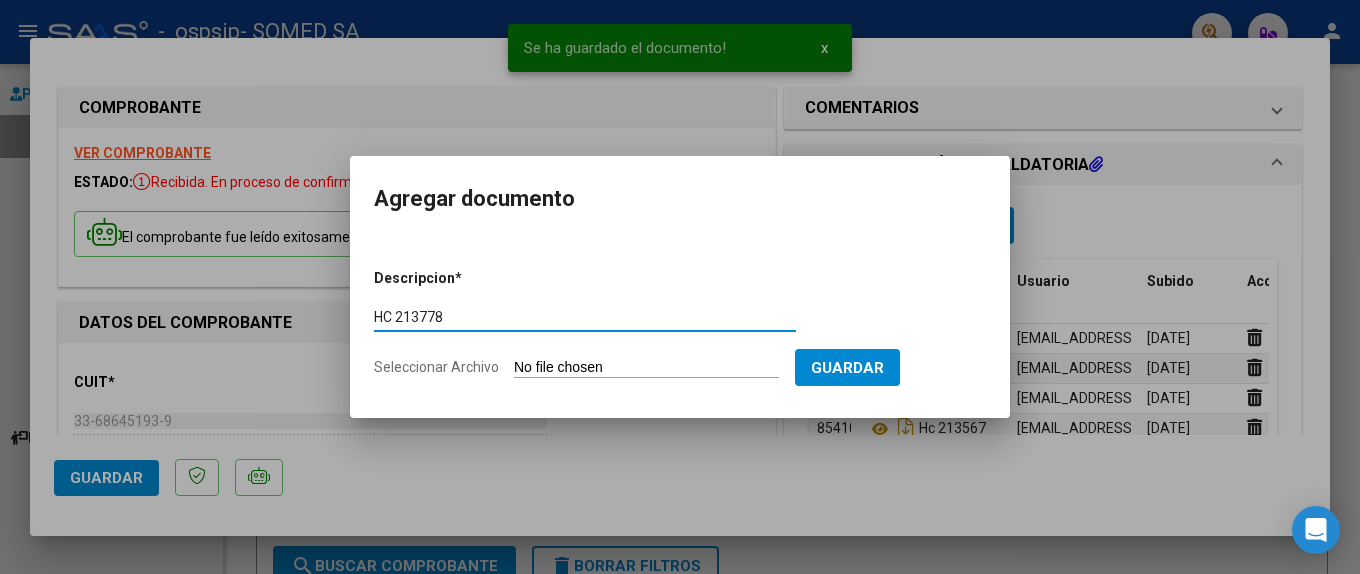 type on "HC 213778" 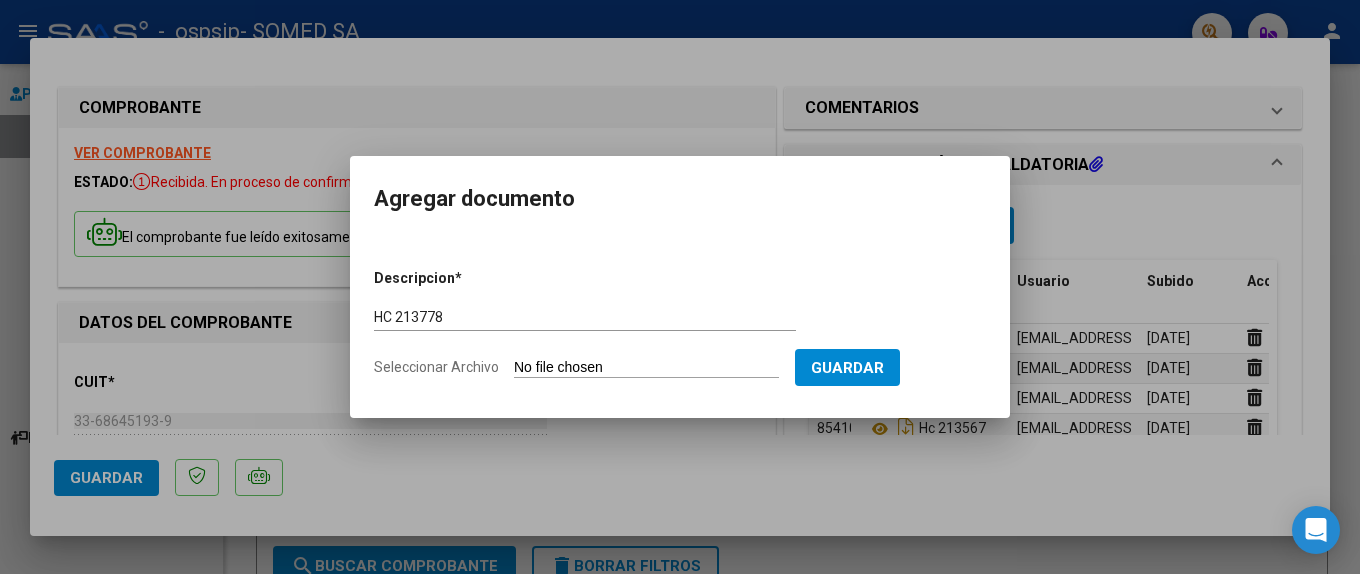 type on "C:\fakepath\213778.pdf" 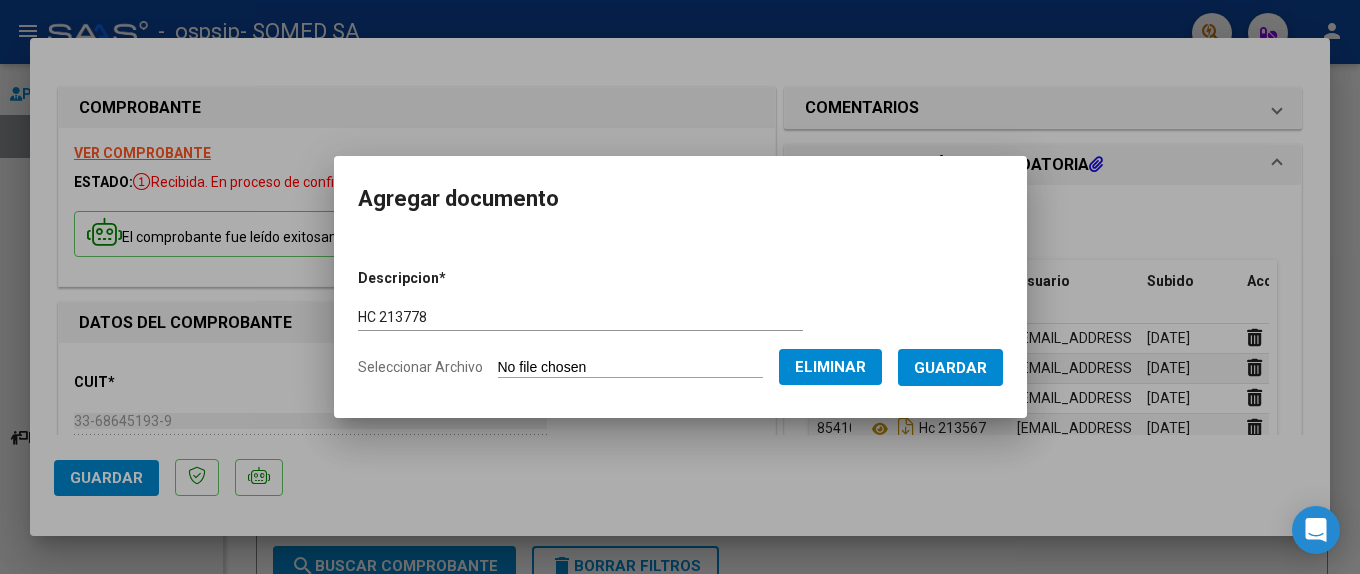 click on "Guardar" at bounding box center (950, 368) 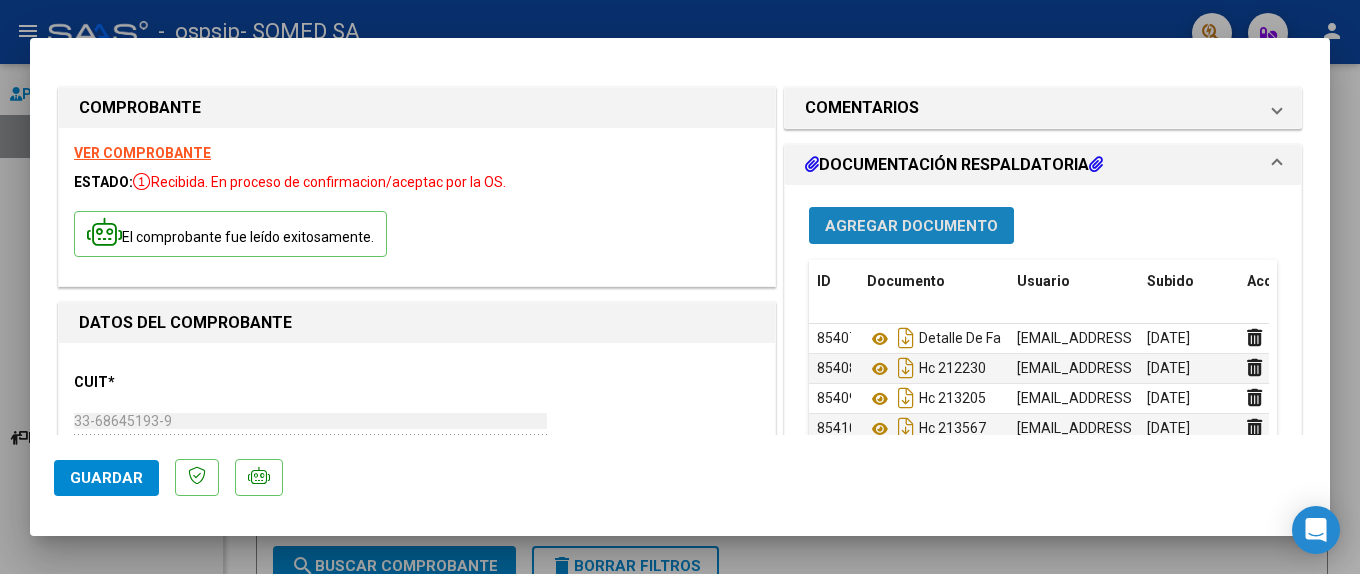 click on "Agregar Documento" at bounding box center [911, 226] 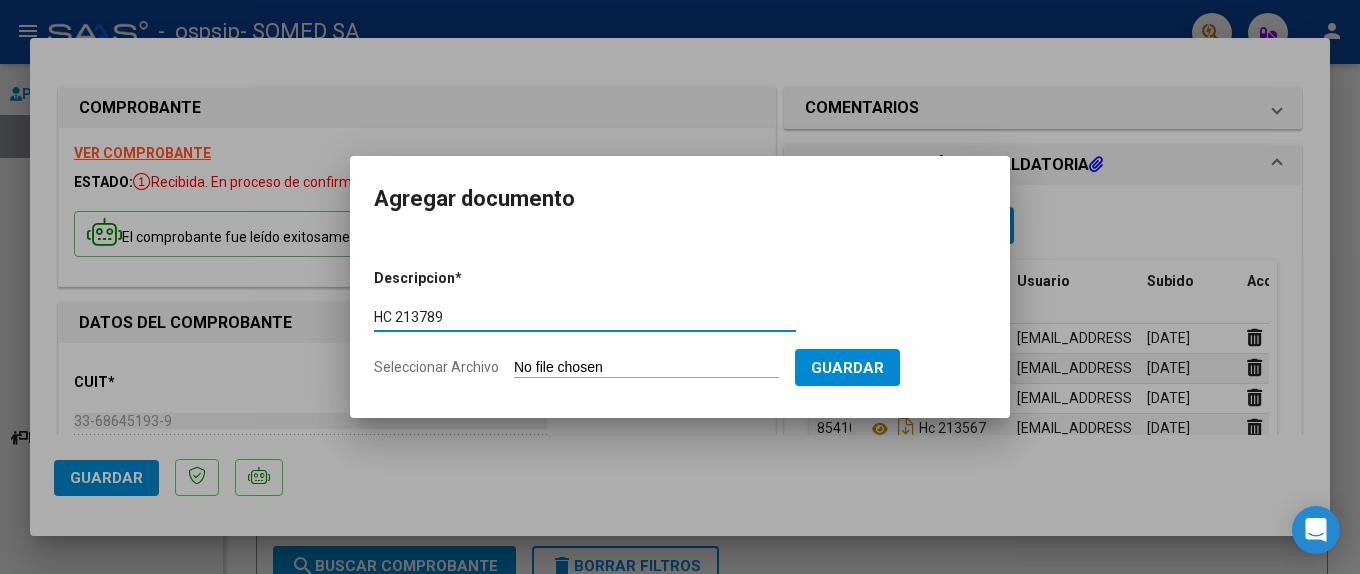 type on "HC 213789" 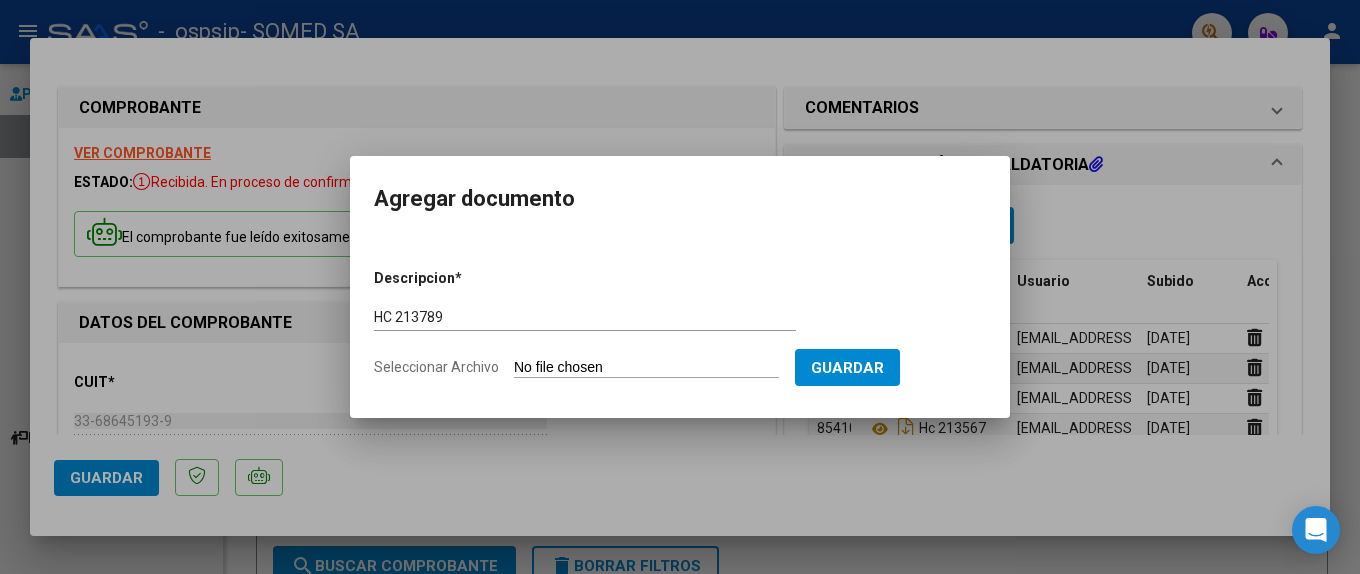 type on "C:\fakepath\213789.pdf" 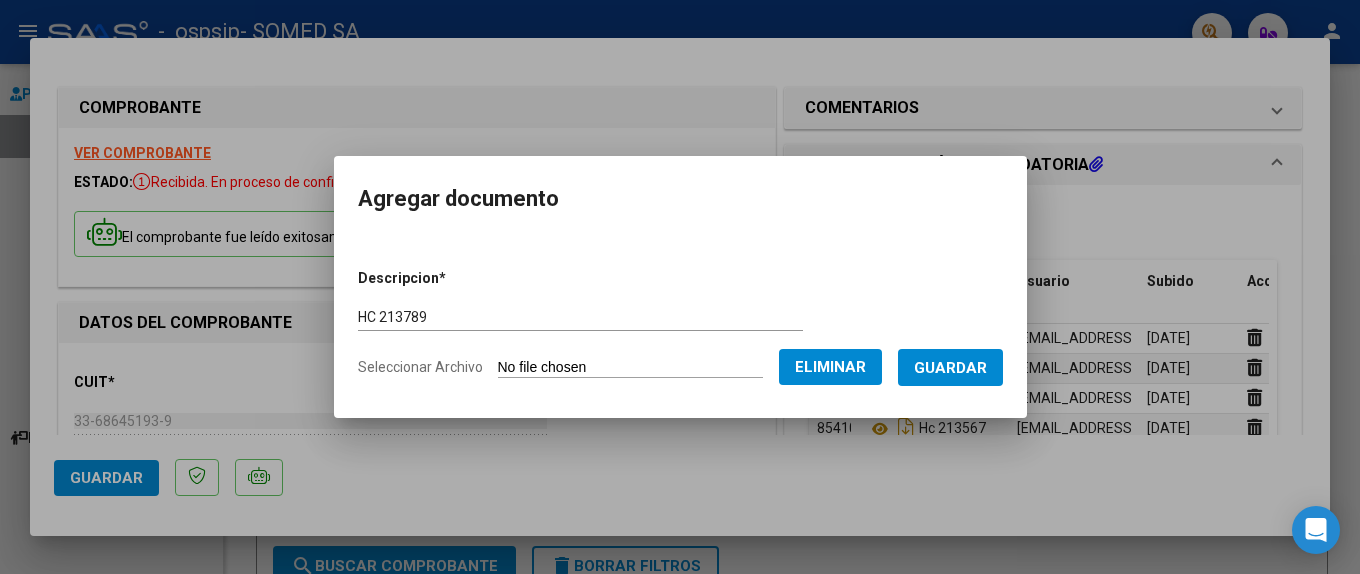 click on "Guardar" at bounding box center [950, 367] 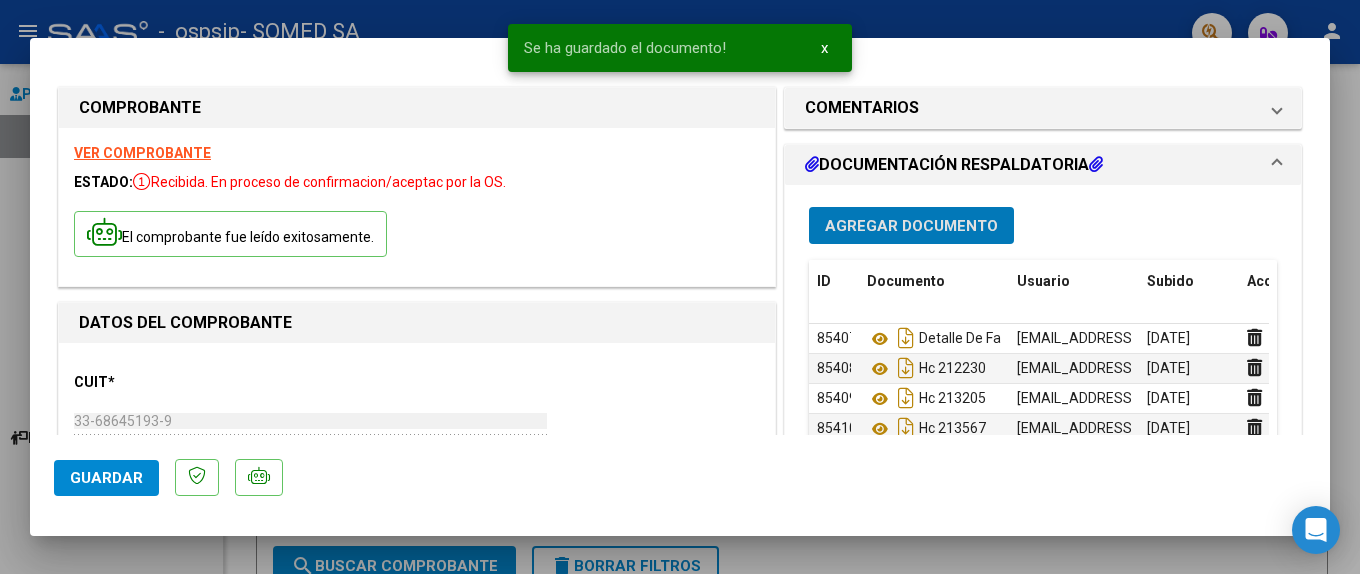 click on "Agregar Documento" at bounding box center [911, 226] 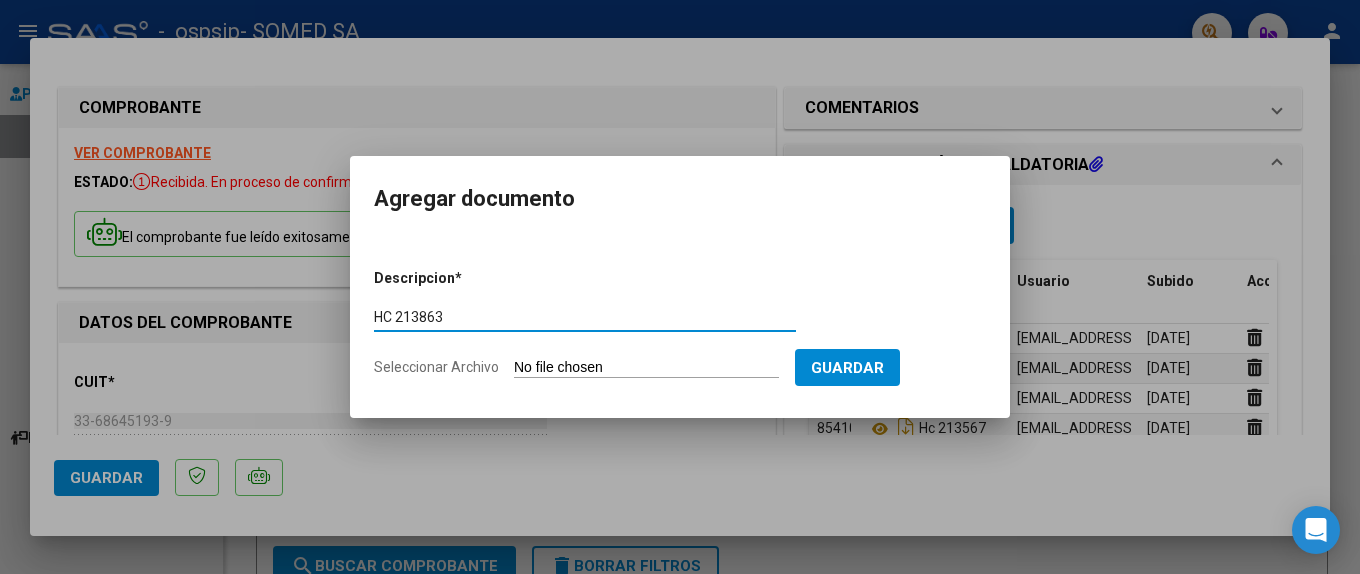 type on "HC 213863" 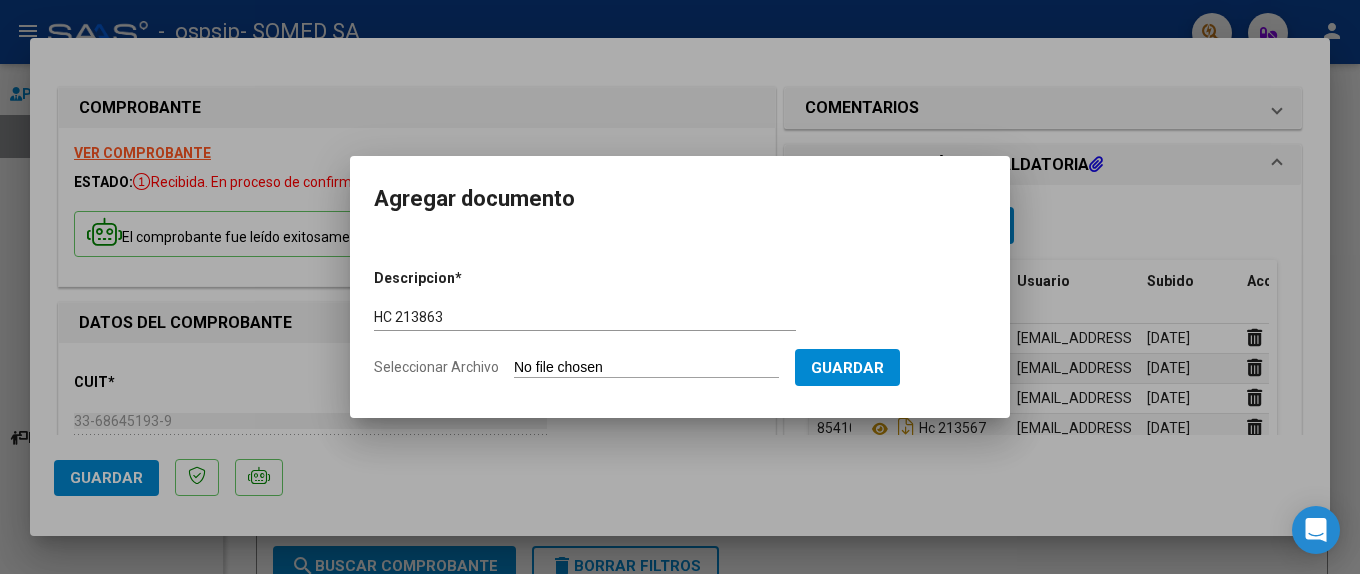 type on "C:\fakepath\213863.pdf" 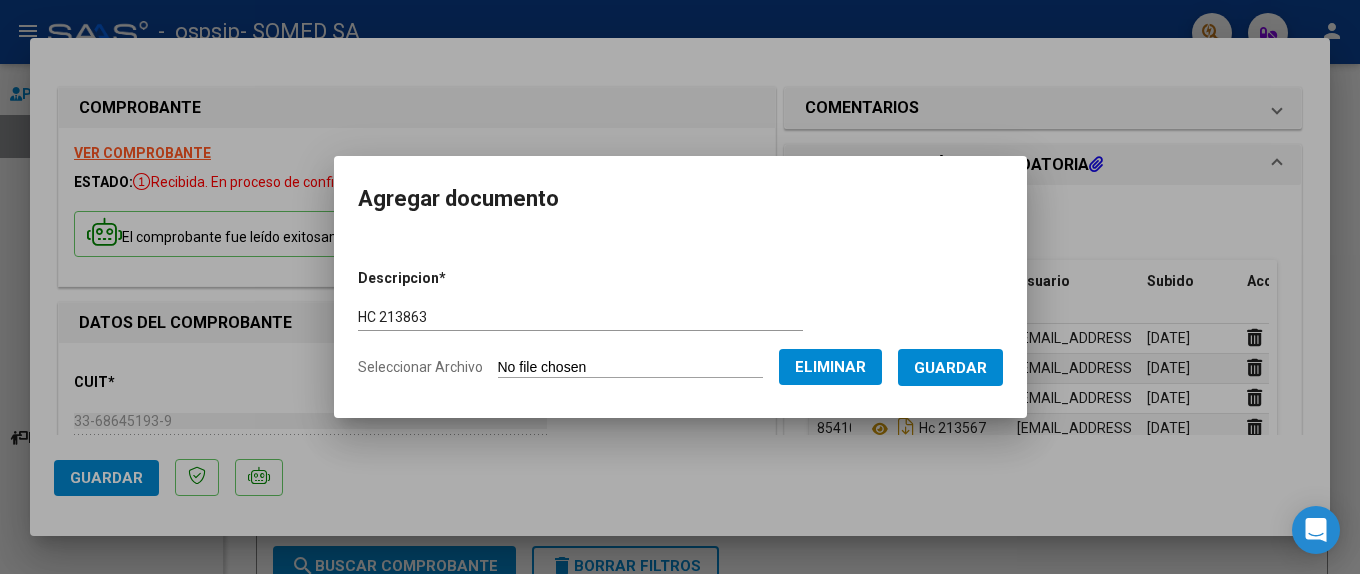 click on "Guardar" at bounding box center [950, 367] 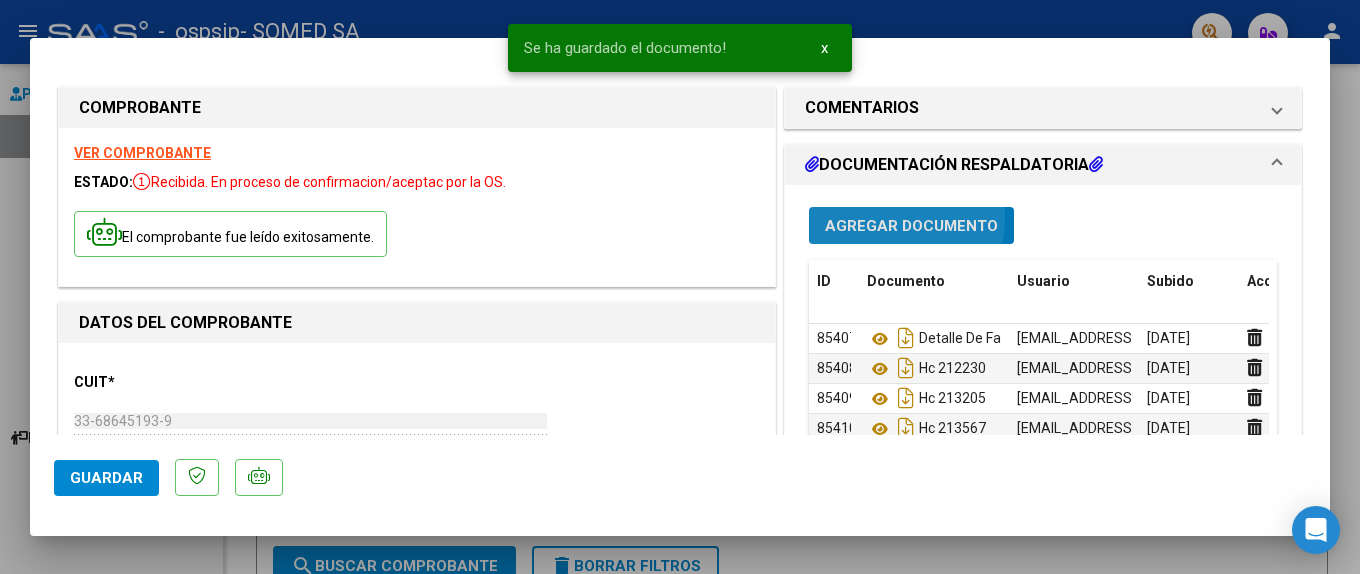 click on "Agregar Documento" at bounding box center [911, 225] 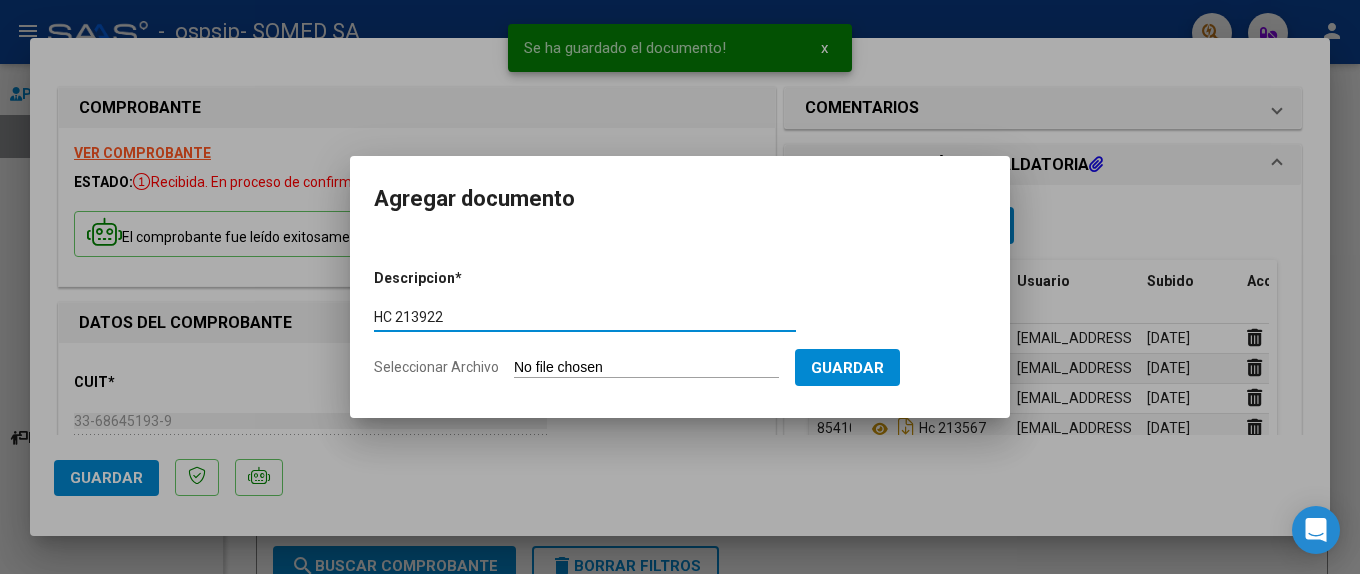 type on "HC 213922" 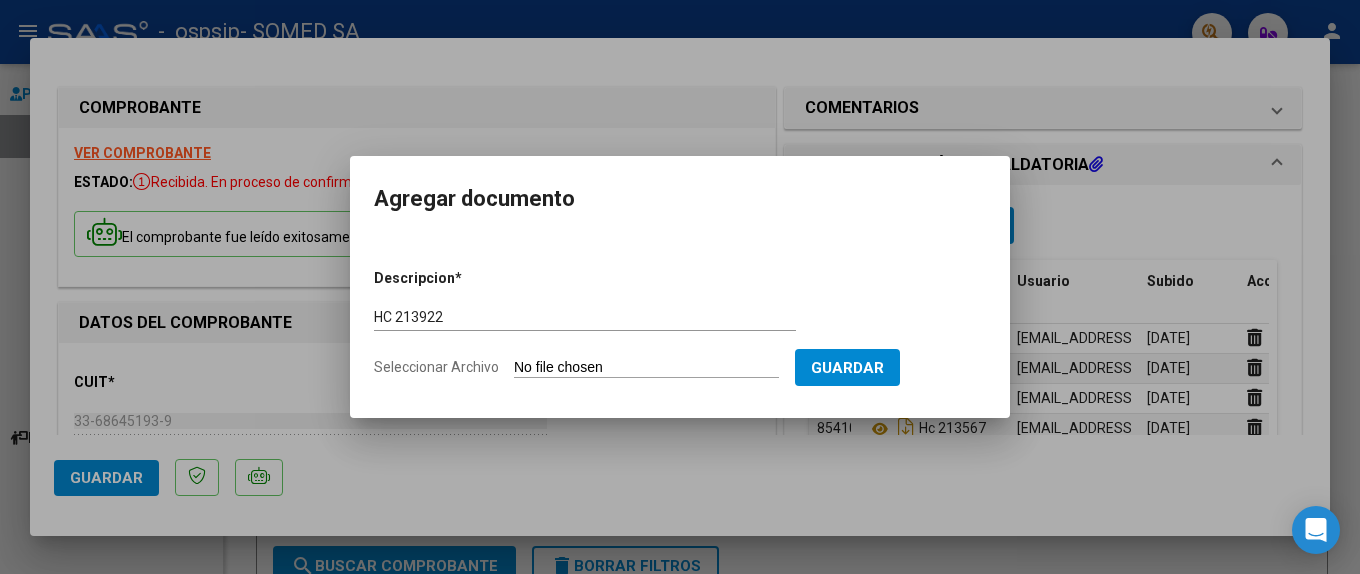 type on "C:\fakepath\213922.pdf" 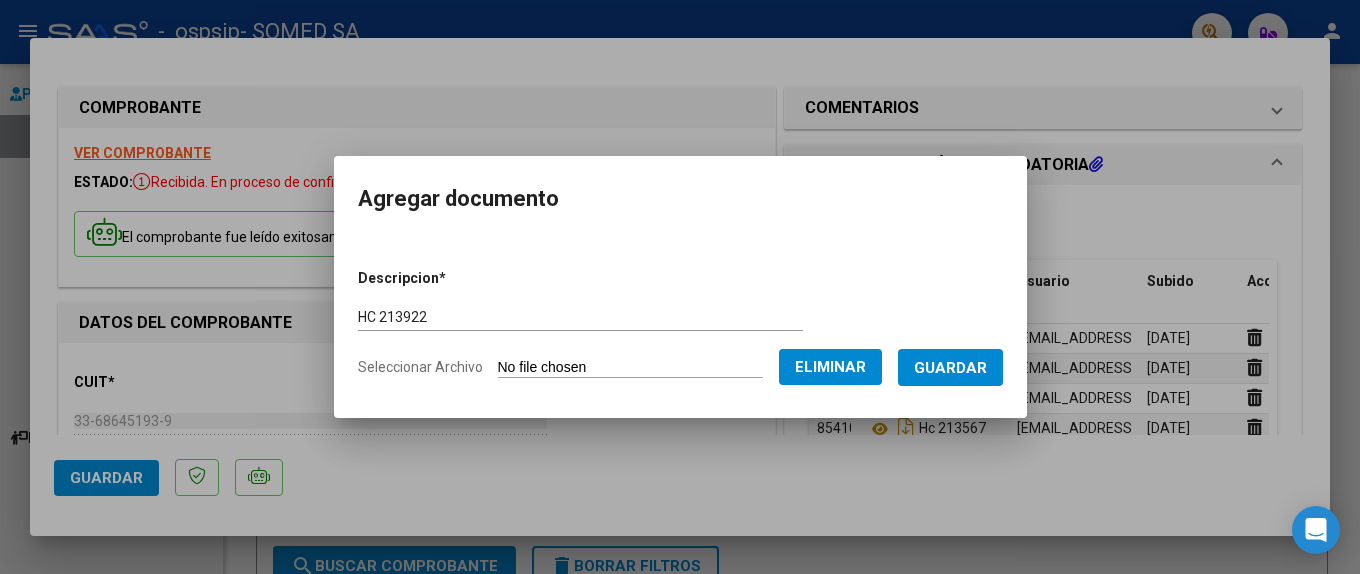 click on "Guardar" at bounding box center (950, 367) 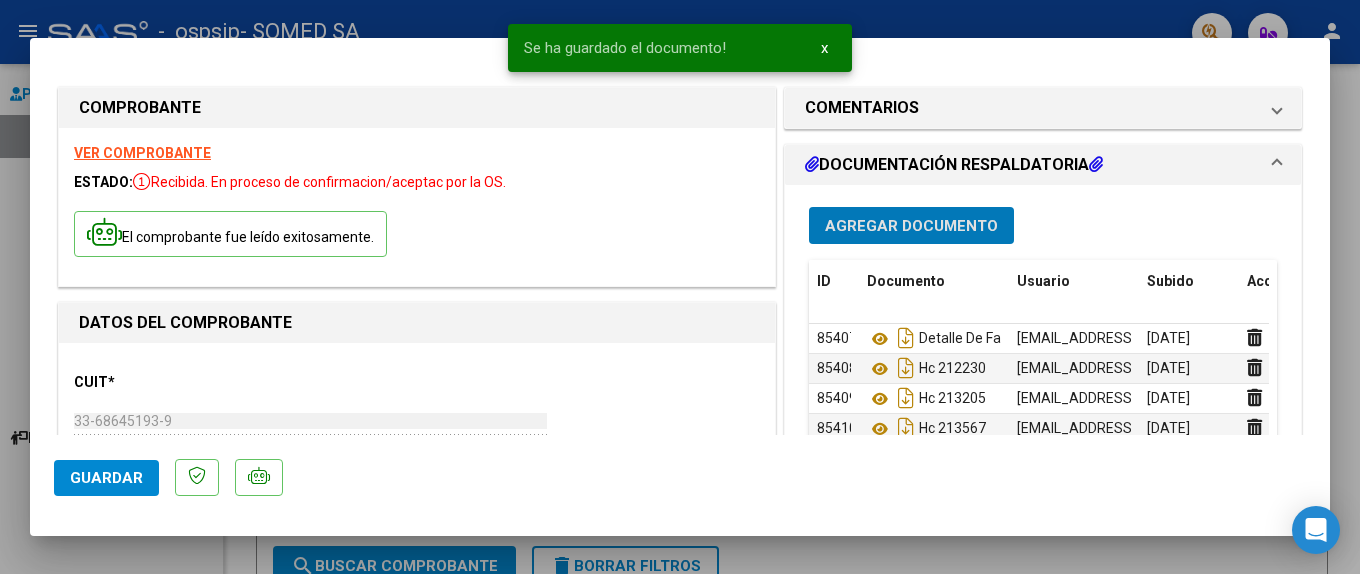 click on "Agregar Documento" at bounding box center [911, 226] 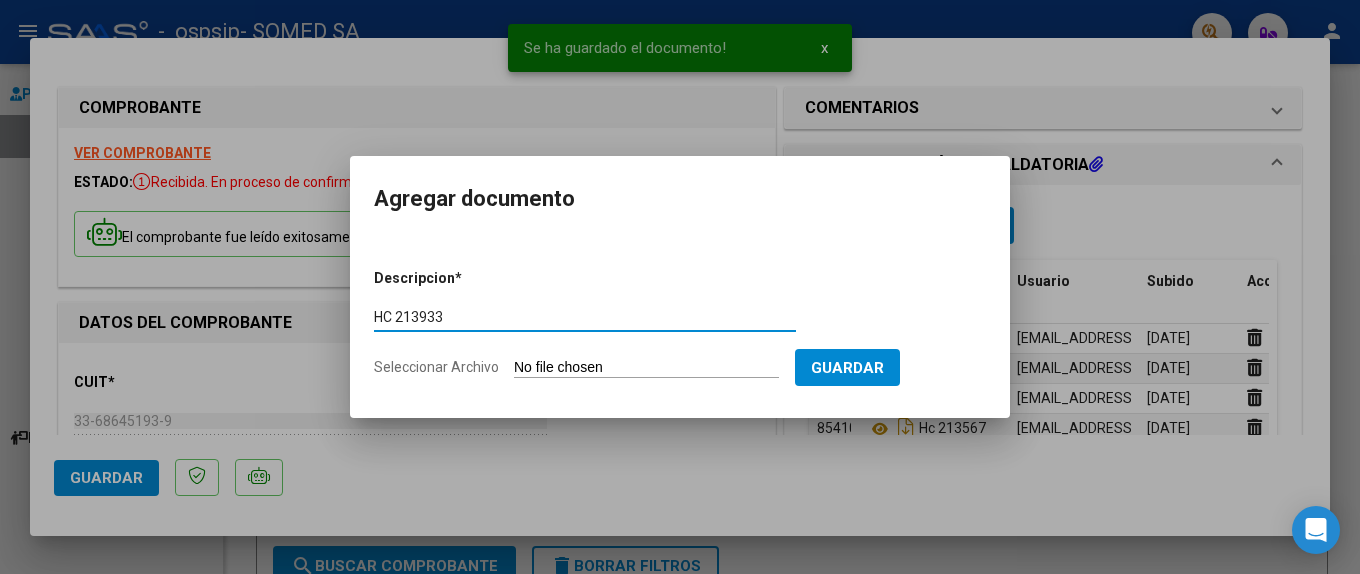 type on "HC 213933" 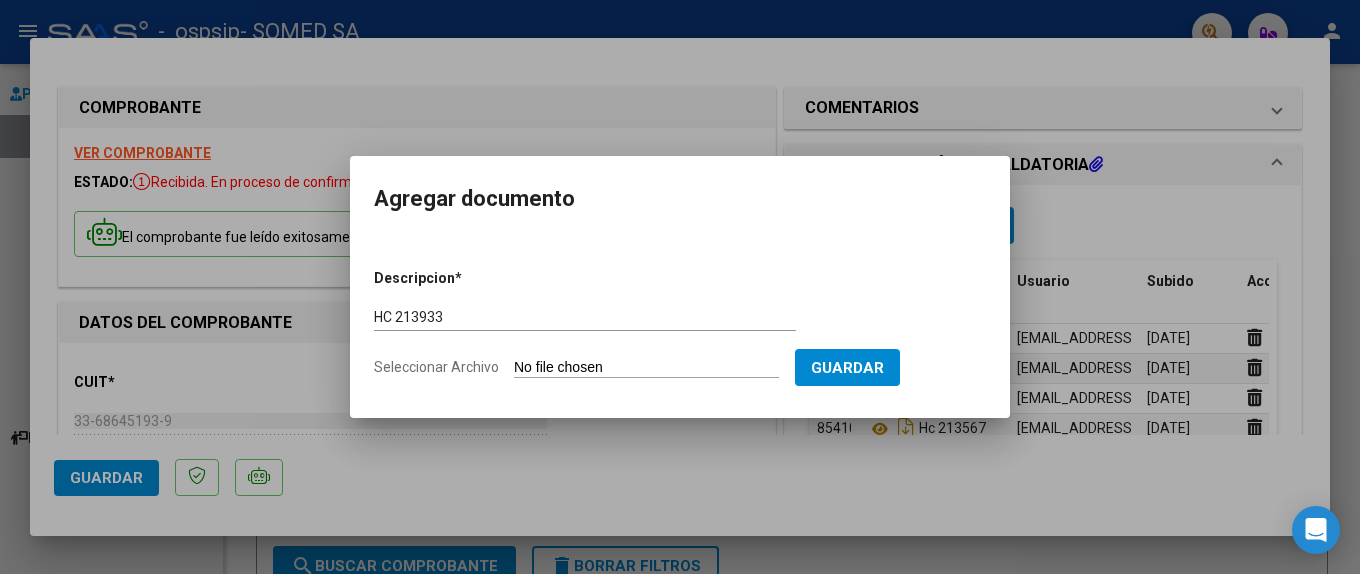 type on "C:\fakepath\213933.pdf" 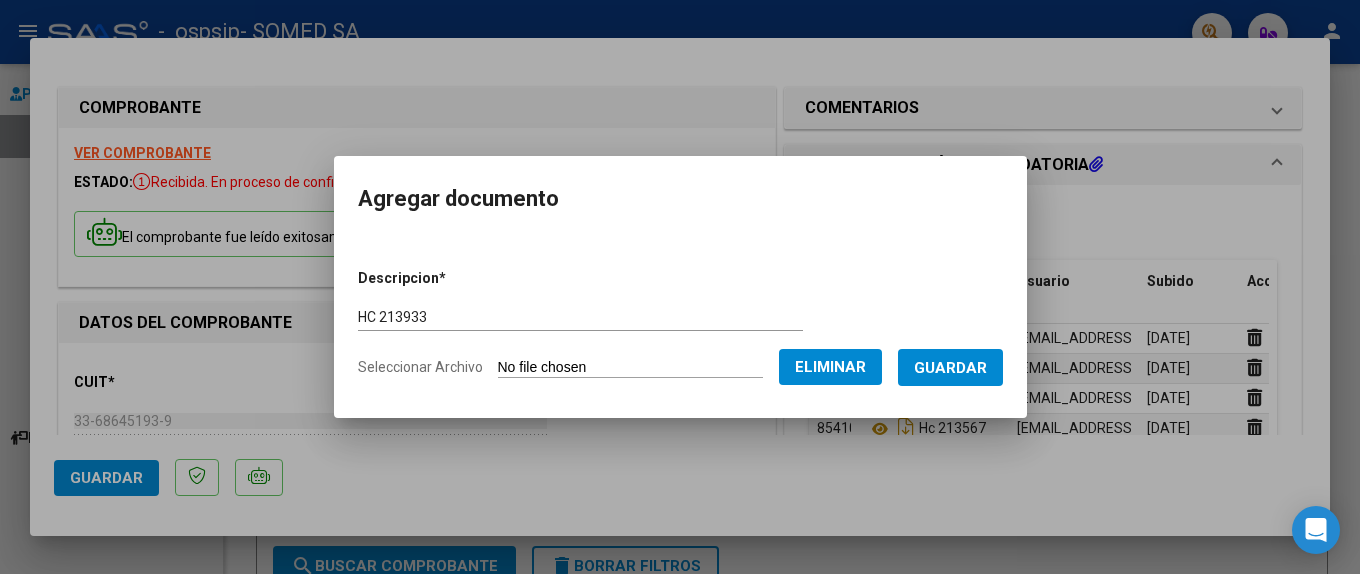 click on "Guardar" at bounding box center (950, 368) 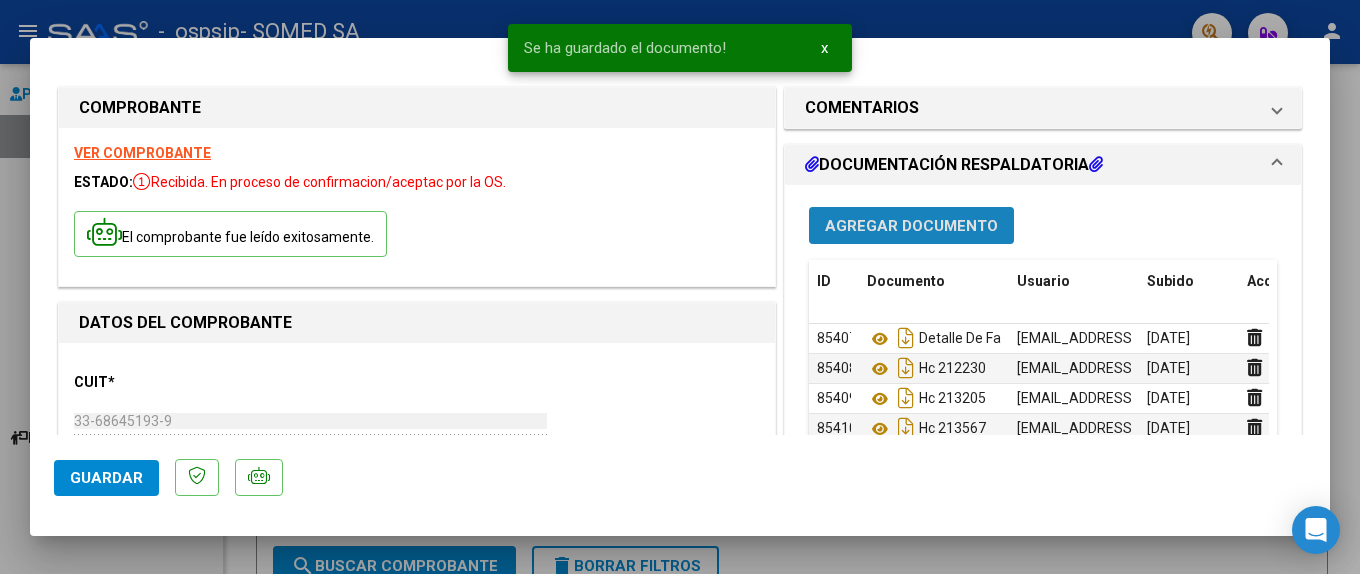 click on "Agregar Documento" at bounding box center [911, 226] 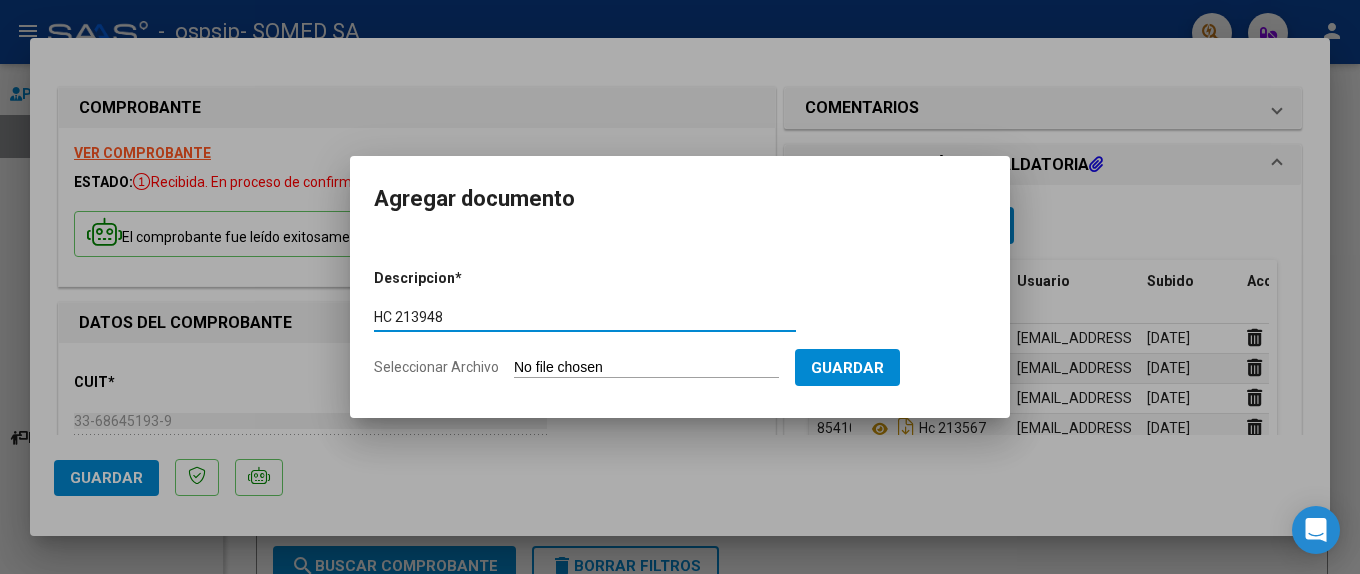 type on "HC 213948" 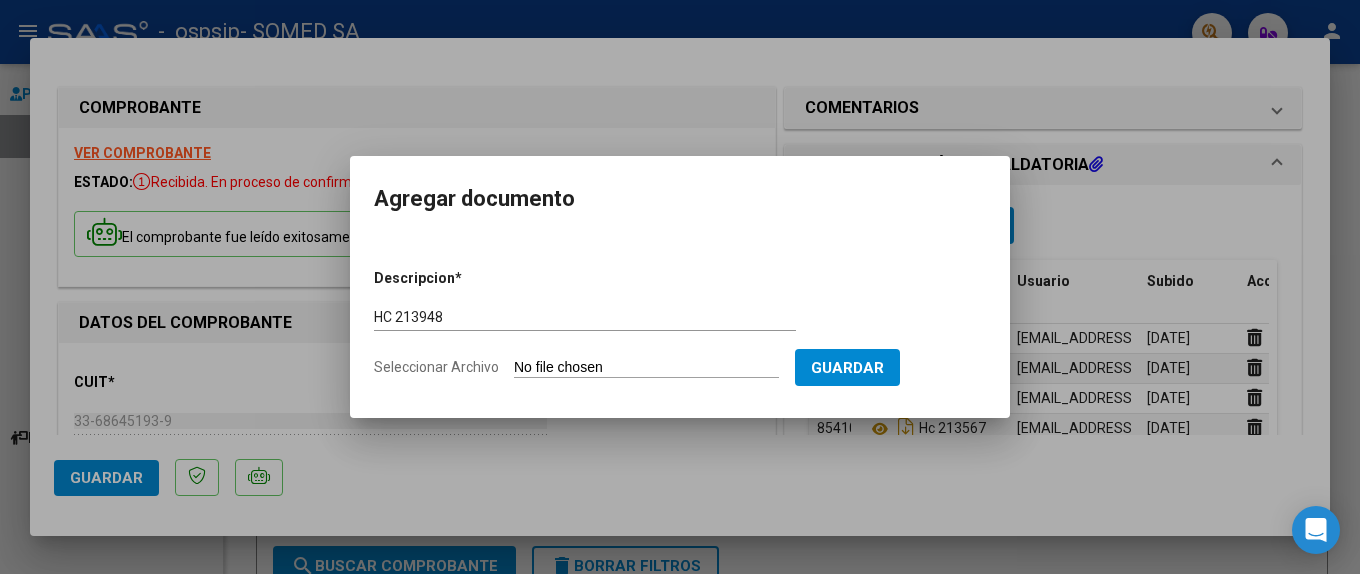 type on "C:\fakepath\213948.pdf" 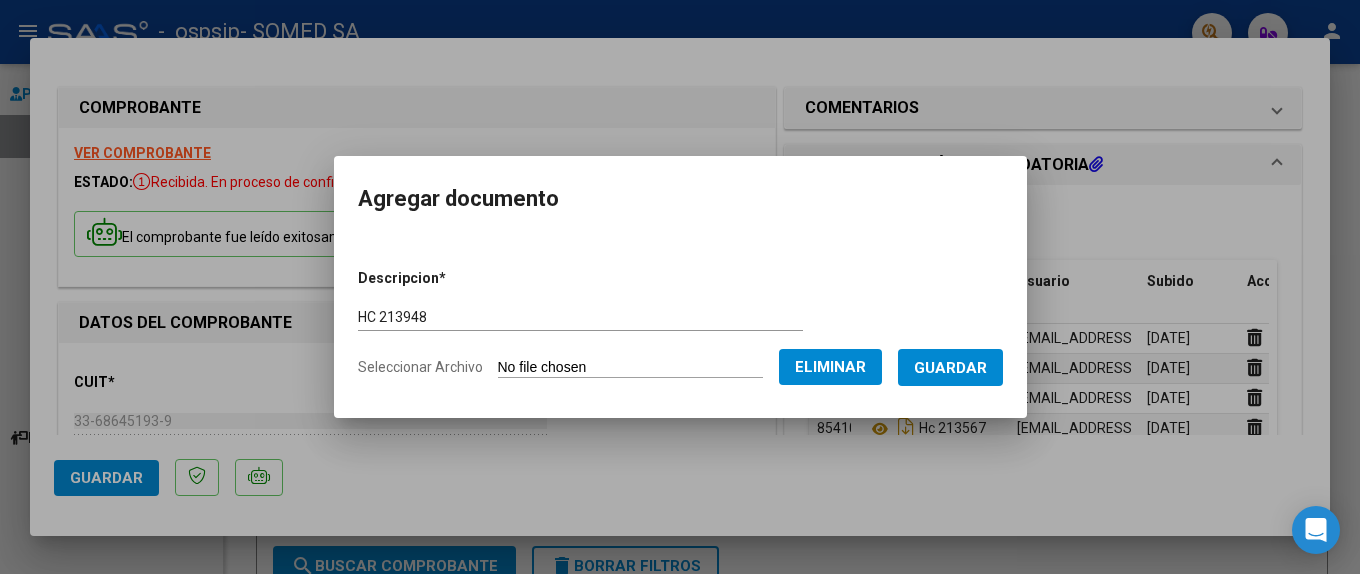 click on "Guardar" at bounding box center [950, 368] 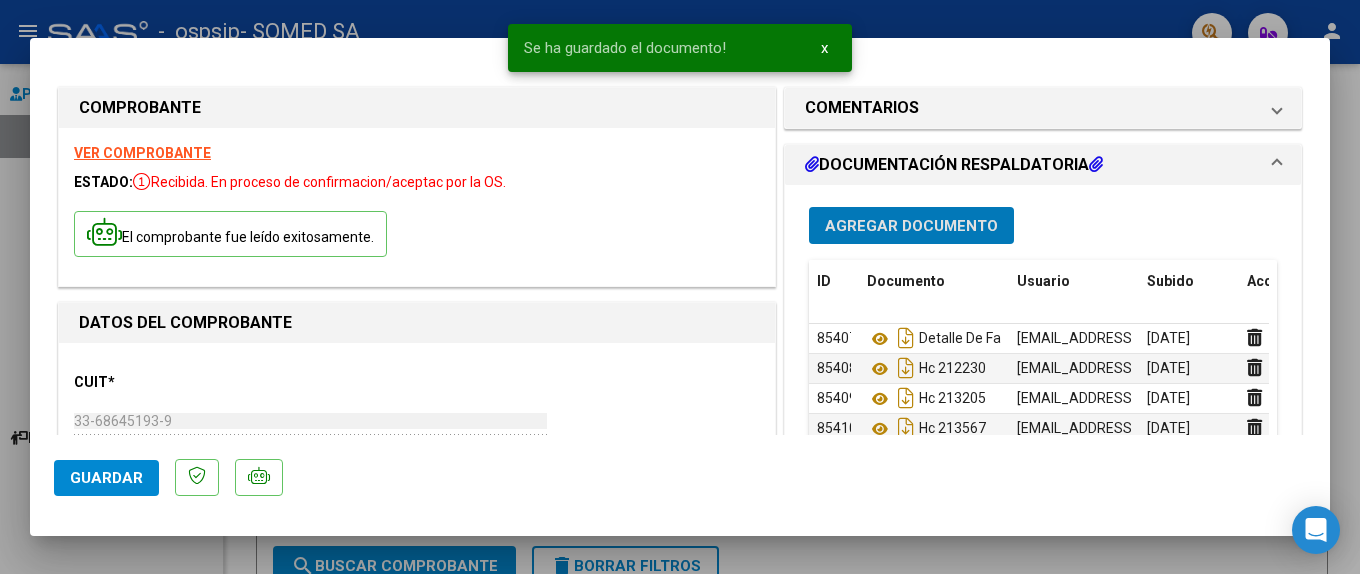 click on "Agregar Documento" at bounding box center (911, 226) 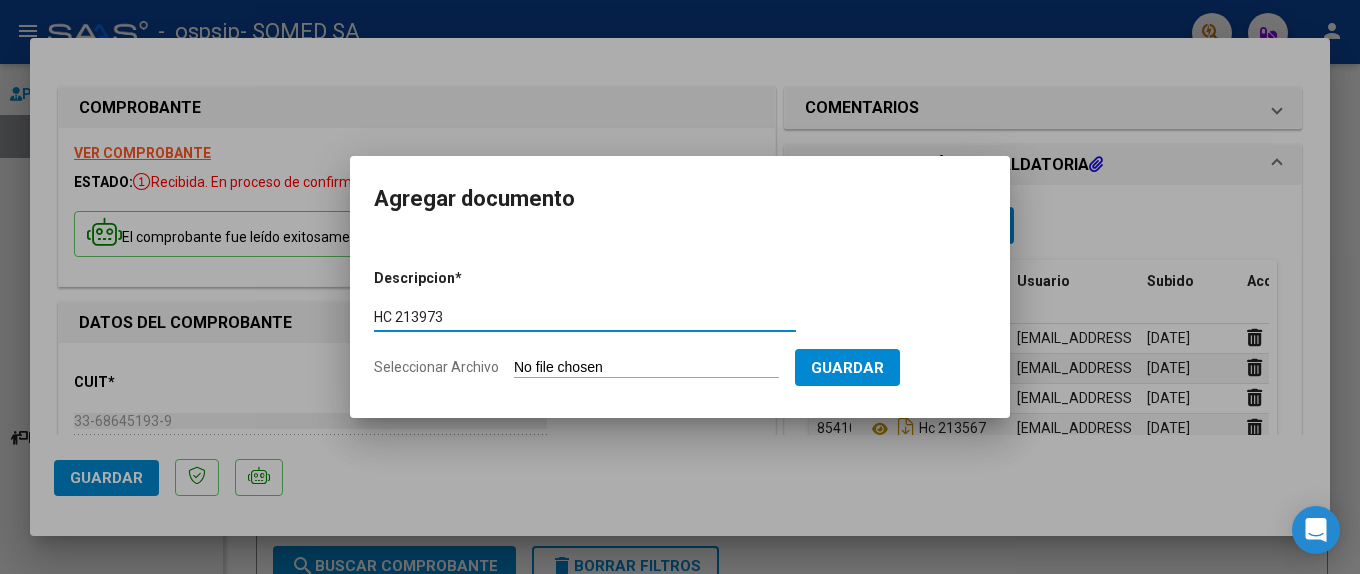 type on "HC 213973" 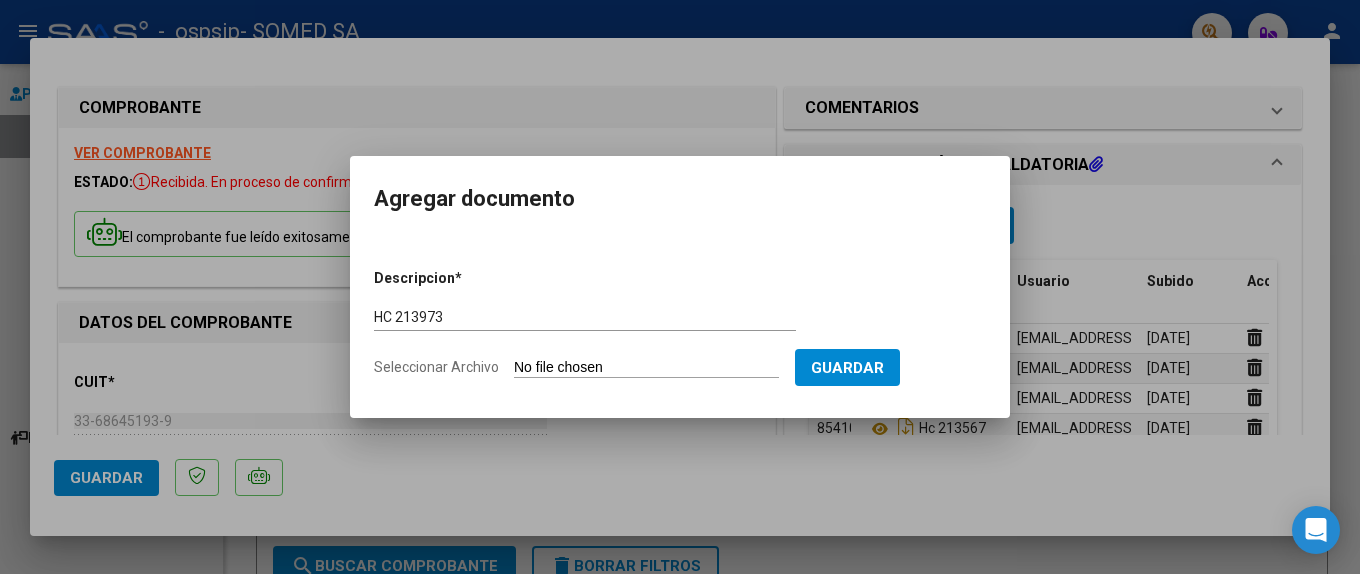 click on "Seleccionar Archivo" at bounding box center [646, 368] 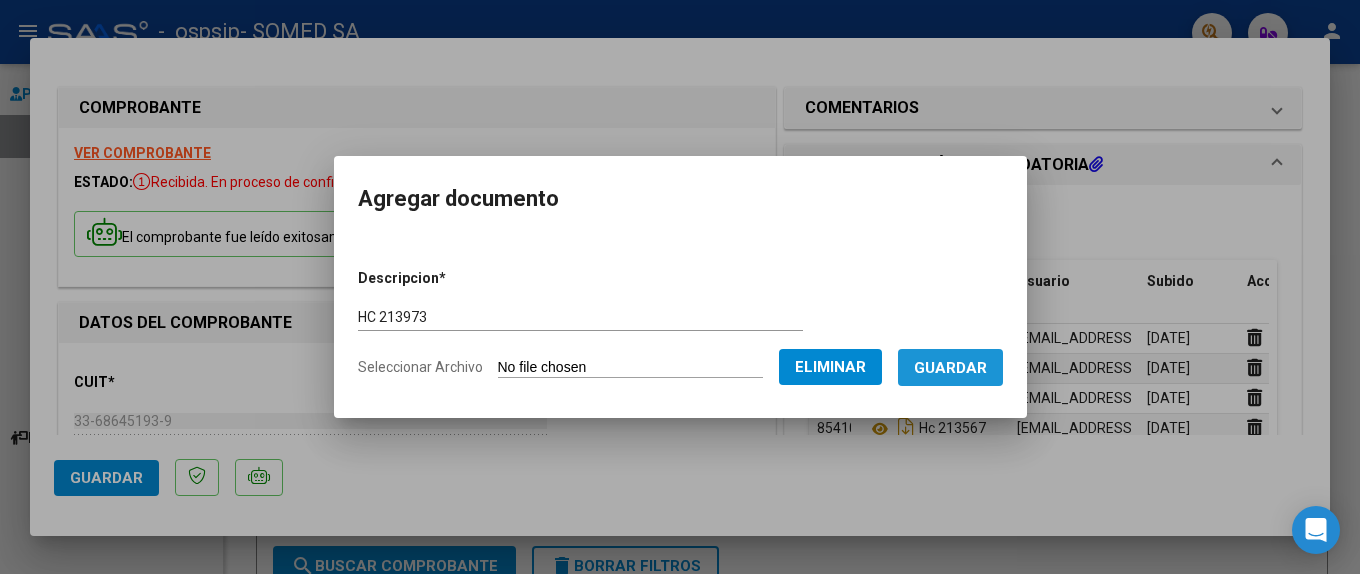 click on "Guardar" at bounding box center (950, 368) 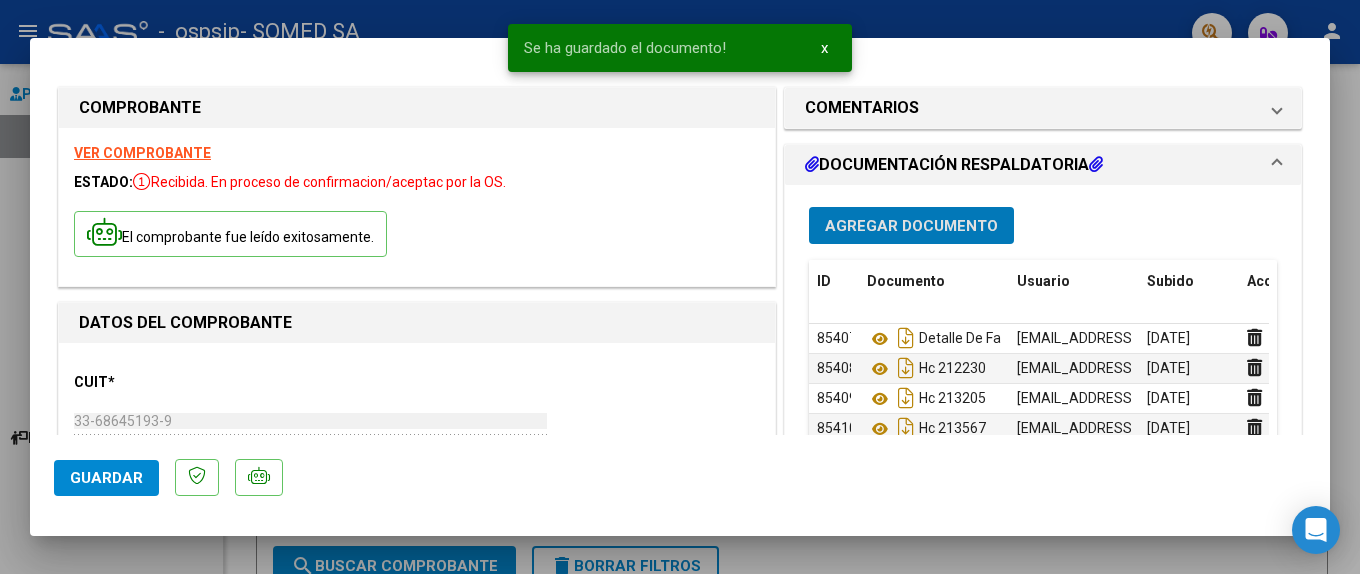 click on "Agregar Documento" at bounding box center [911, 226] 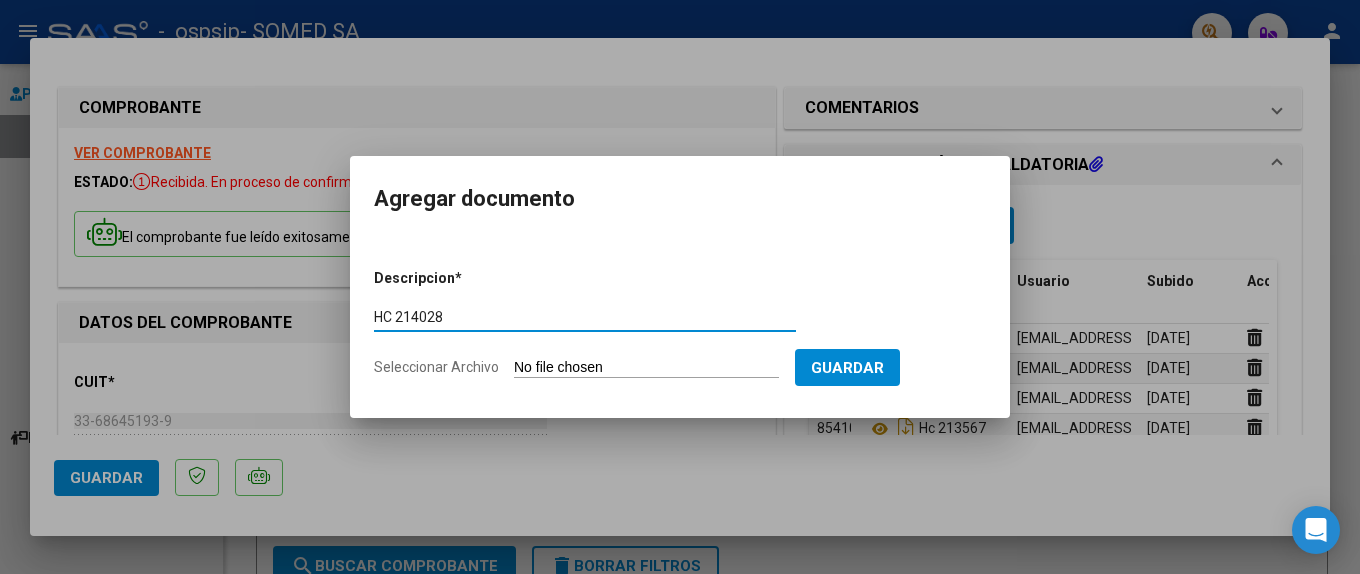 type on "HC 214028" 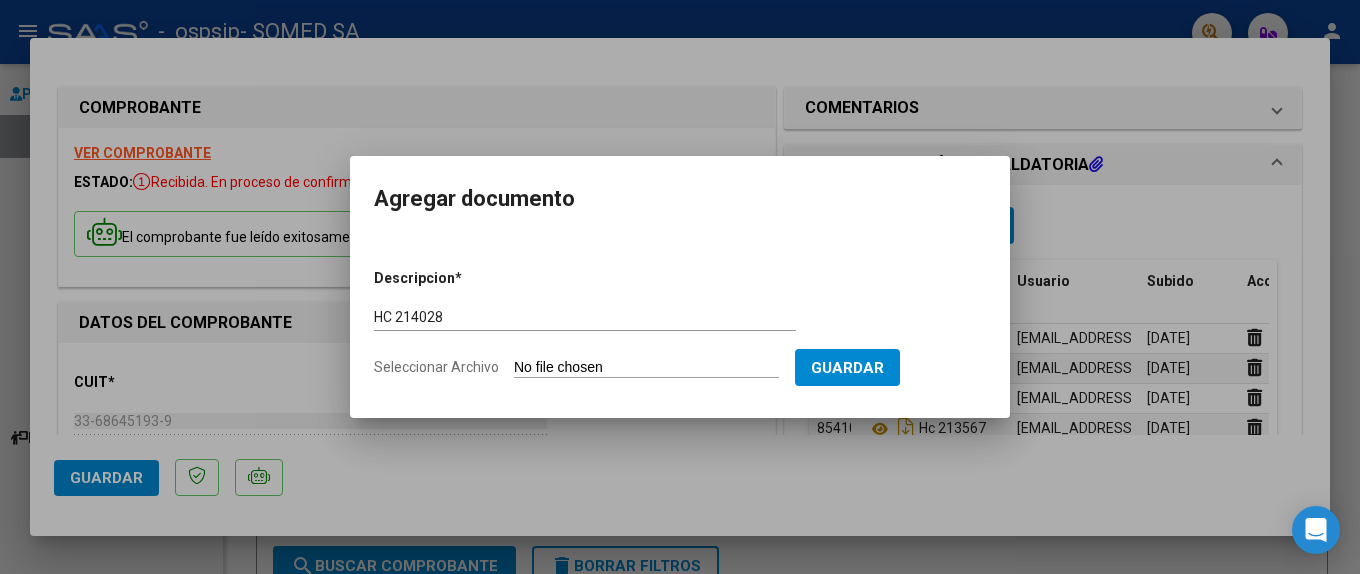 type on "C:\fakepath\214028.pdf" 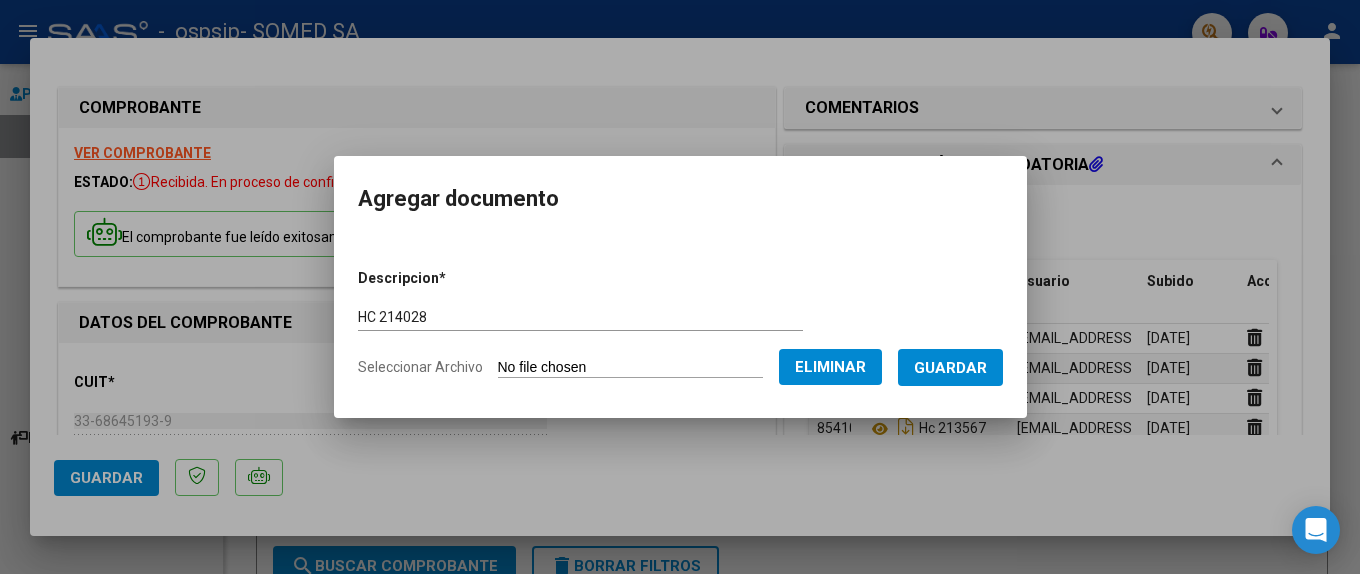 click on "Guardar" at bounding box center [950, 368] 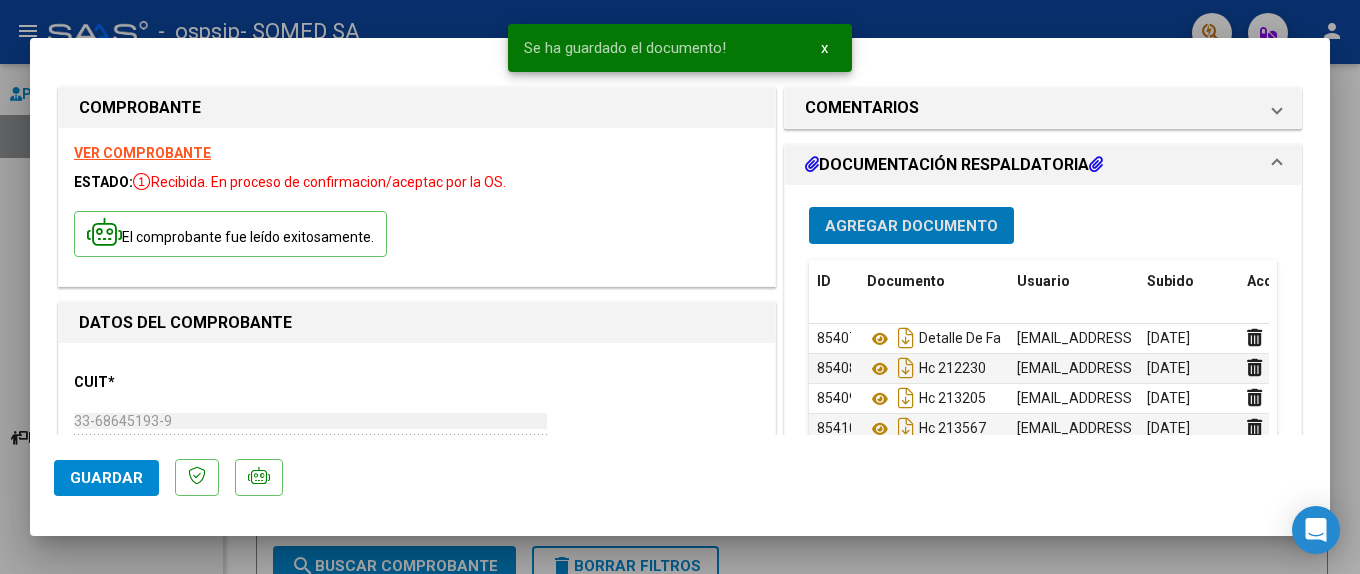 click on "Agregar Documento" at bounding box center [911, 226] 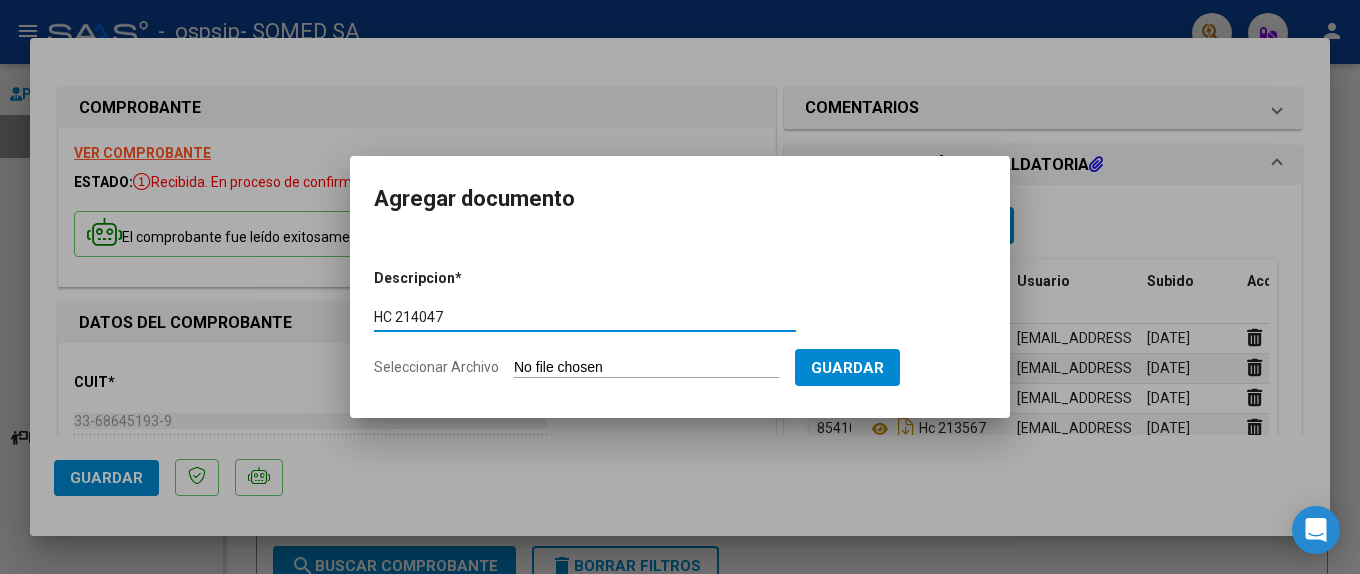 type on "HC 214047" 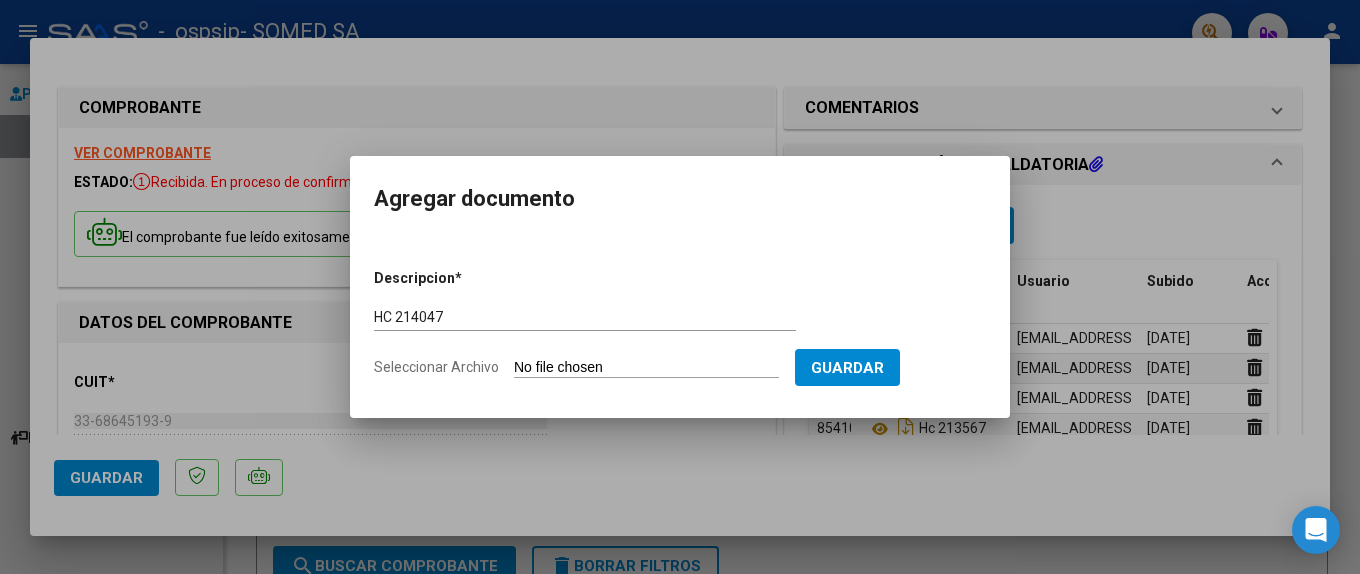 type on "C:\fakepath\214047.pdf" 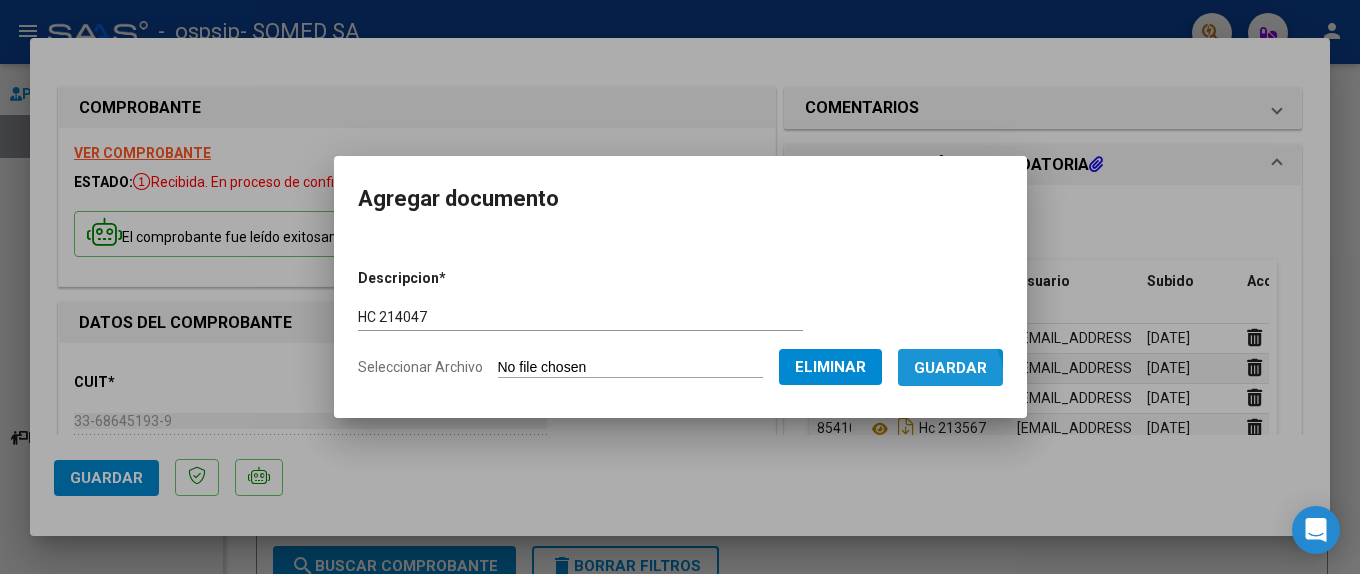 click on "Guardar" at bounding box center (950, 367) 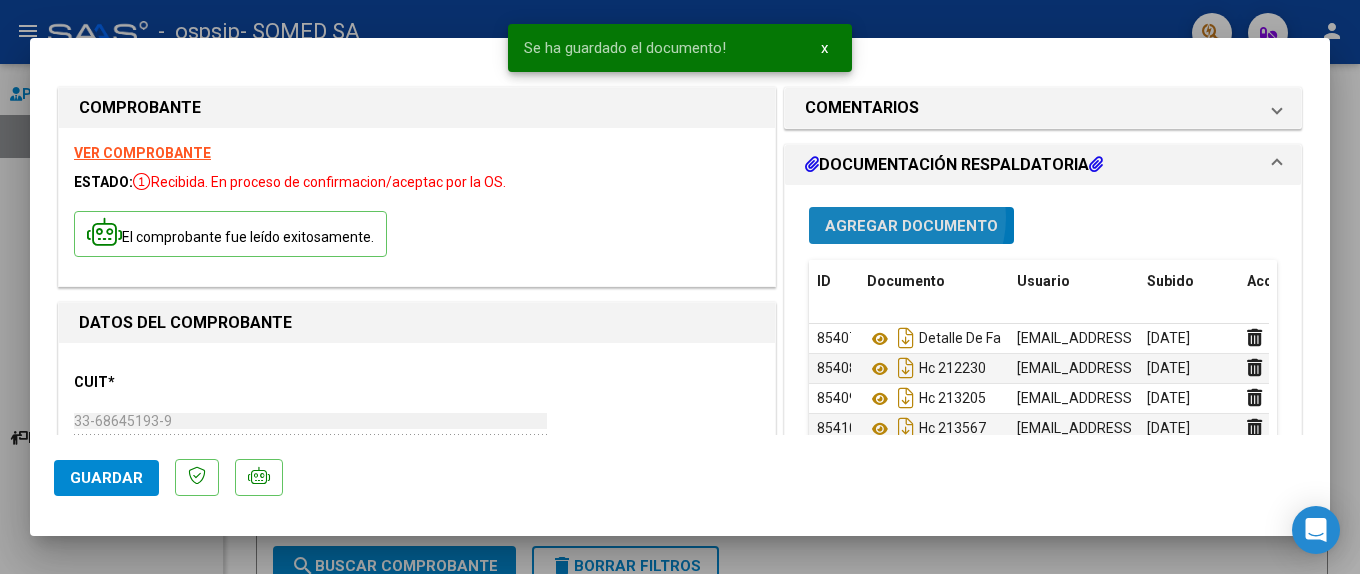 click on "Agregar Documento" at bounding box center (911, 225) 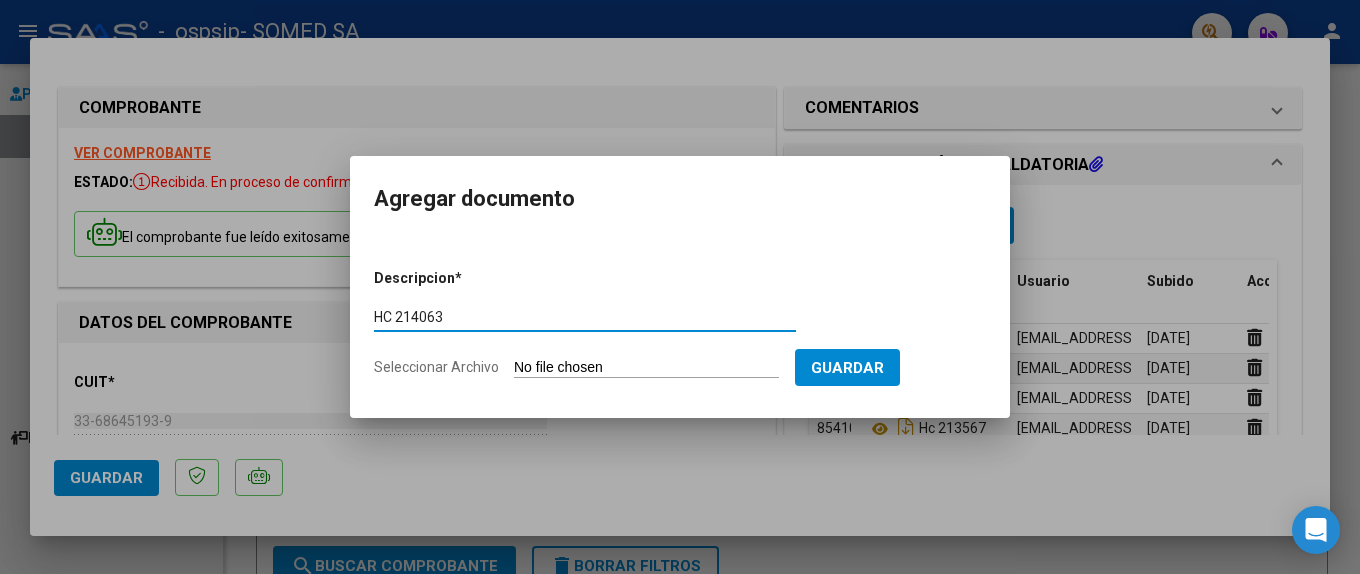 type on "HC 214063" 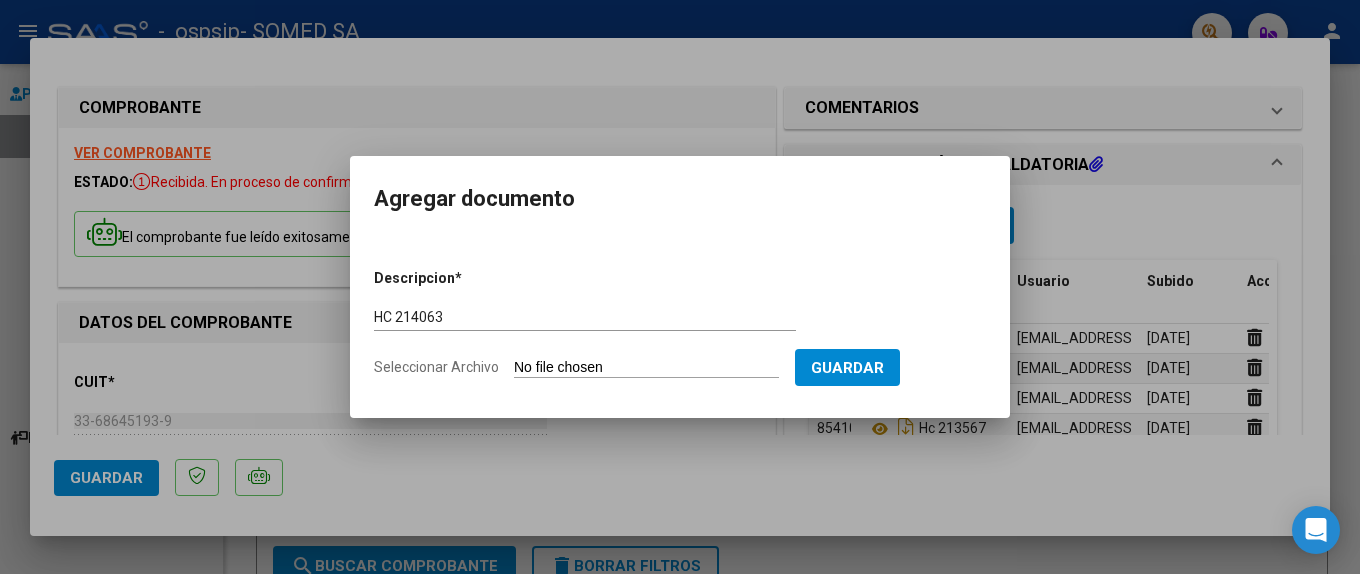 type on "C:\fakepath\214063.pdf" 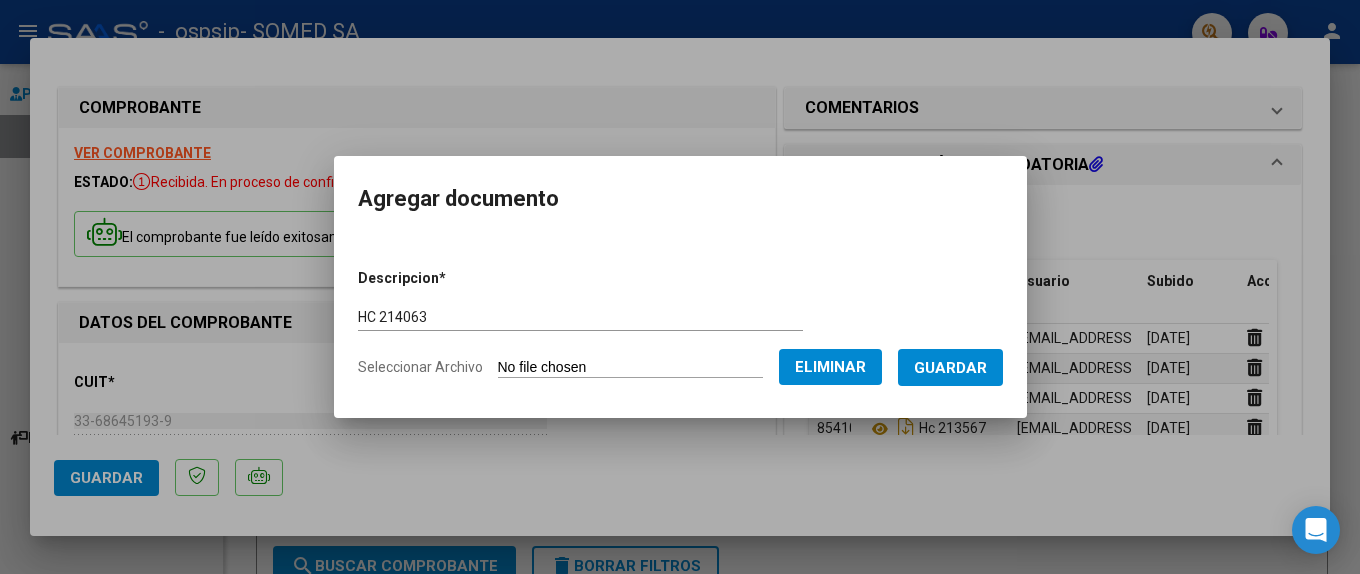 click on "Guardar" at bounding box center [950, 367] 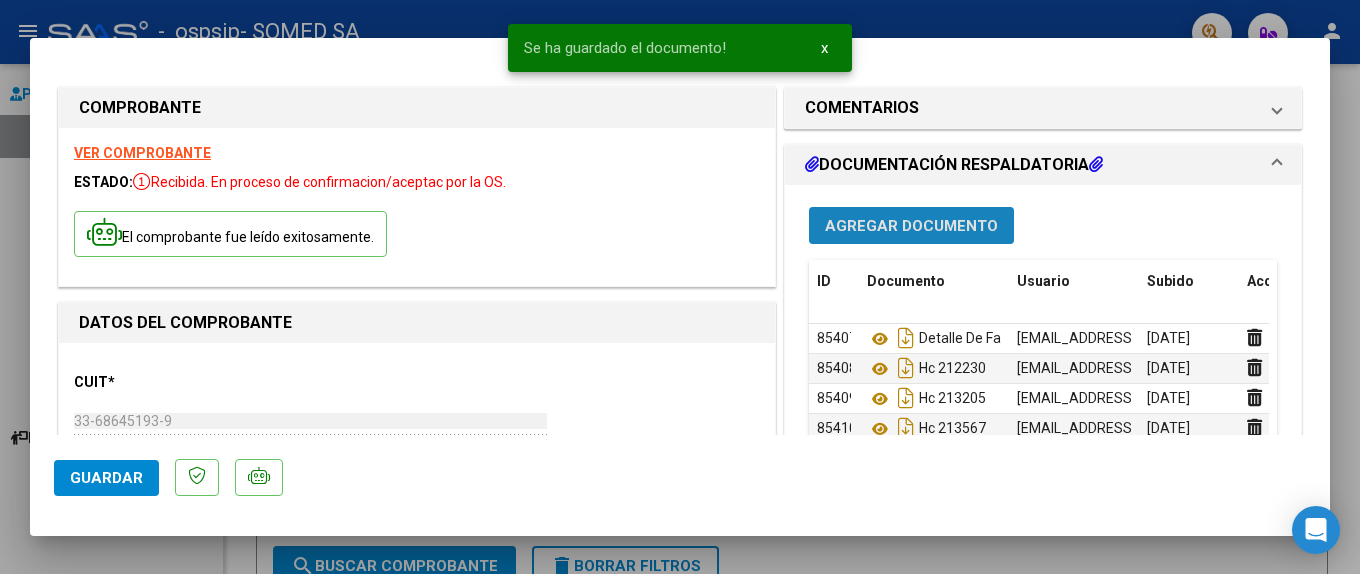 click on "Agregar Documento" at bounding box center [911, 226] 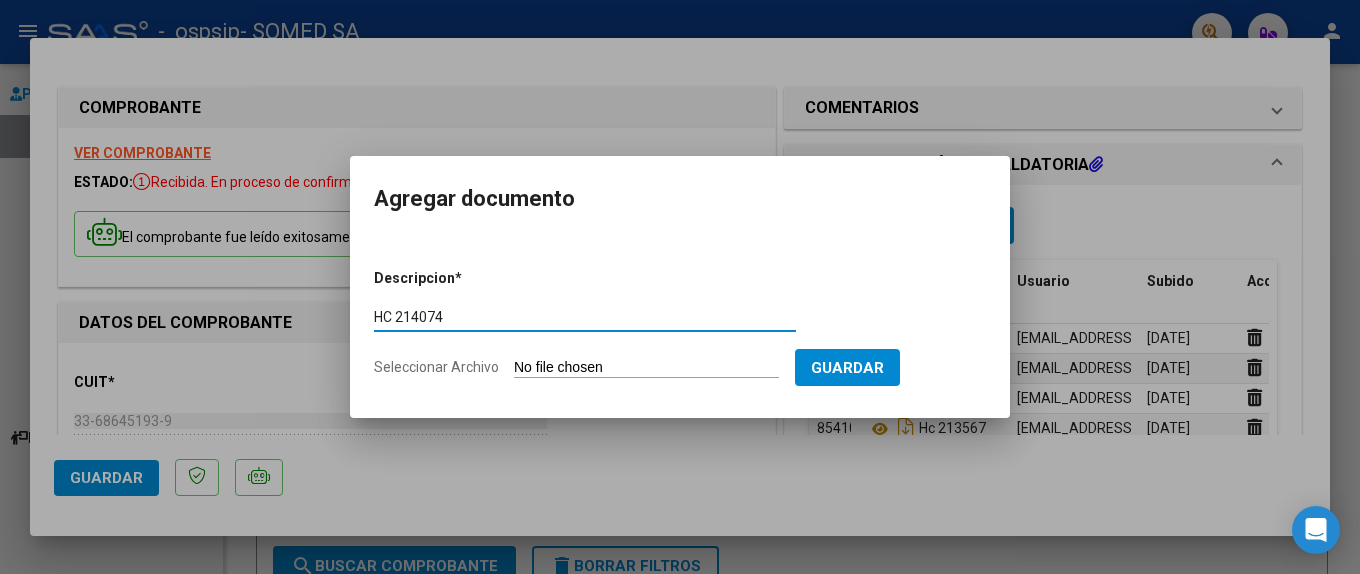 type on "HC 214074" 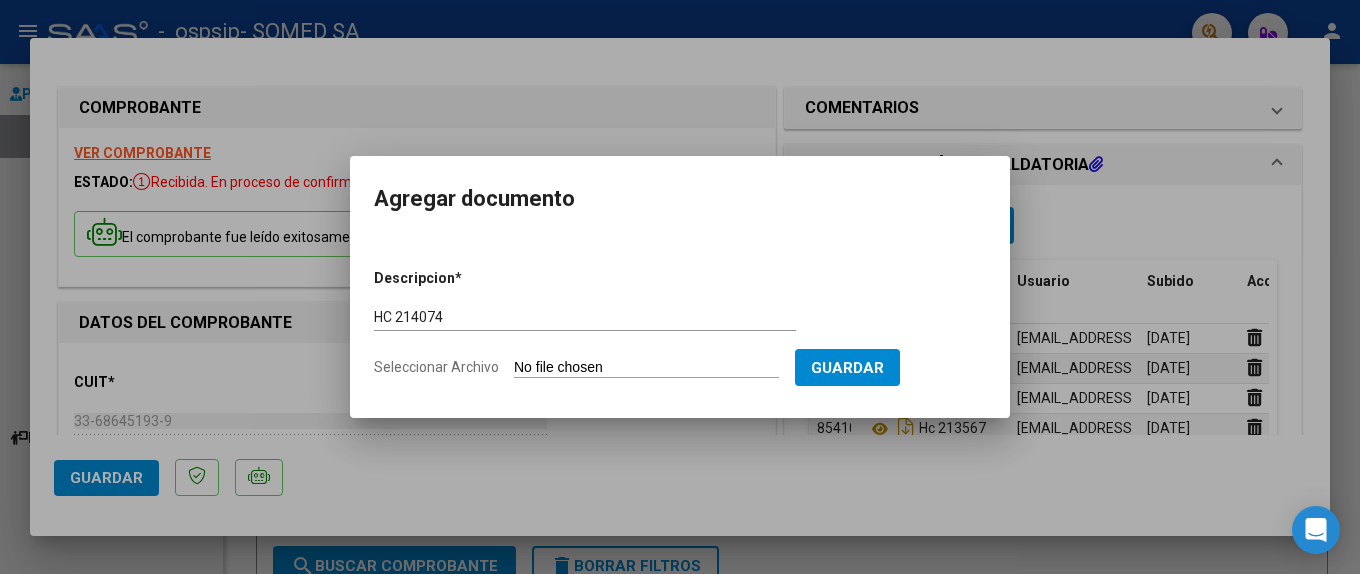 type on "C:\fakepath\214074.pdf" 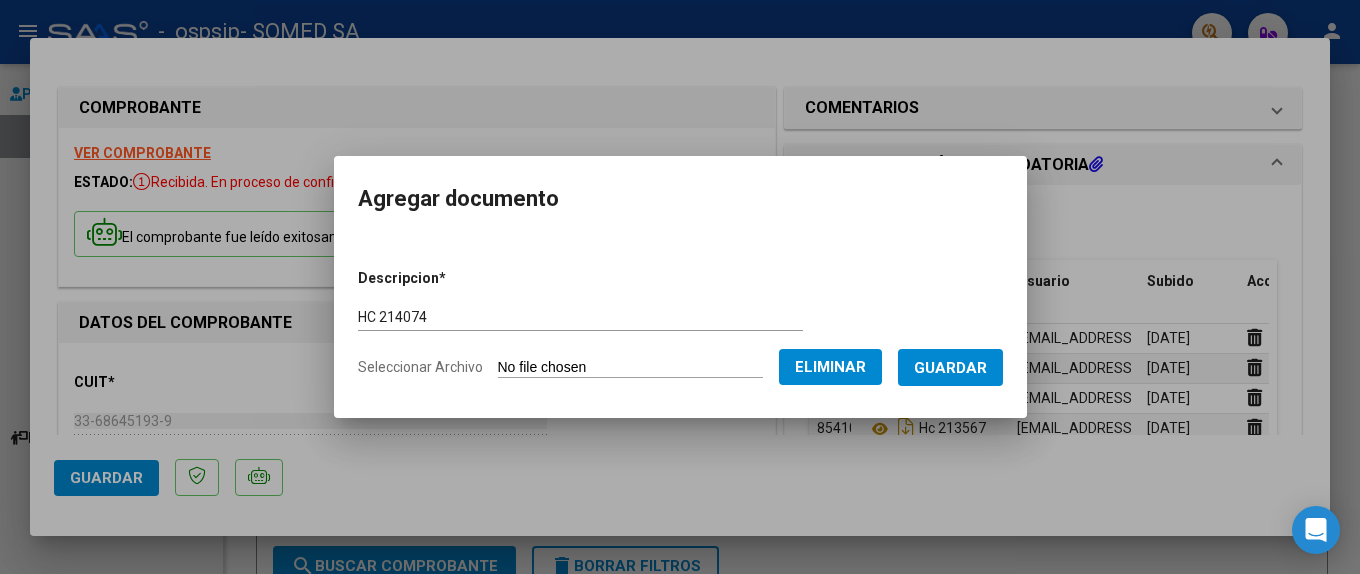 click on "Guardar" at bounding box center (950, 367) 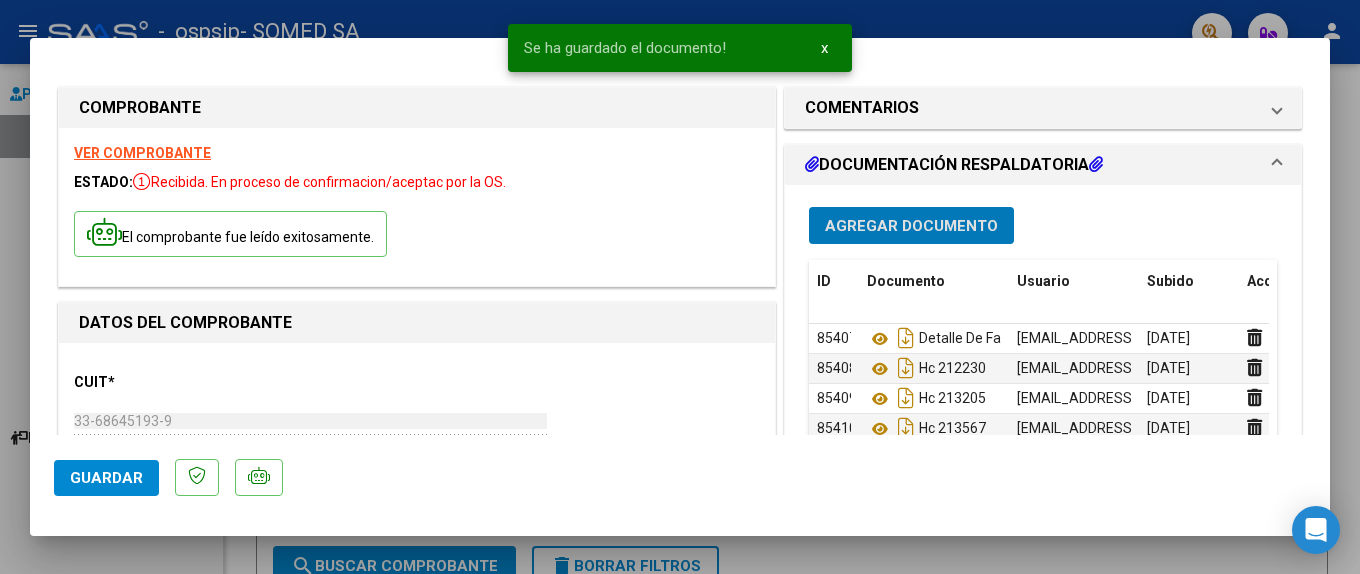 click on "Agregar Documento" at bounding box center (911, 226) 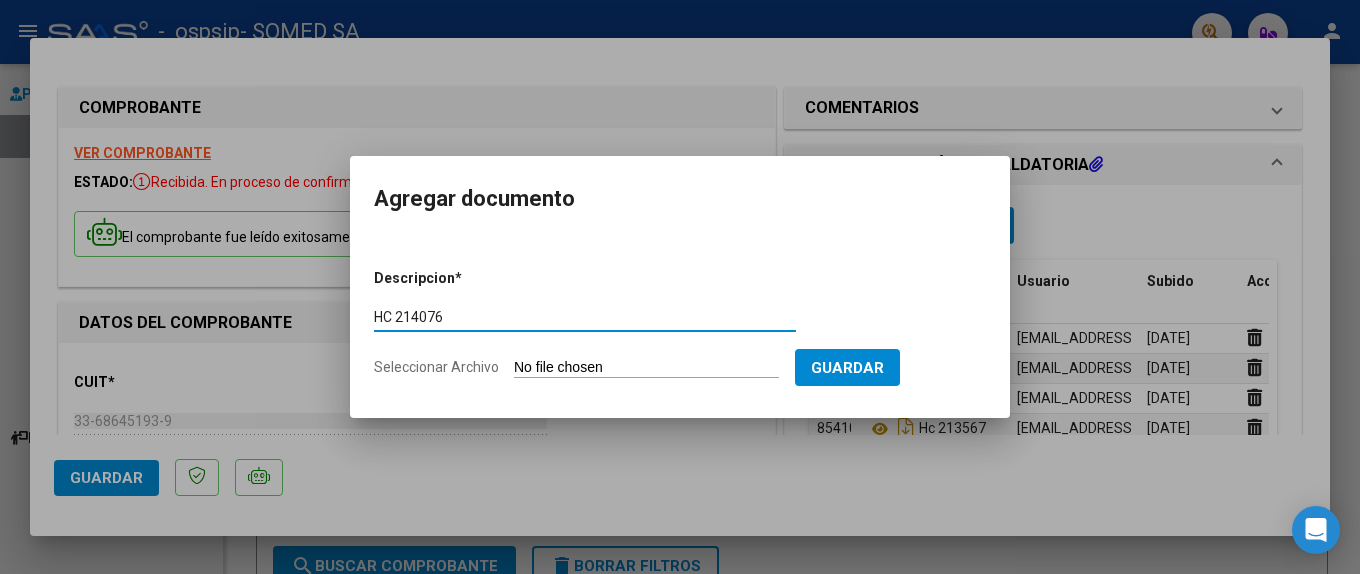 type on "HC 214076" 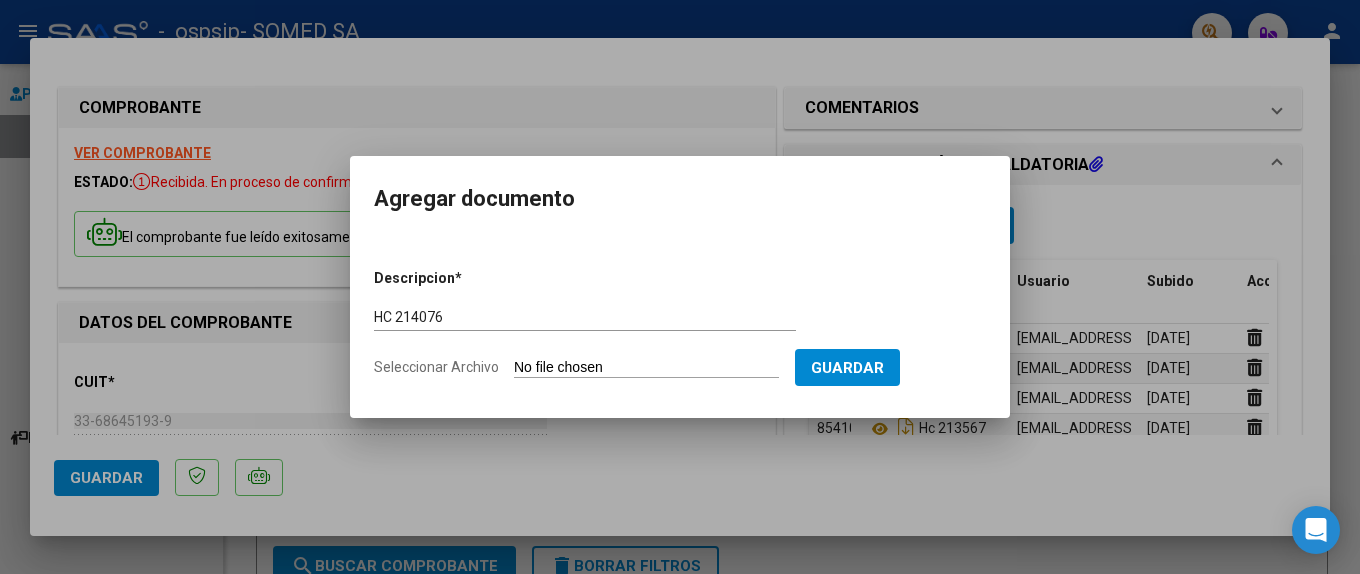 click on "Descripcion  *   HC 214076 Escriba aquí una descripcion  Seleccionar Archivo Guardar" at bounding box center [680, 323] 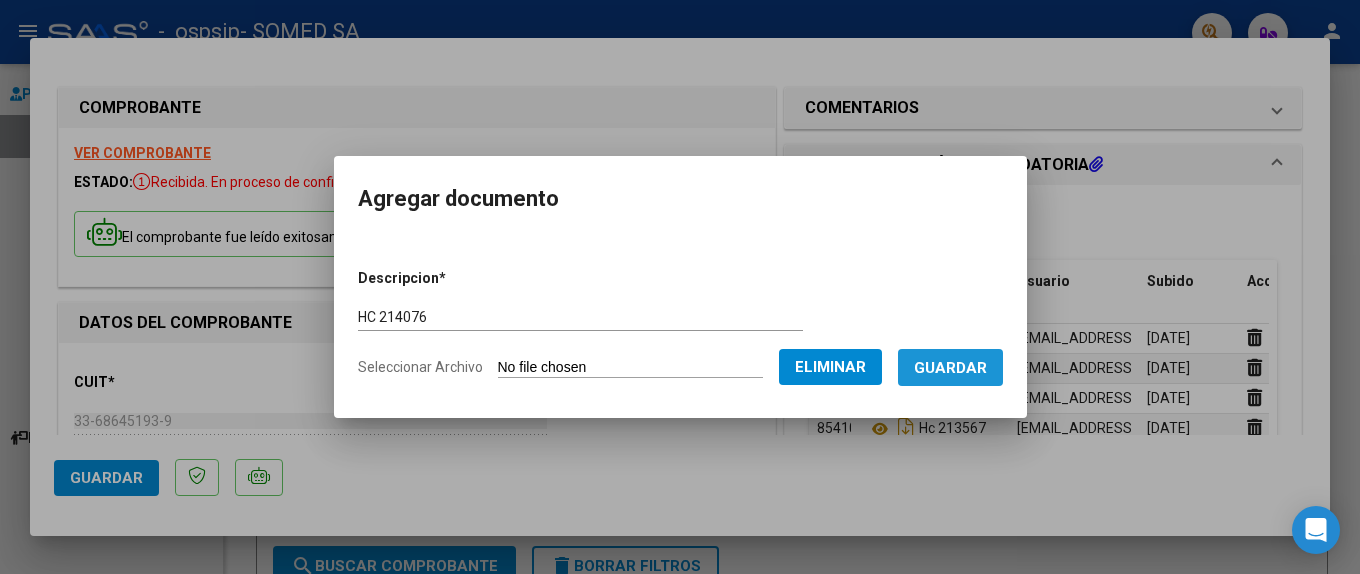 click on "Guardar" at bounding box center (950, 367) 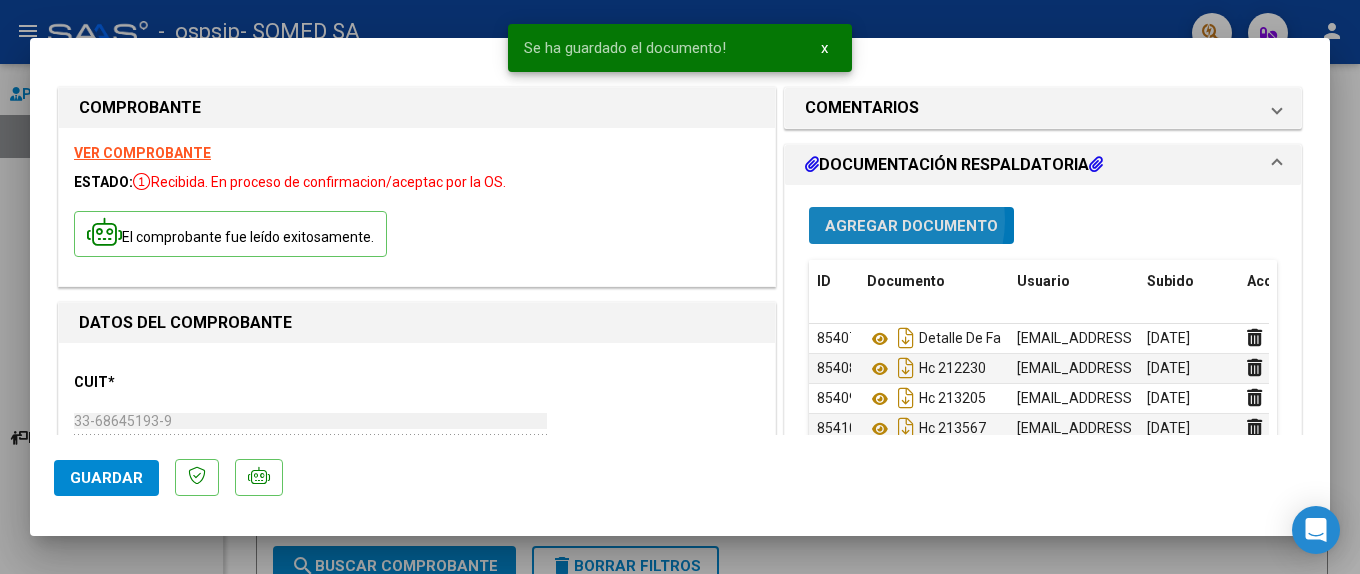 click on "Agregar Documento" at bounding box center (911, 226) 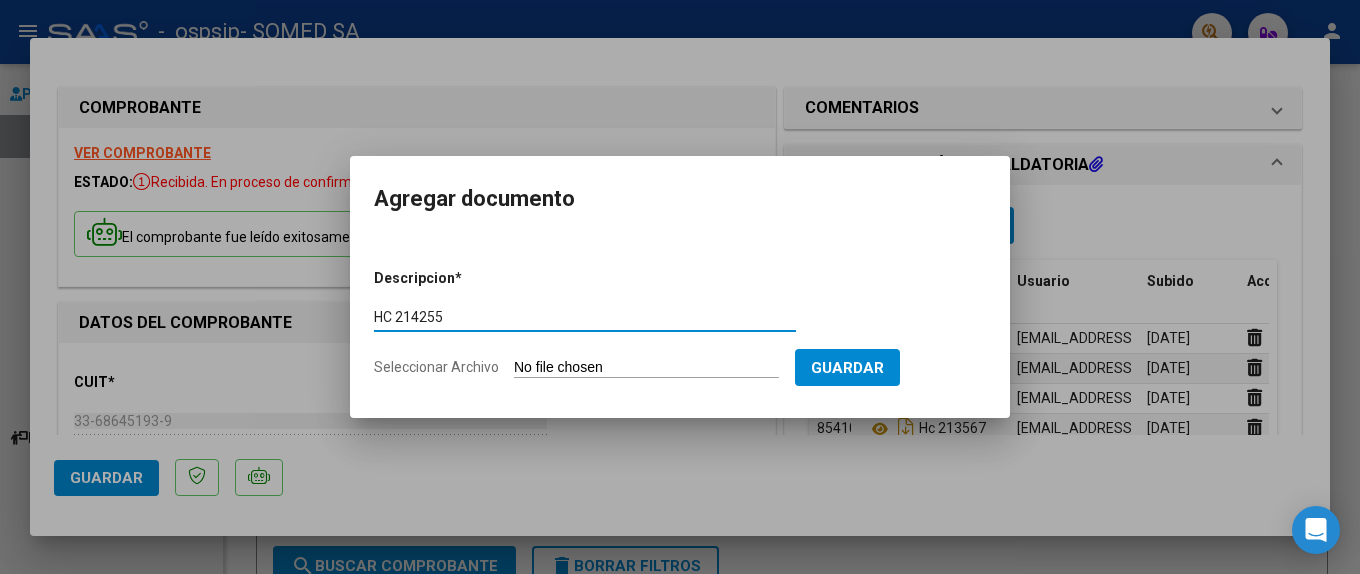type on "HC 214255" 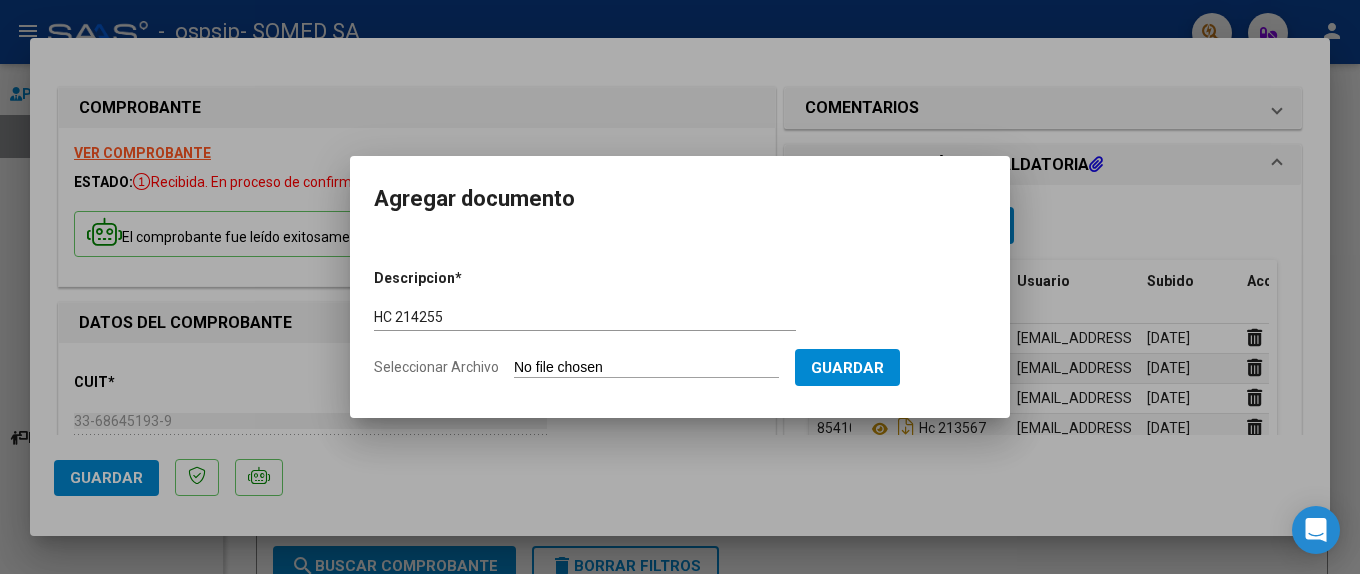 click on "Seleccionar Archivo" at bounding box center [646, 368] 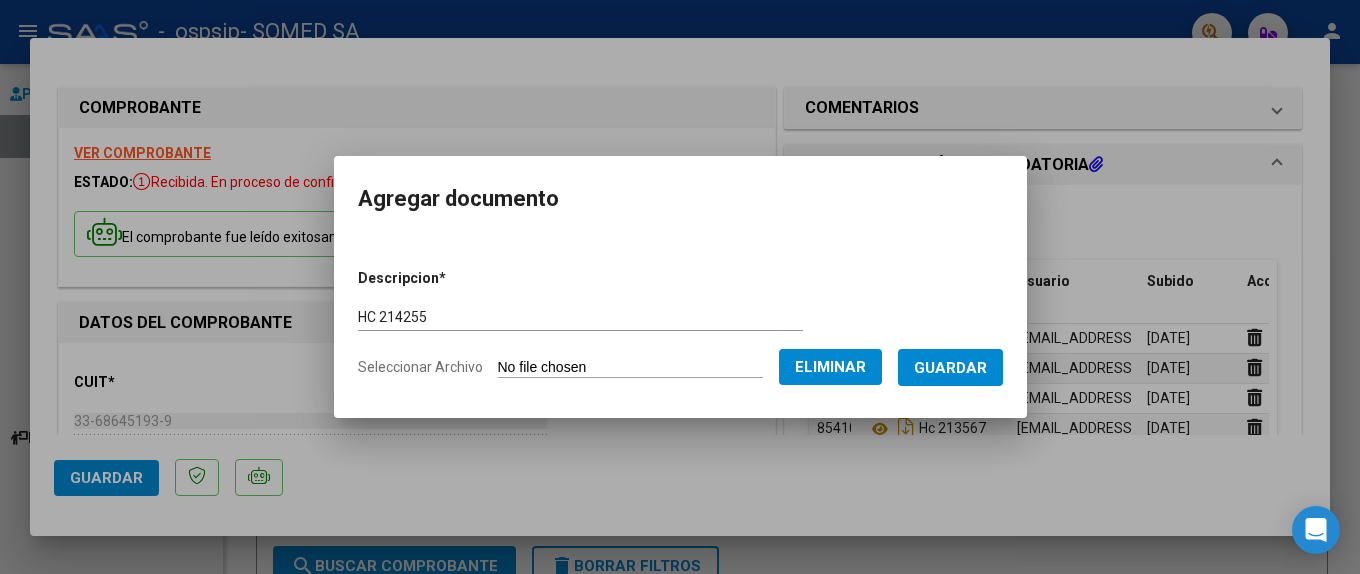 click on "Guardar" at bounding box center (950, 368) 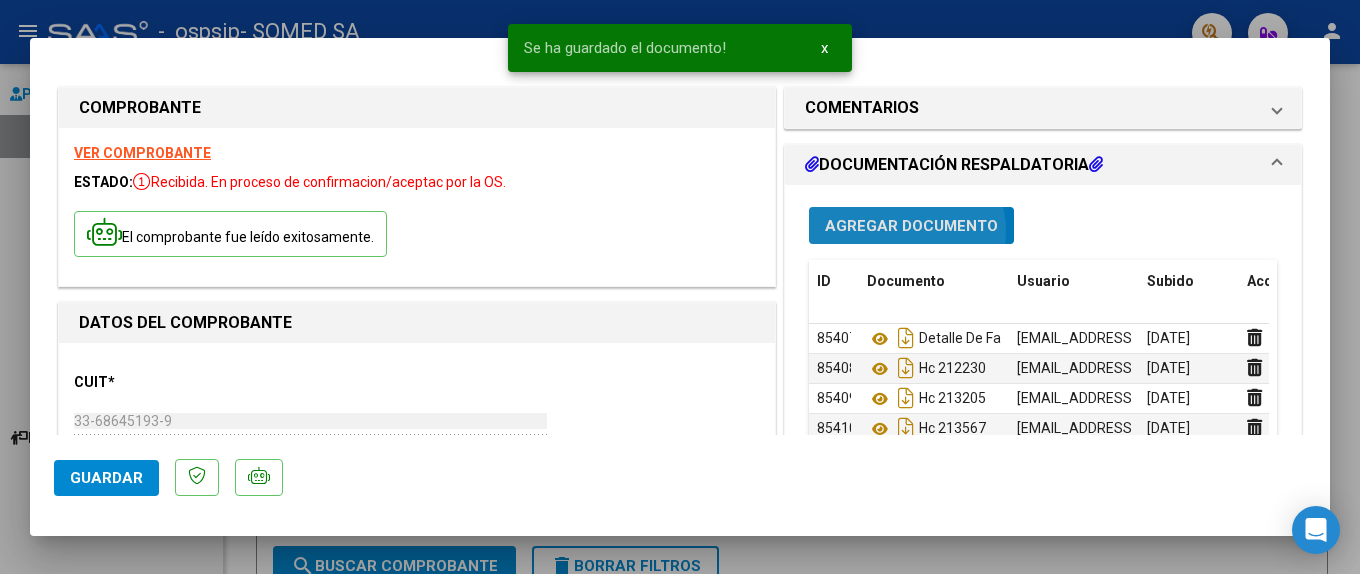 click on "Agregar Documento" at bounding box center [911, 226] 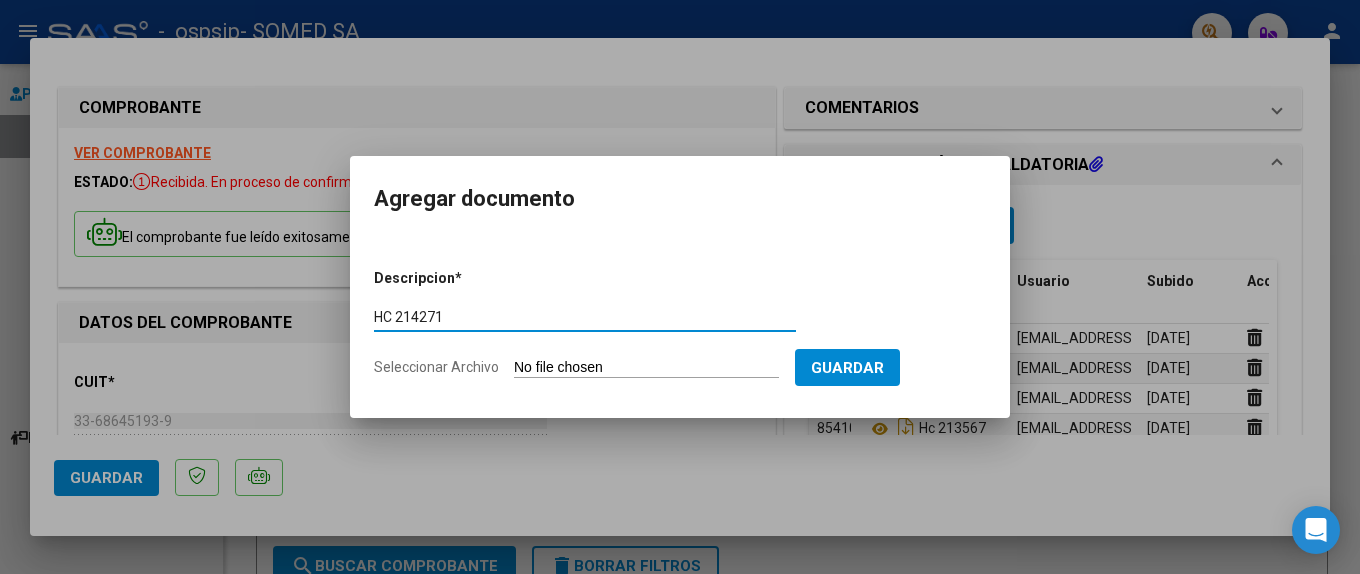 type on "HC 214271" 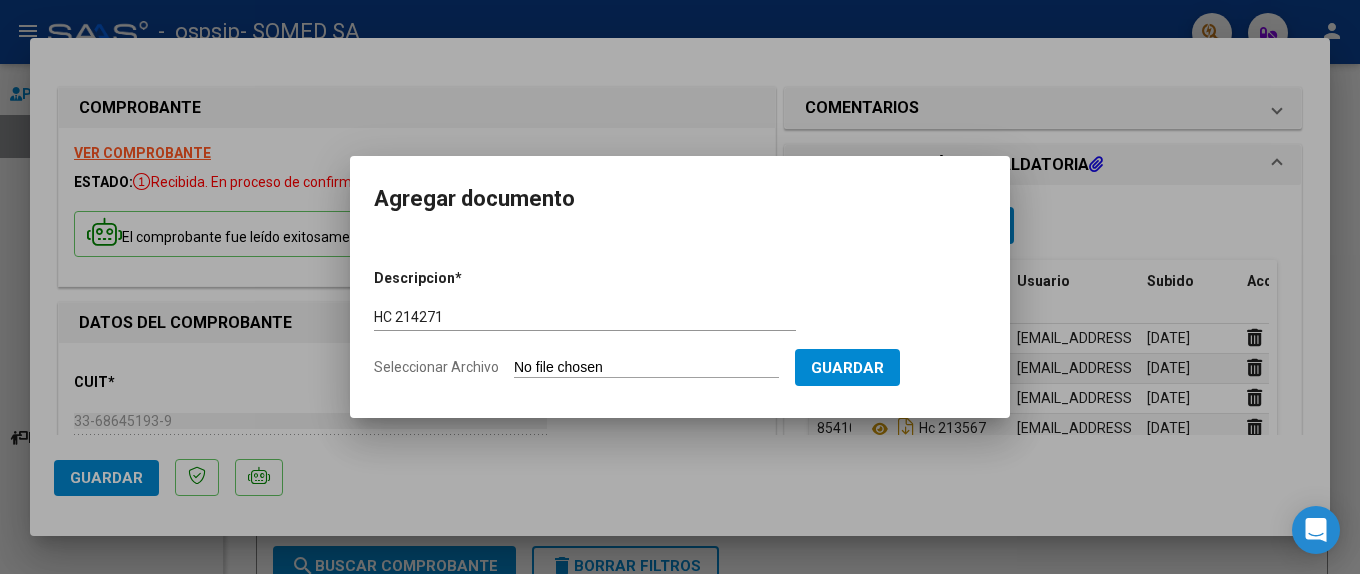 type on "C:\fakepath\214271.pdf" 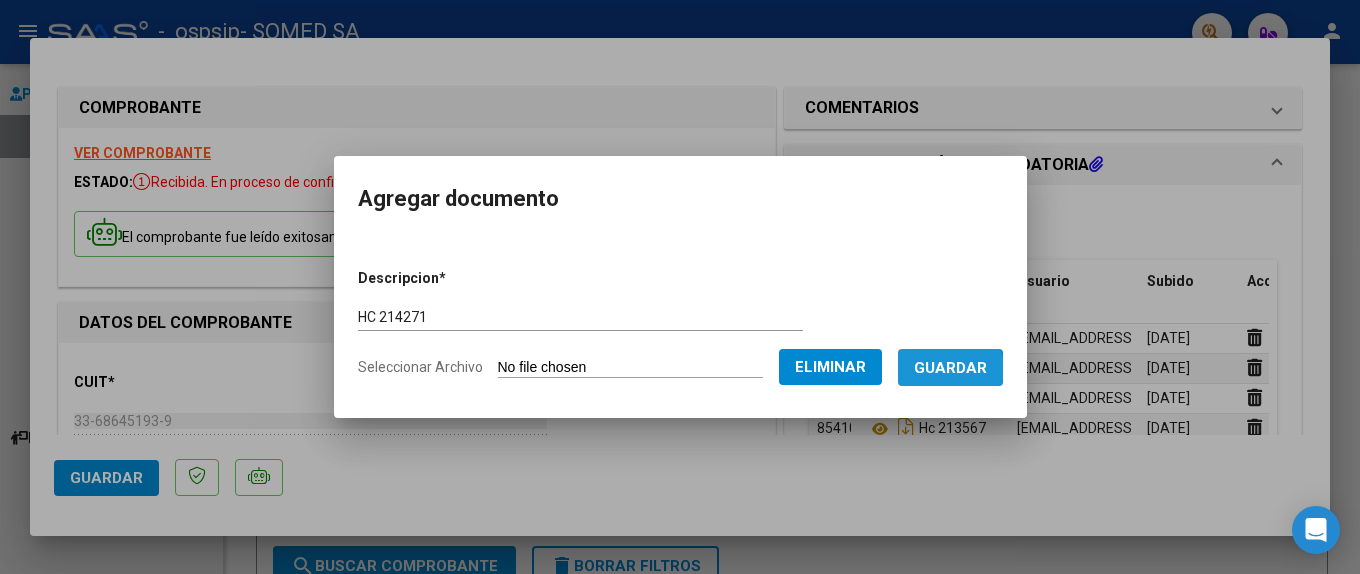 click on "Guardar" at bounding box center [950, 368] 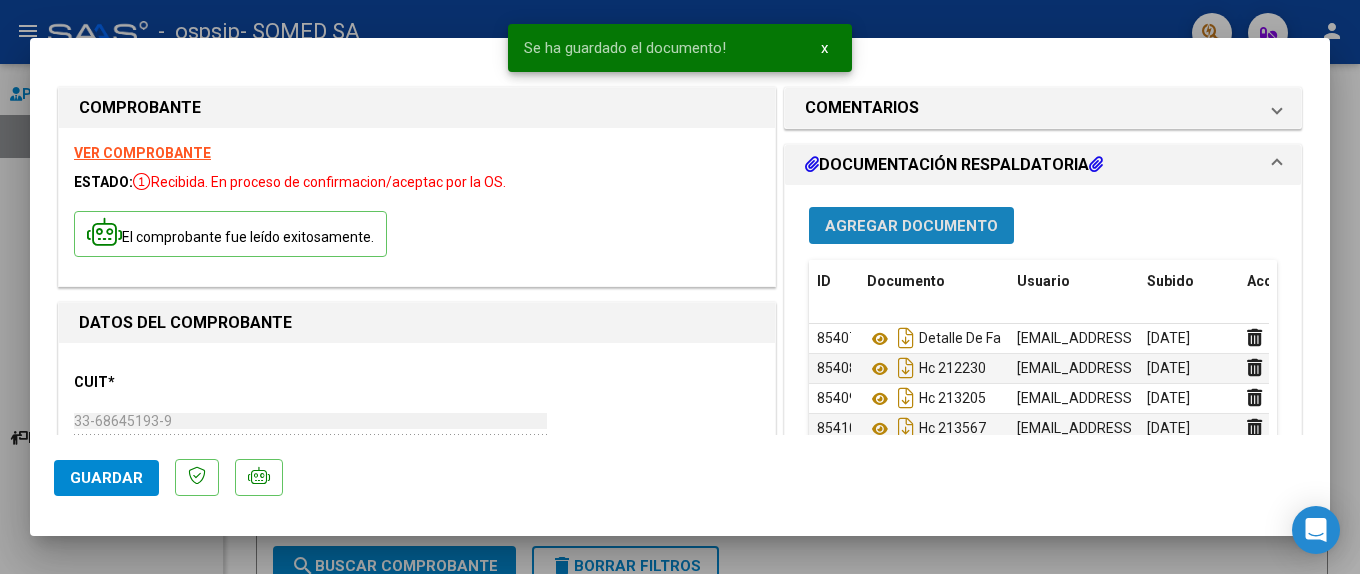click on "Agregar Documento" at bounding box center (911, 226) 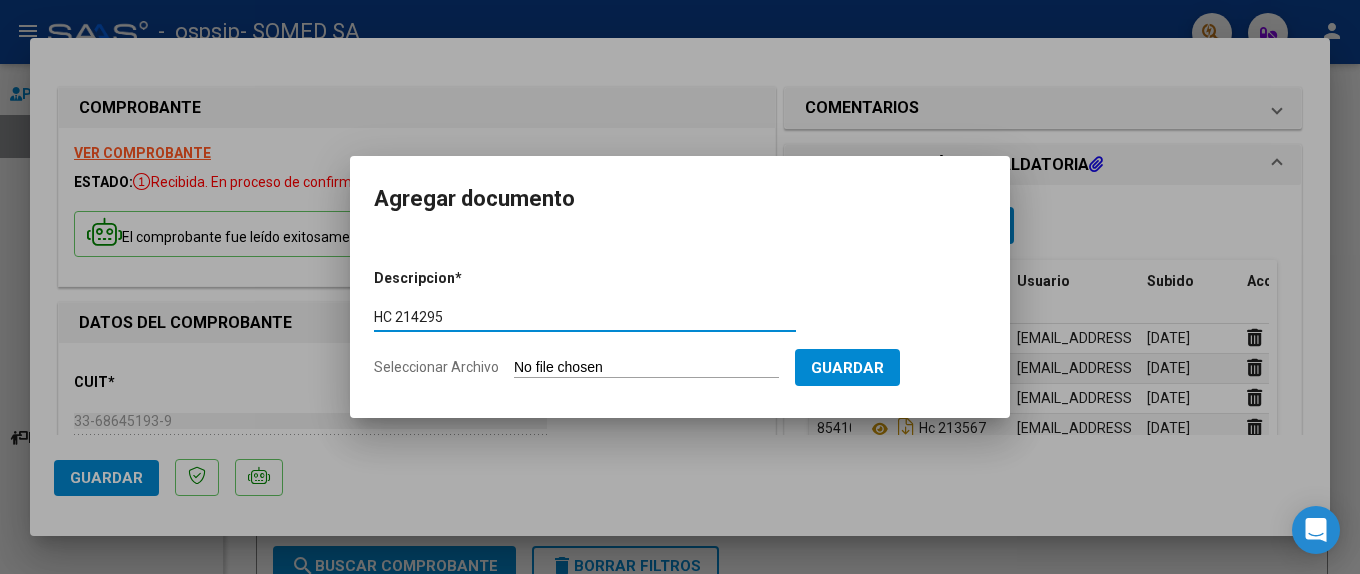 type on "HC 214295" 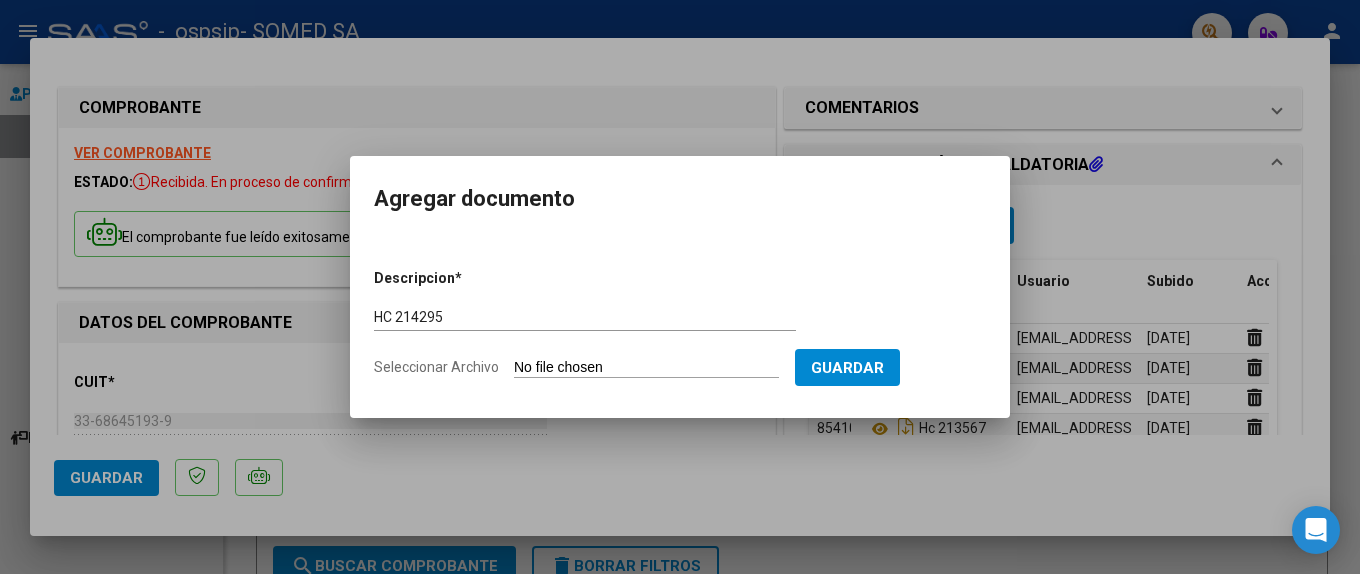 type on "C:\fakepath\214295.pdf" 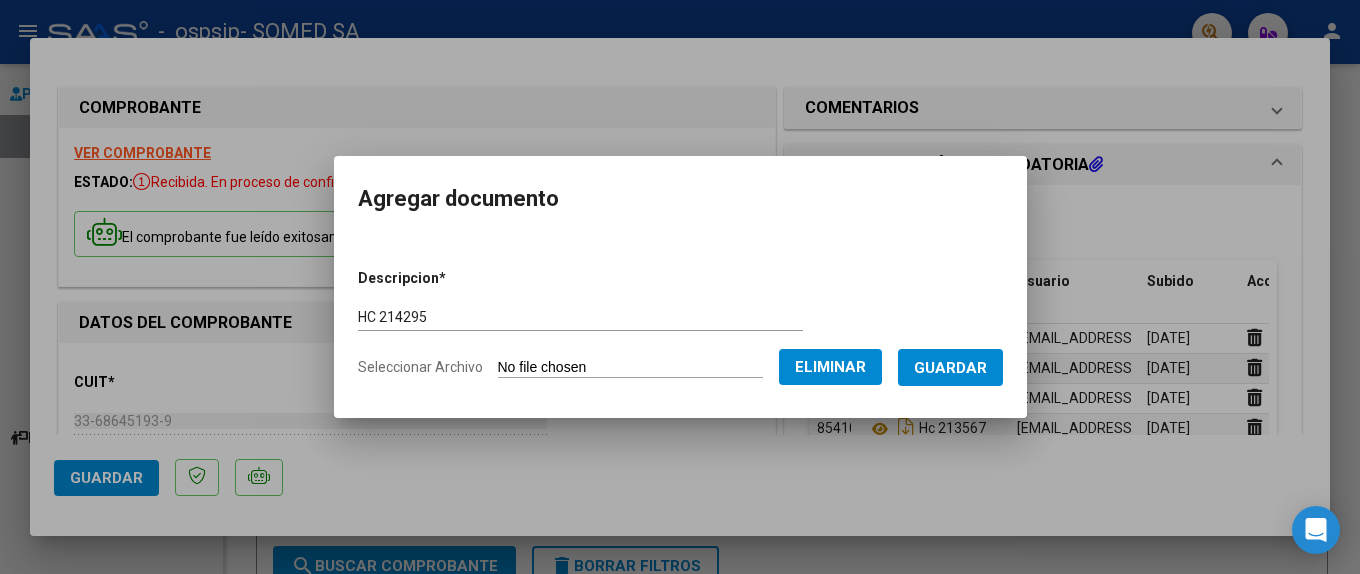 click on "Guardar" at bounding box center [950, 368] 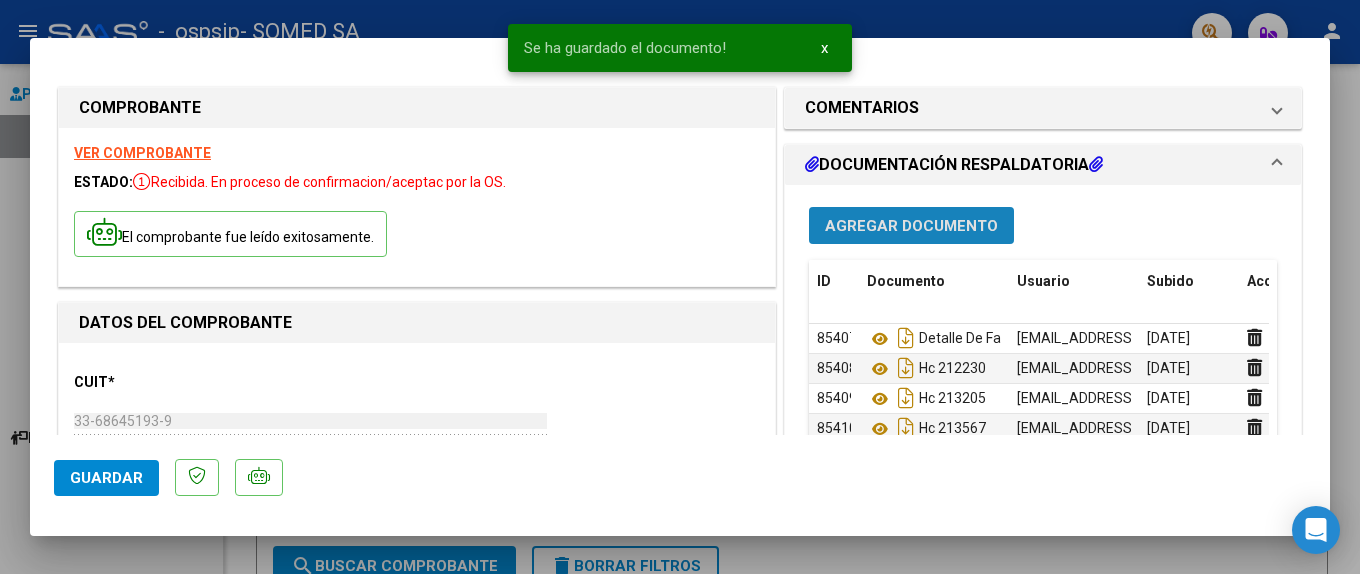 click on "Agregar Documento" at bounding box center [911, 225] 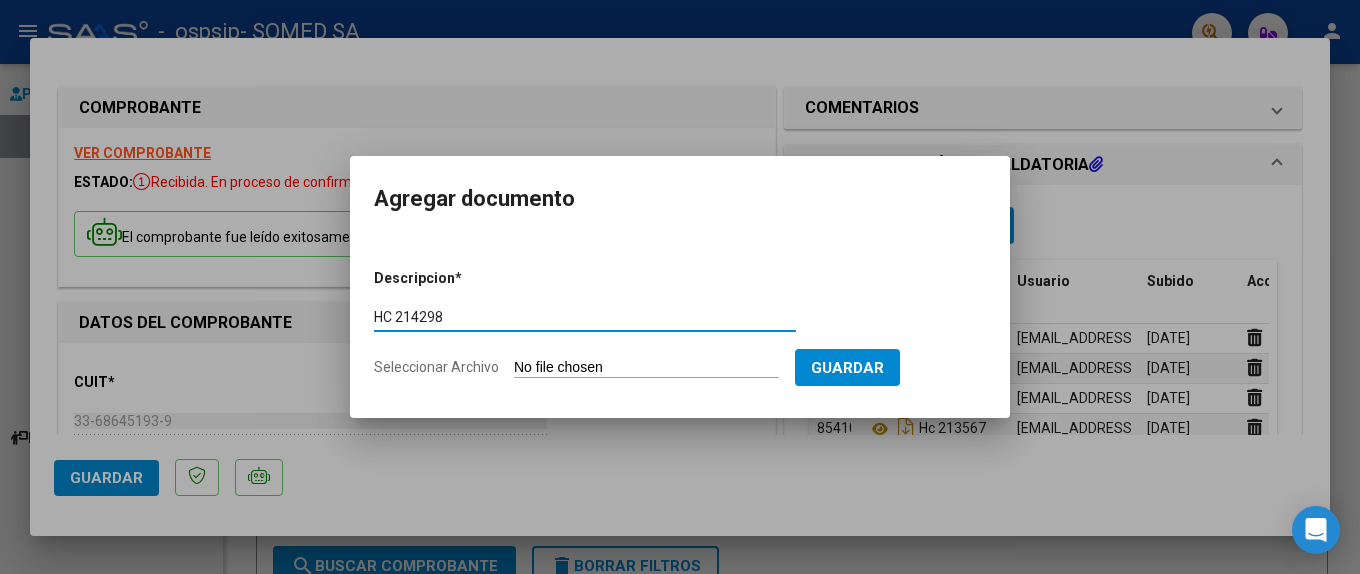 type on "HC 214298" 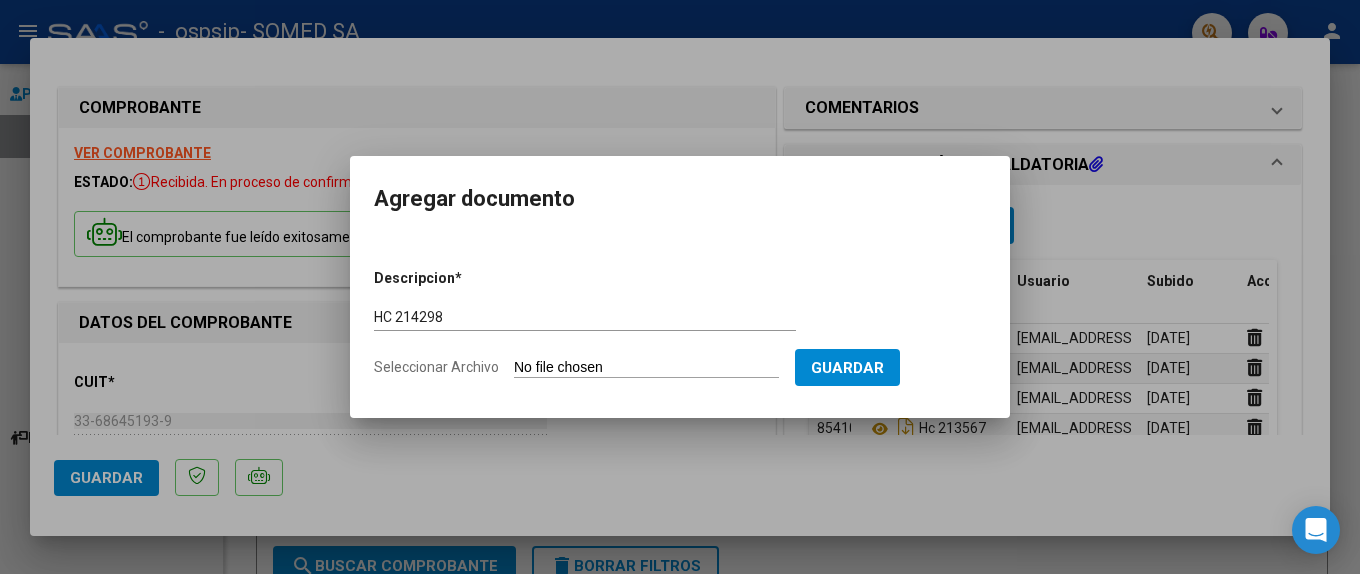 type on "C:\fakepath\214298.pdf" 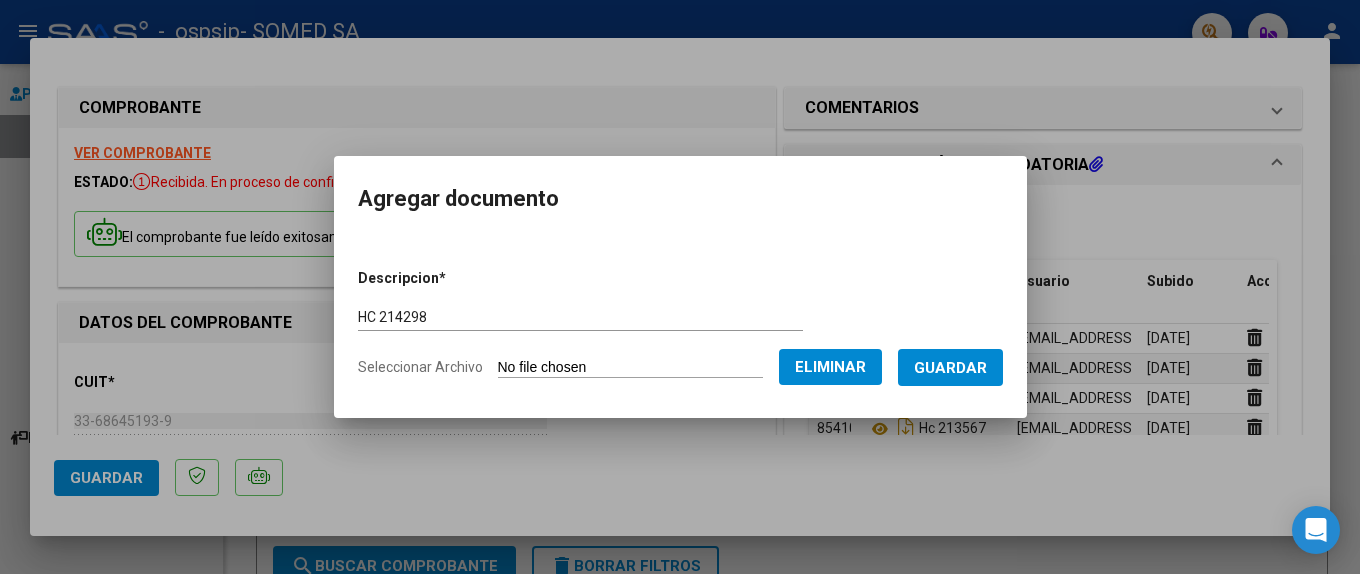 click on "Guardar" at bounding box center [950, 367] 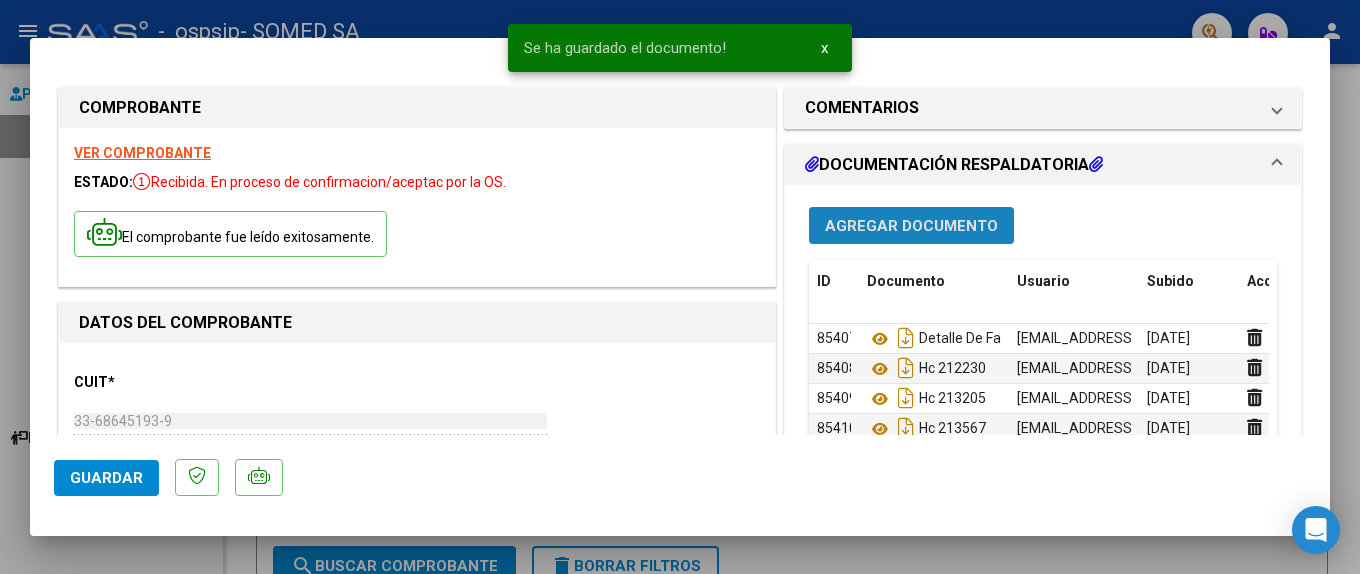 click on "Agregar Documento" at bounding box center (911, 225) 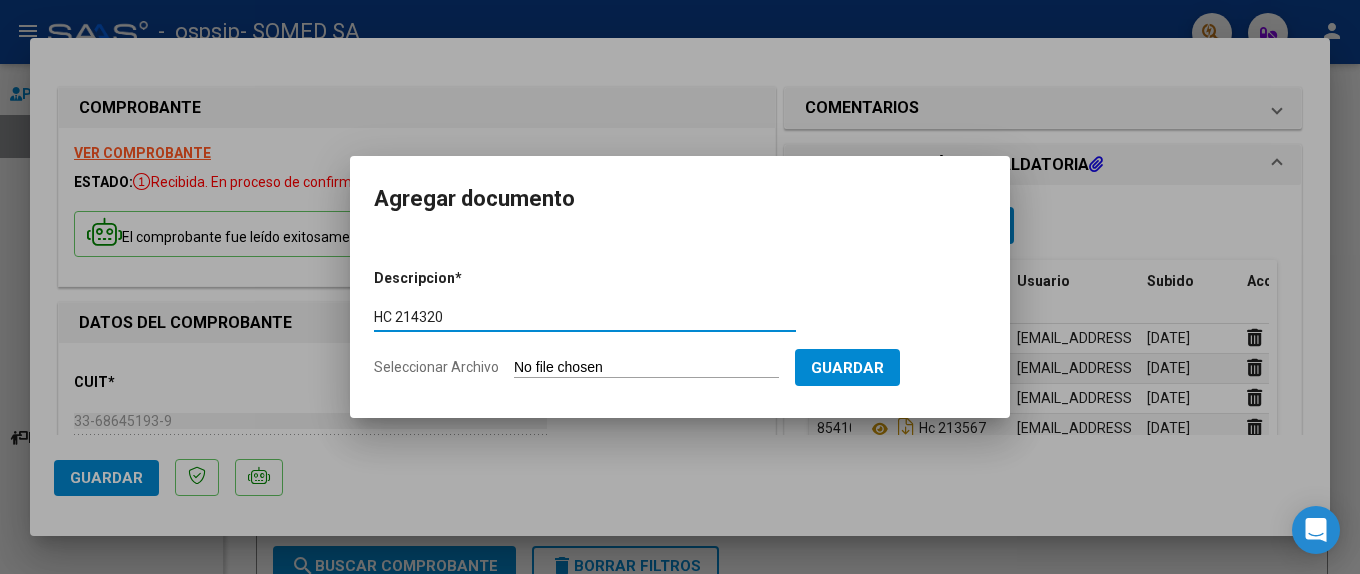 type on "HC 214320" 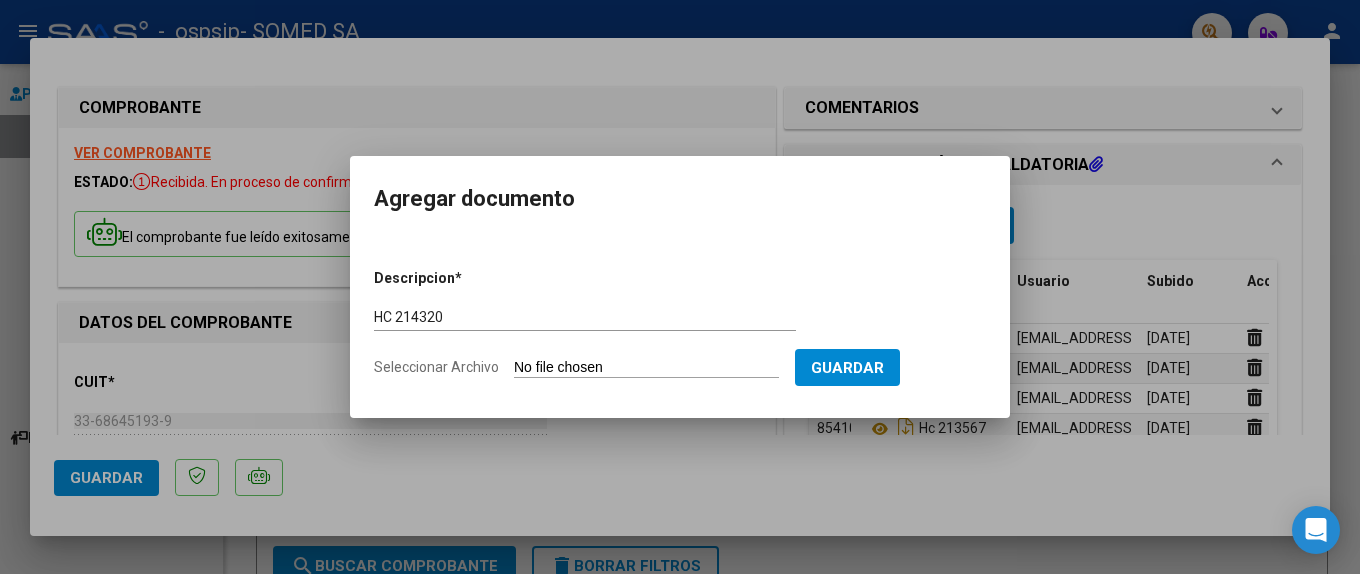 type on "C:\fakepath\214320.pdf" 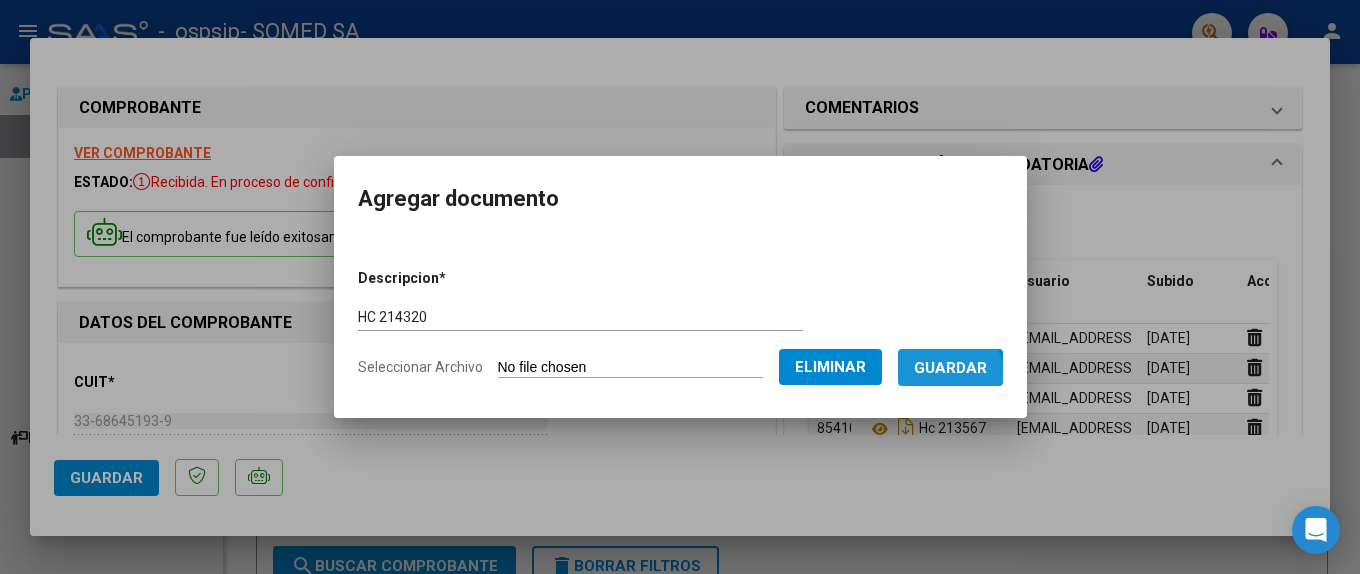 click on "Guardar" at bounding box center (950, 368) 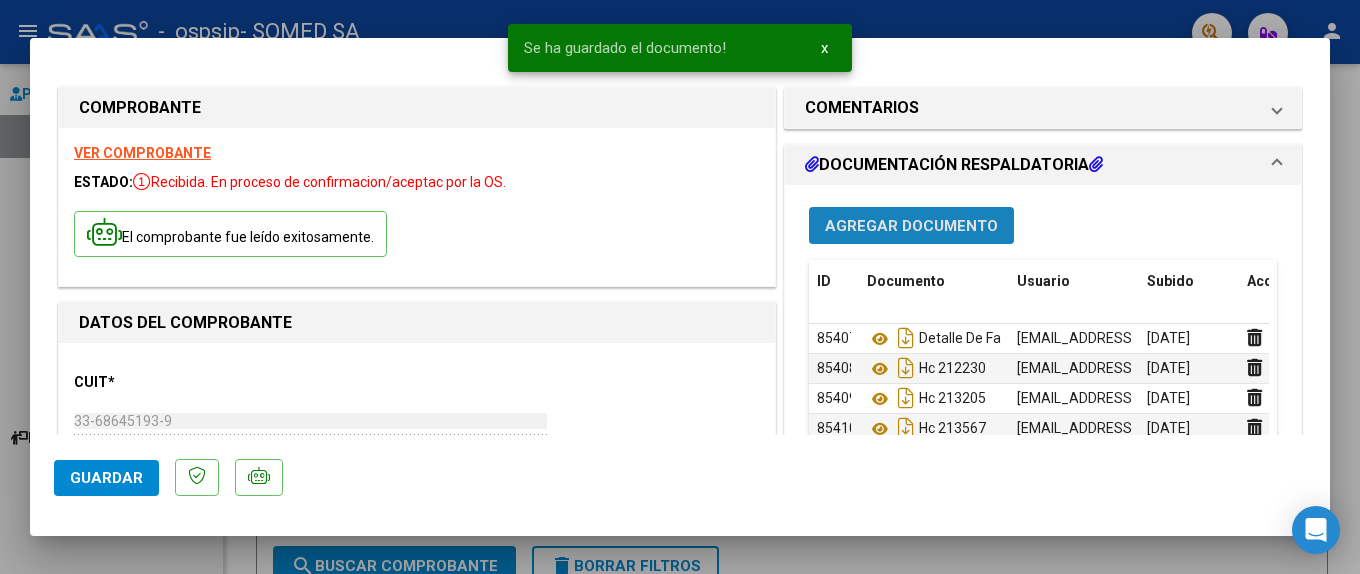 click on "Agregar Documento" at bounding box center (911, 226) 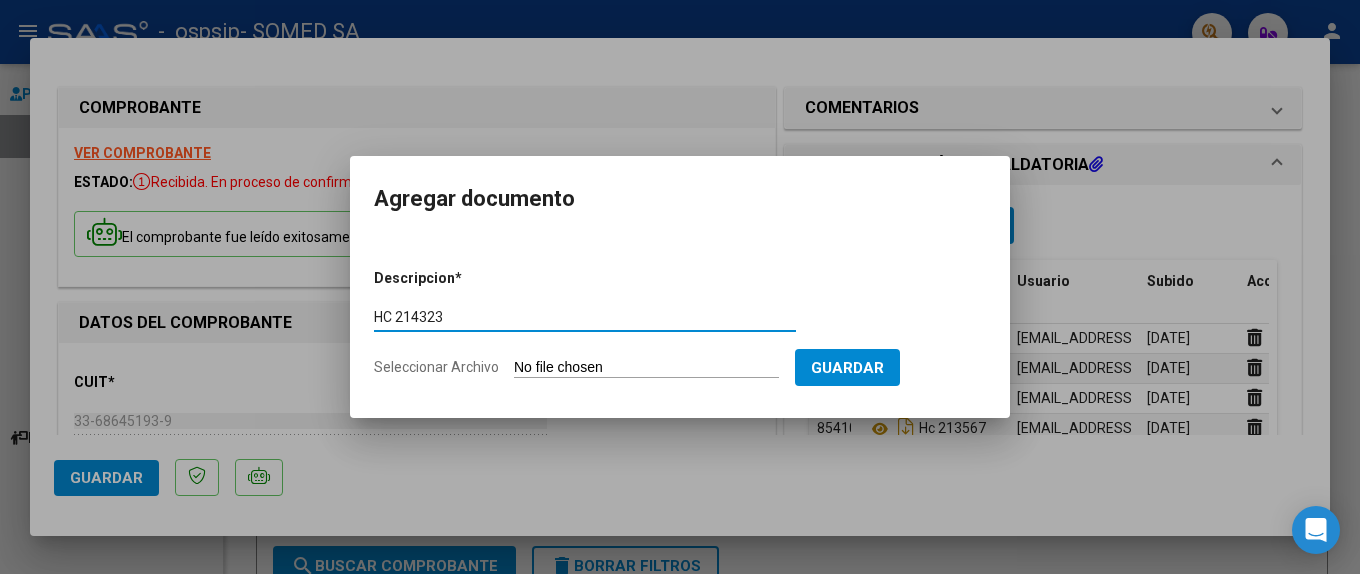 type on "HC 214323" 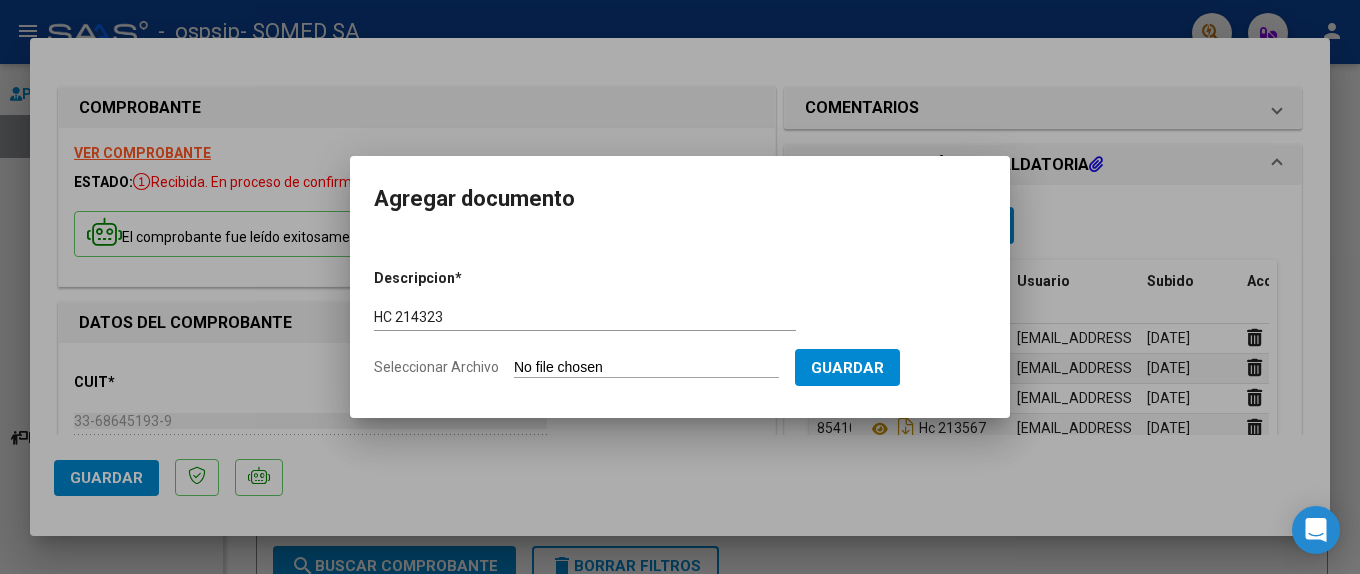 click on "Seleccionar Archivo" at bounding box center (646, 368) 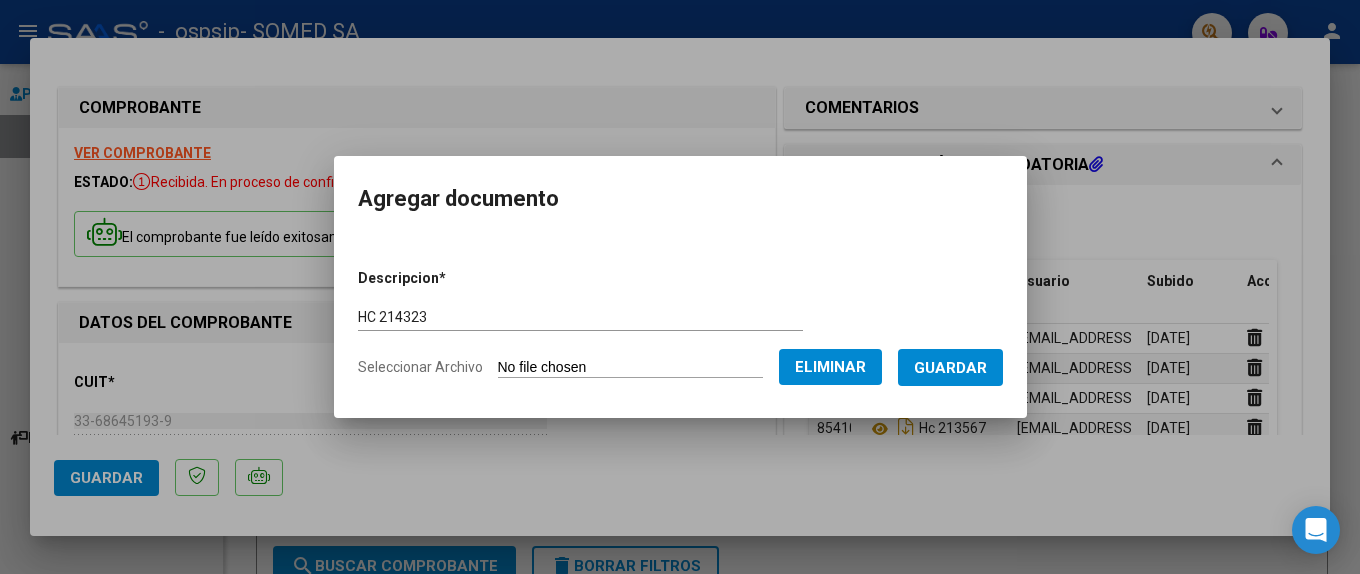 click on "Guardar" at bounding box center (950, 368) 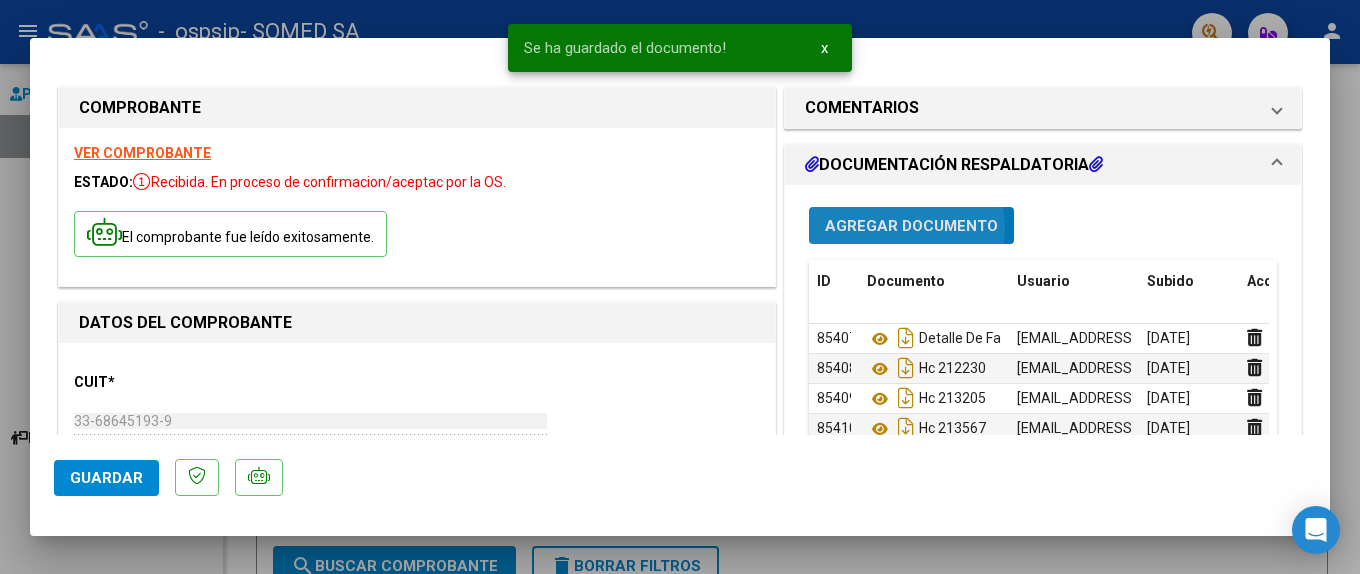 click on "Agregar Documento" at bounding box center [911, 226] 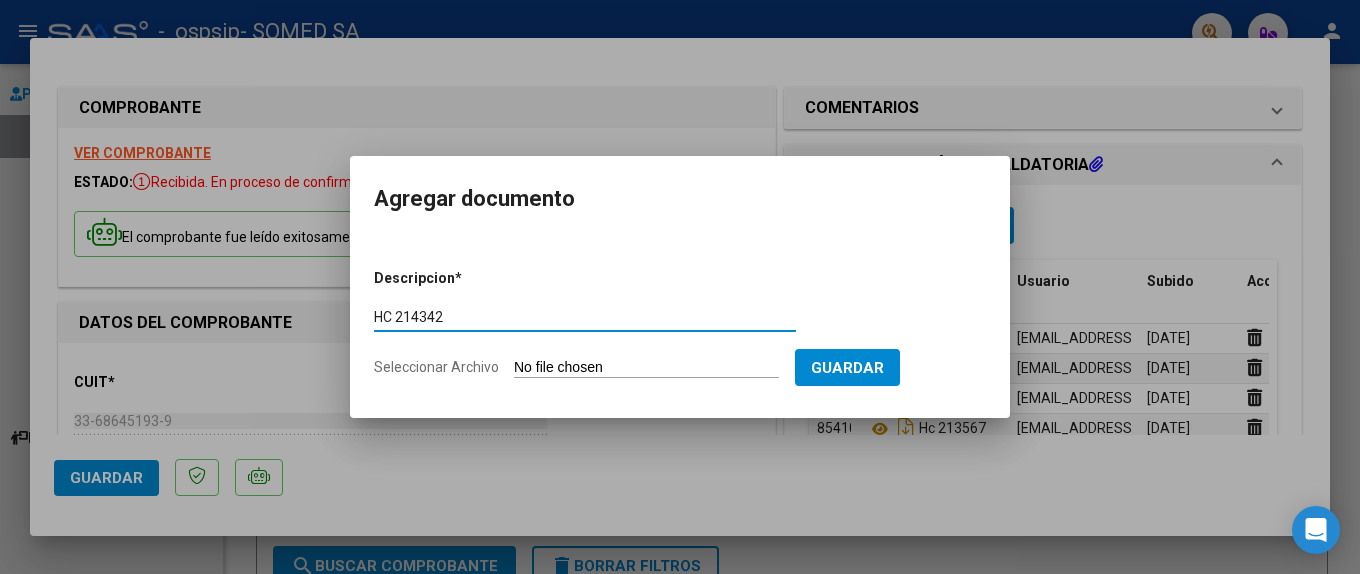 type on "HC 214342" 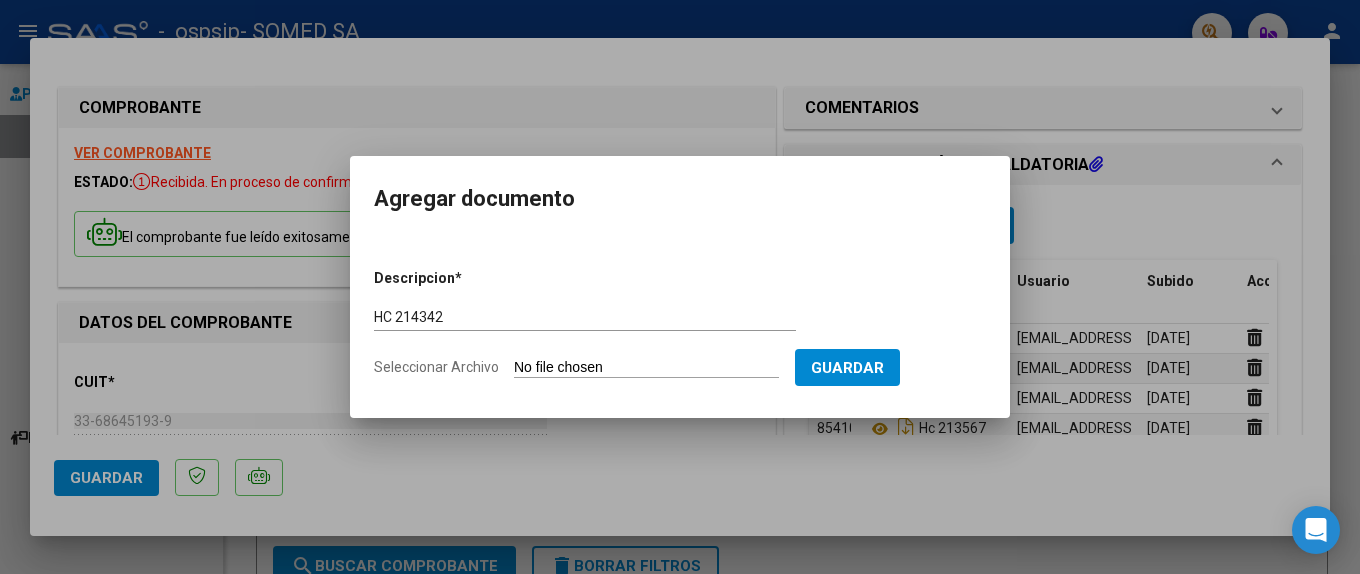click on "Seleccionar Archivo" at bounding box center [646, 368] 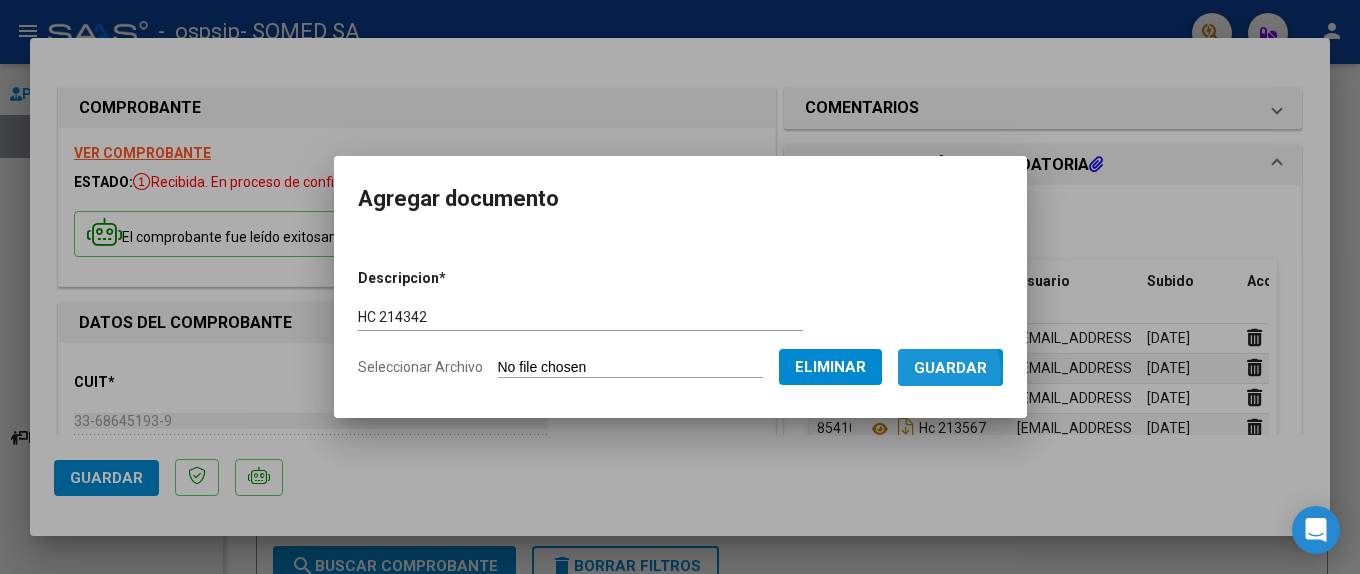 click on "Guardar" at bounding box center [950, 368] 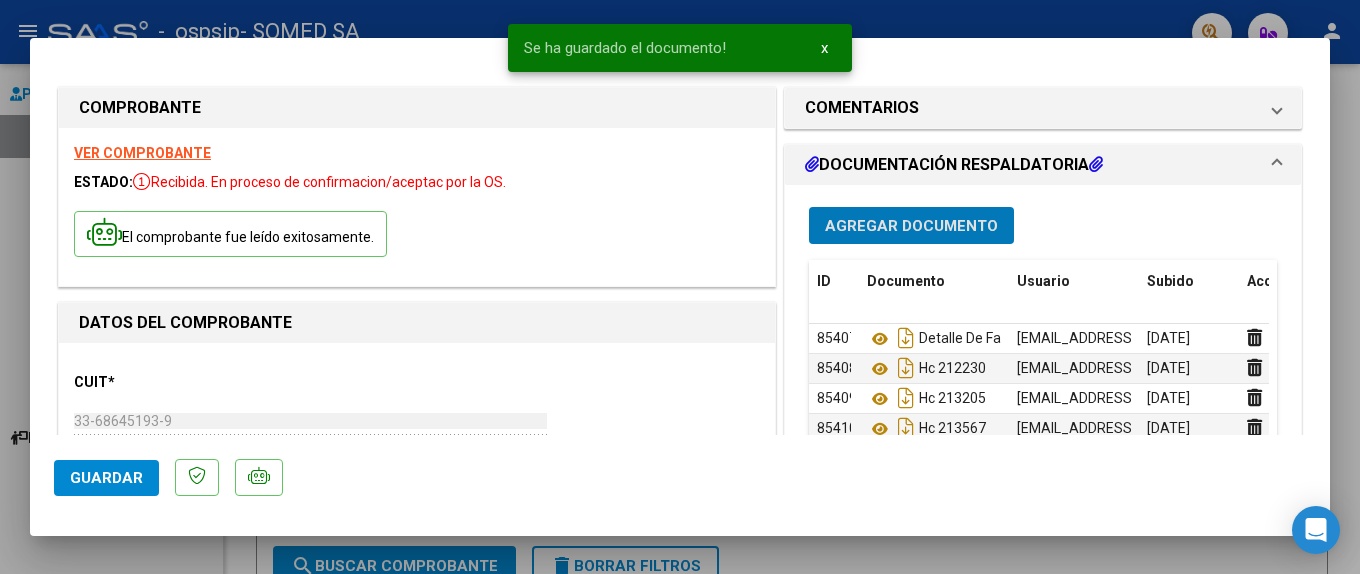 click on "Agregar Documento" at bounding box center (911, 226) 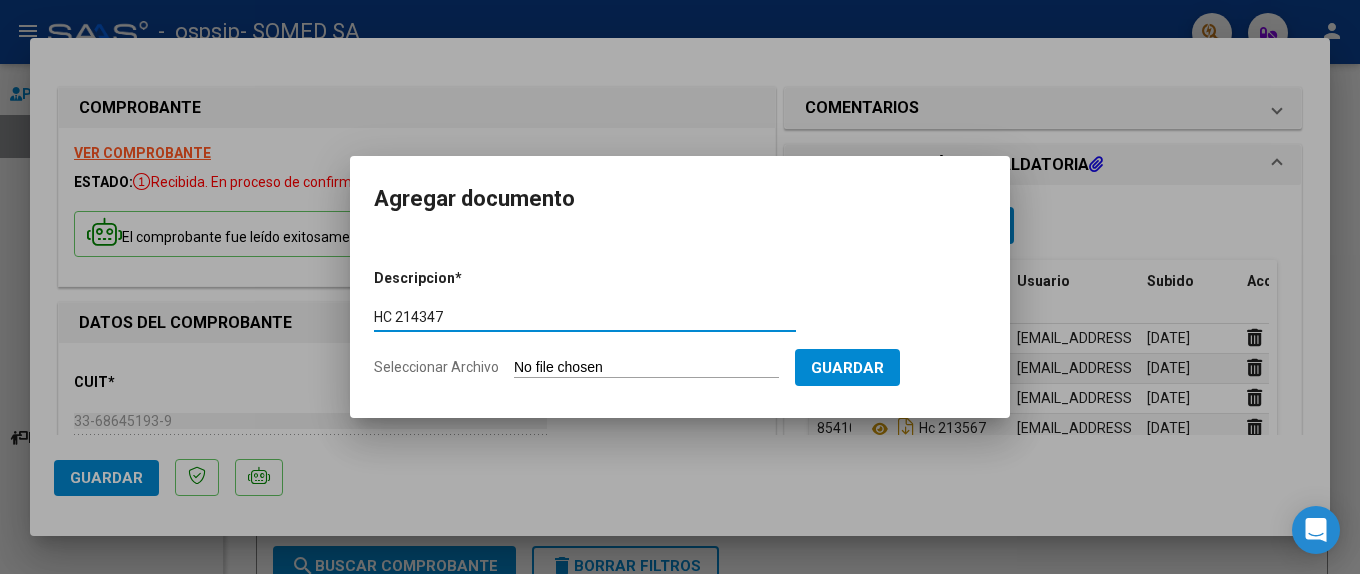 type on "HC 214347" 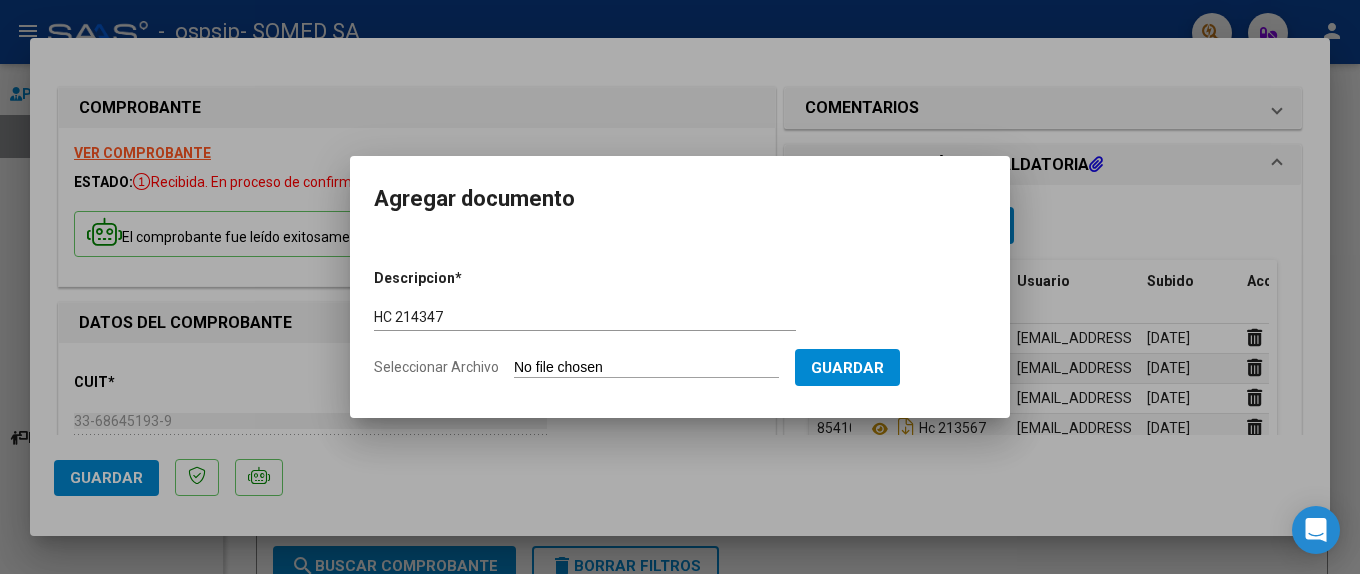type on "C:\fakepath\214347.pdf" 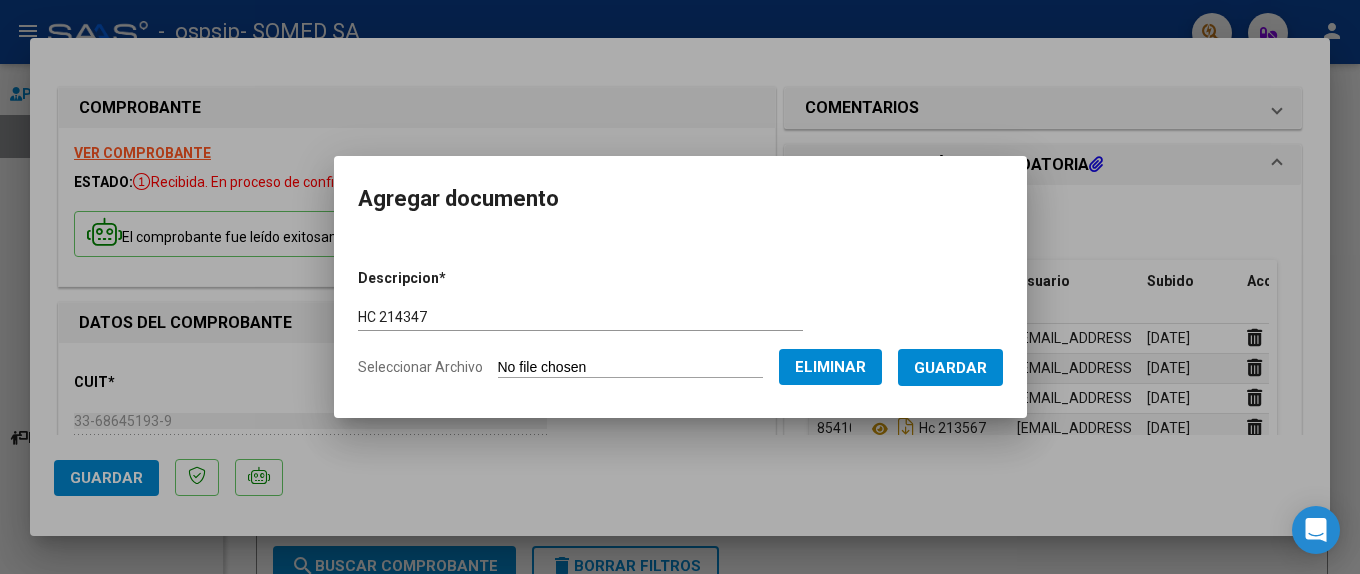 click on "Guardar" at bounding box center (950, 368) 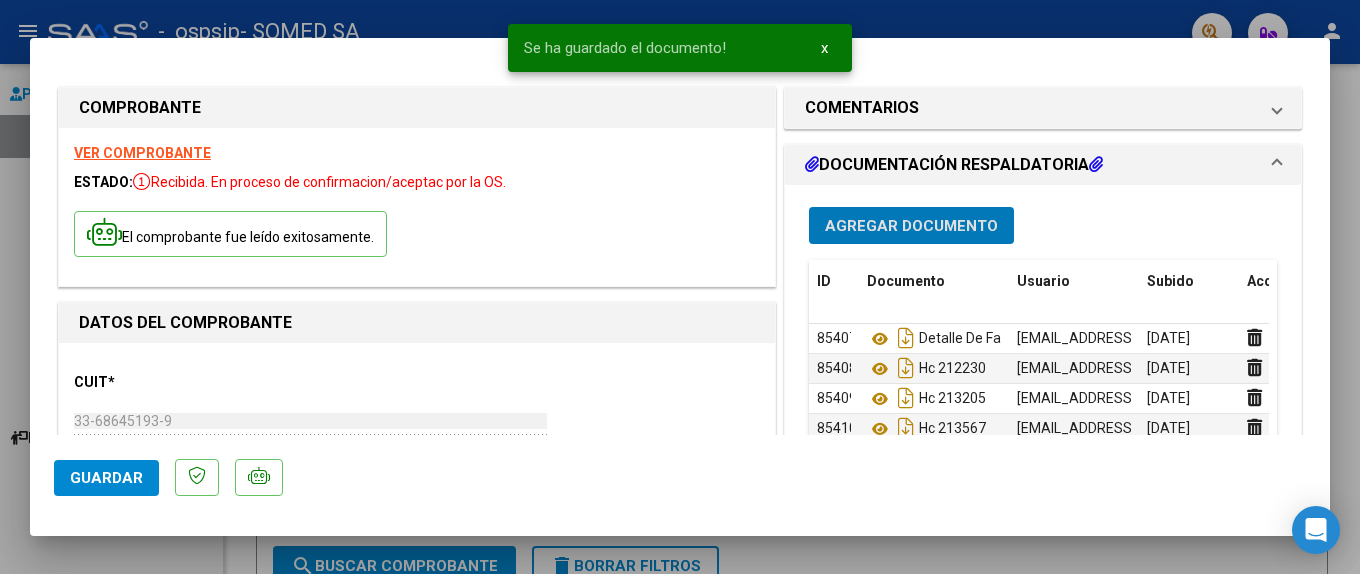 click on "Agregar Documento" at bounding box center [911, 226] 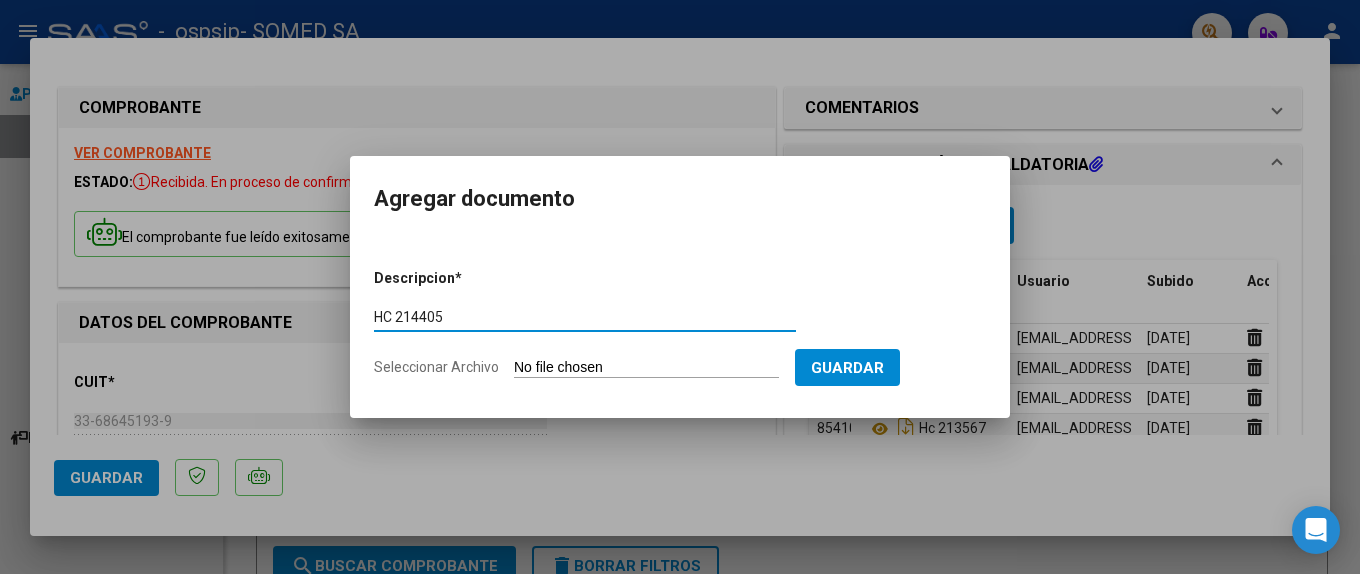 type on "HC 214405" 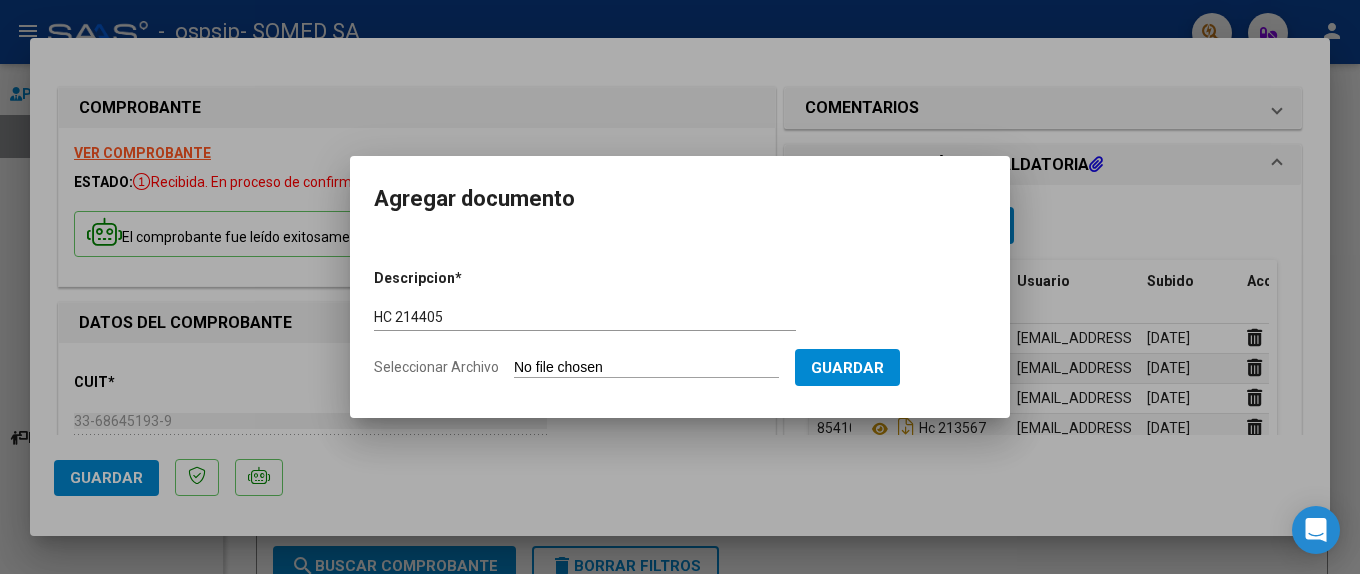click on "Seleccionar Archivo" at bounding box center (646, 368) 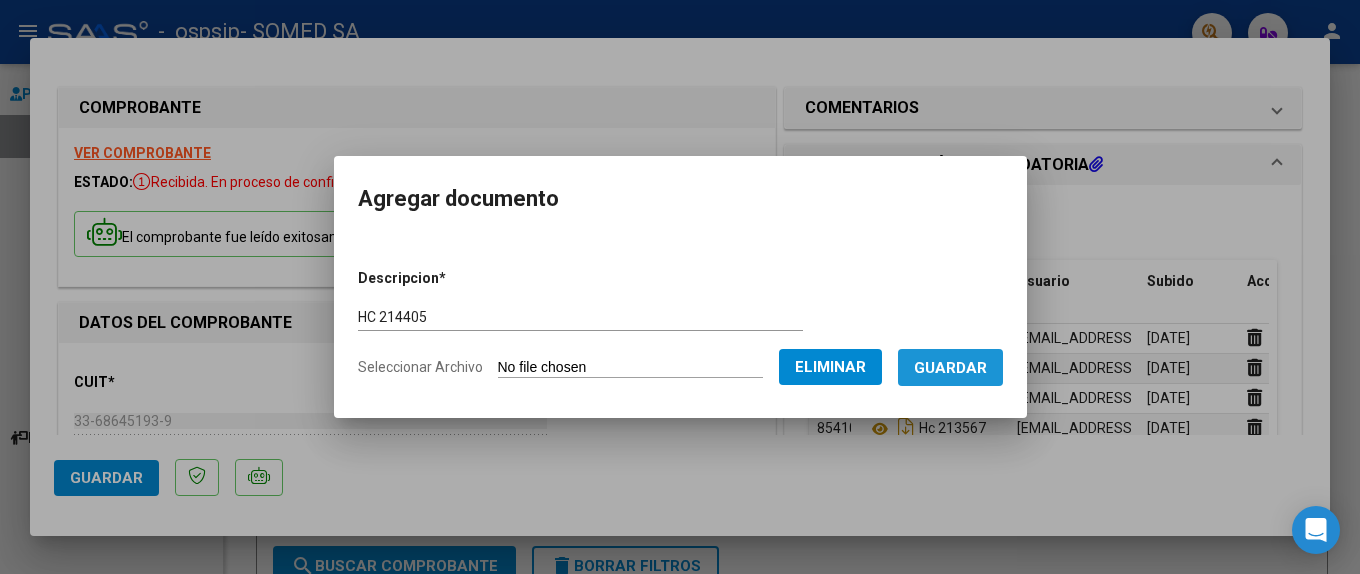 click on "Guardar" at bounding box center [950, 368] 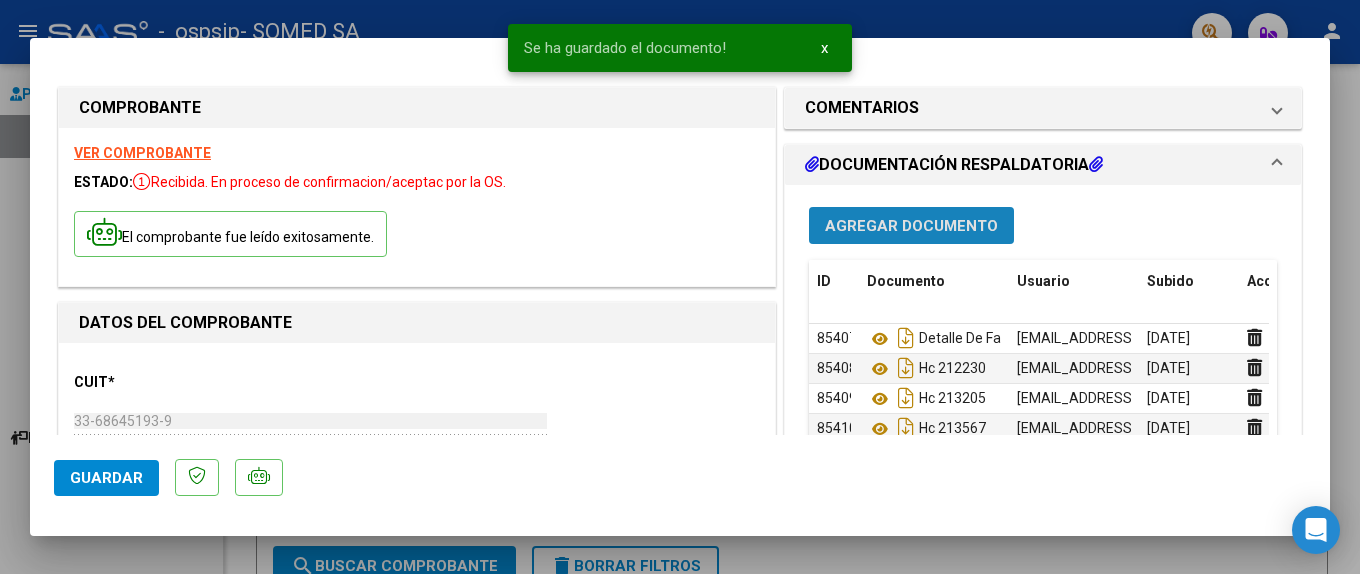 click on "Agregar Documento" at bounding box center [911, 226] 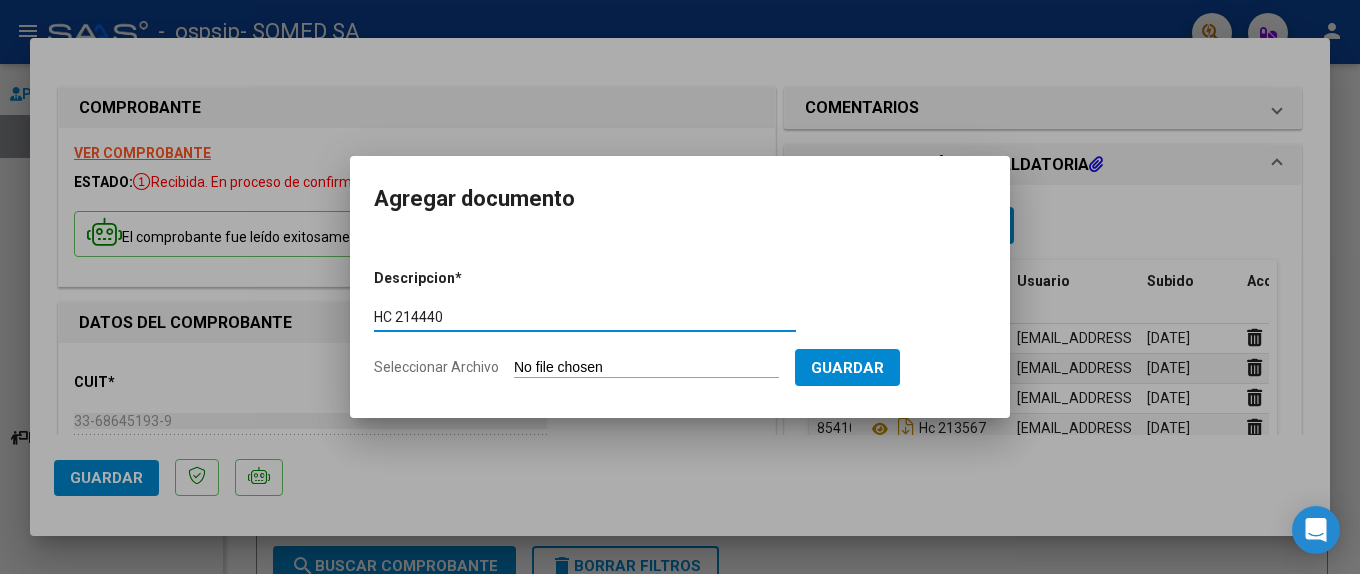 type on "HC 214440" 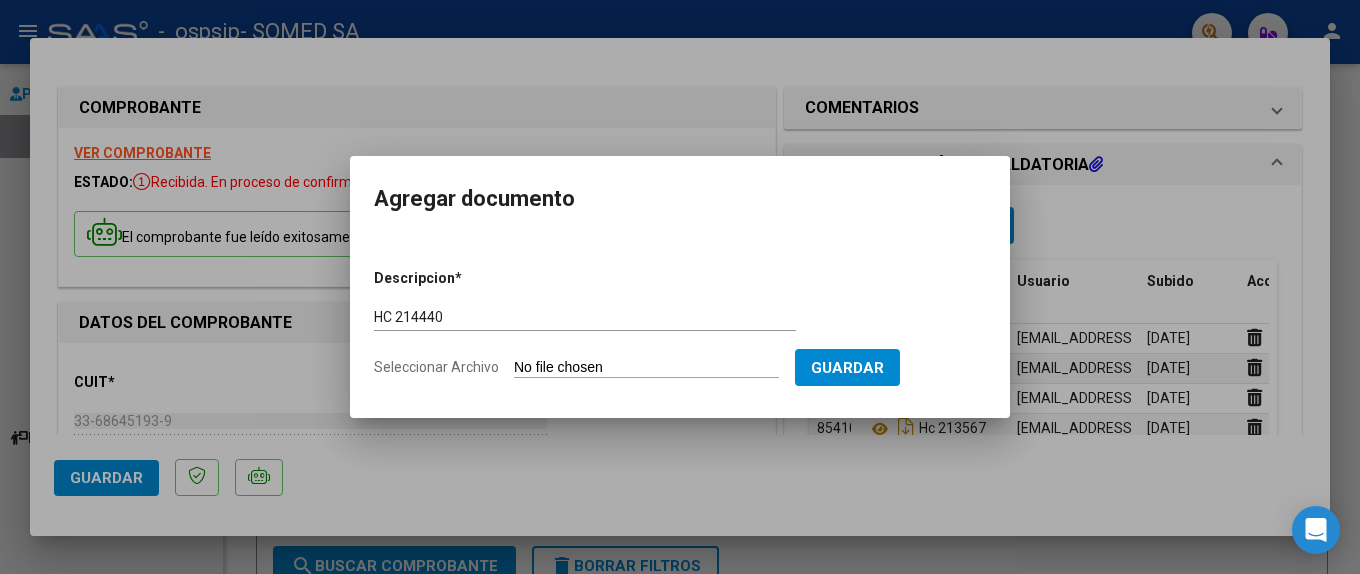 type on "C:\fakepath\214440.pdf" 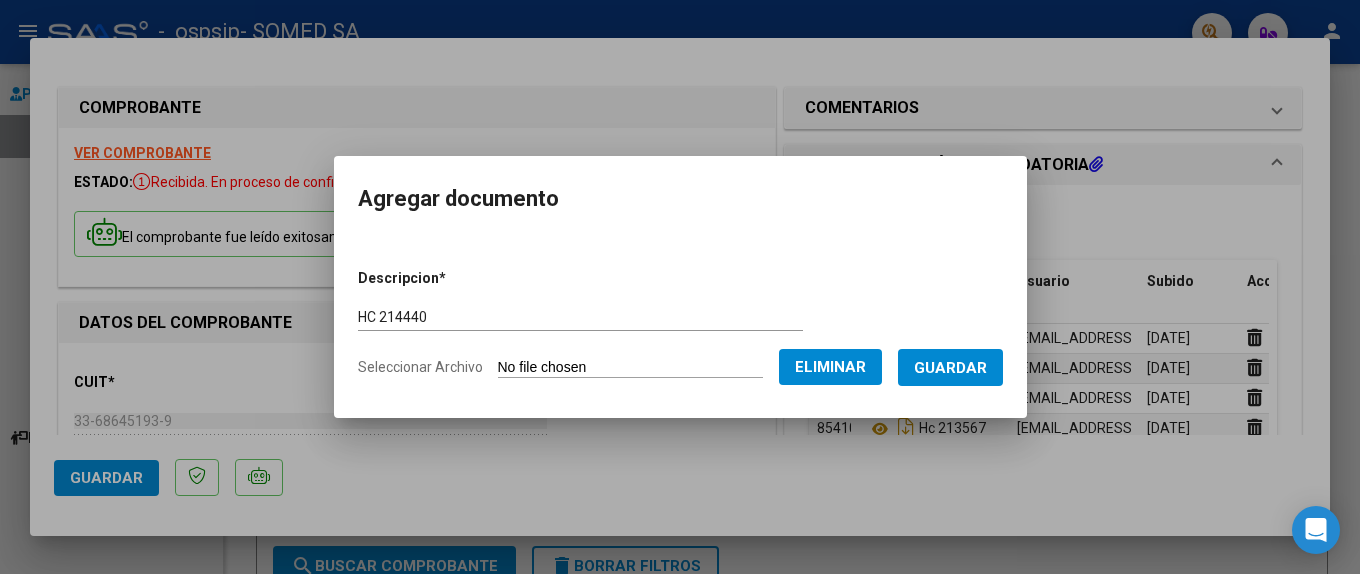click on "Guardar" at bounding box center (950, 368) 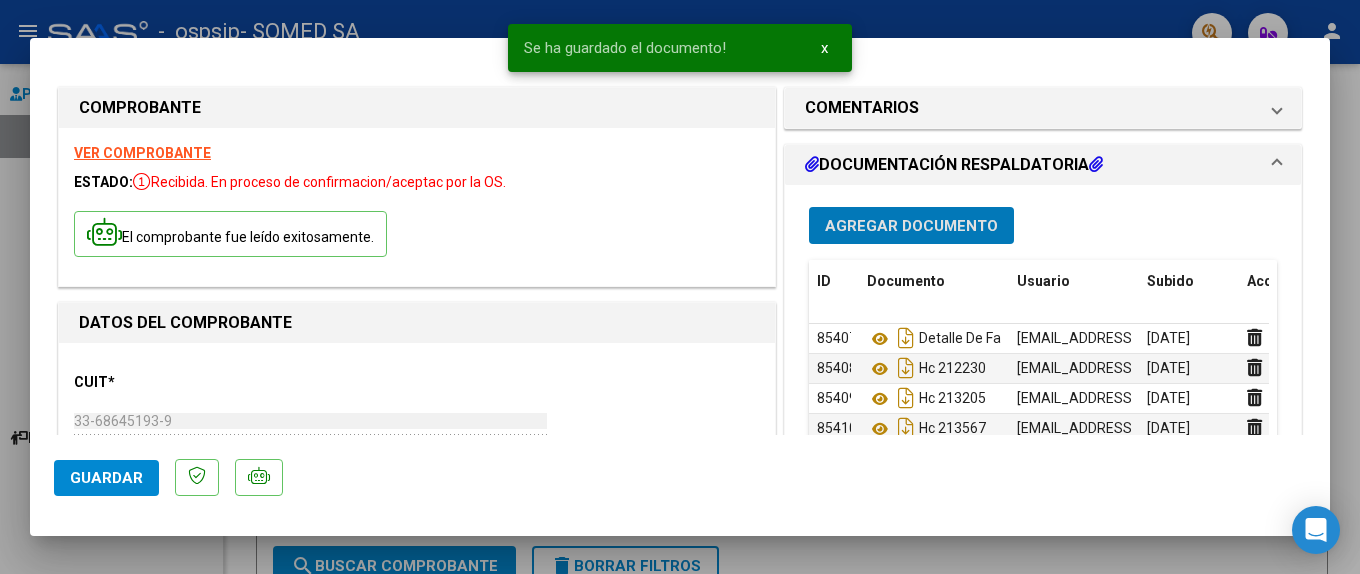 click on "Agregar Documento" at bounding box center [911, 226] 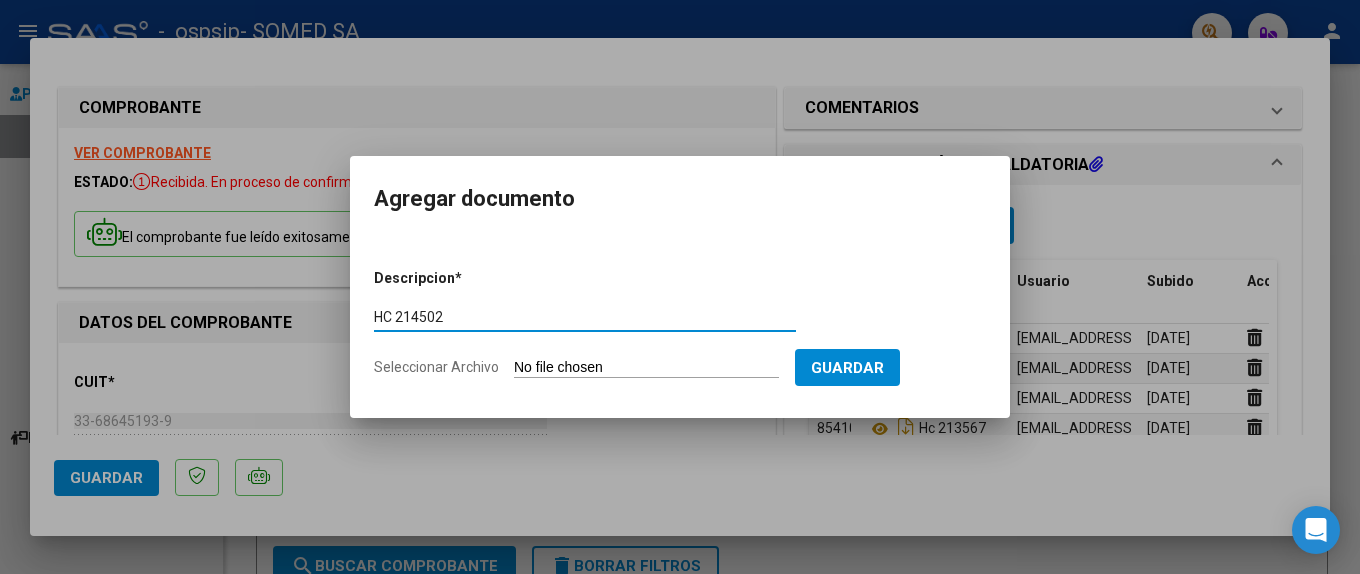 type on "HC 214502" 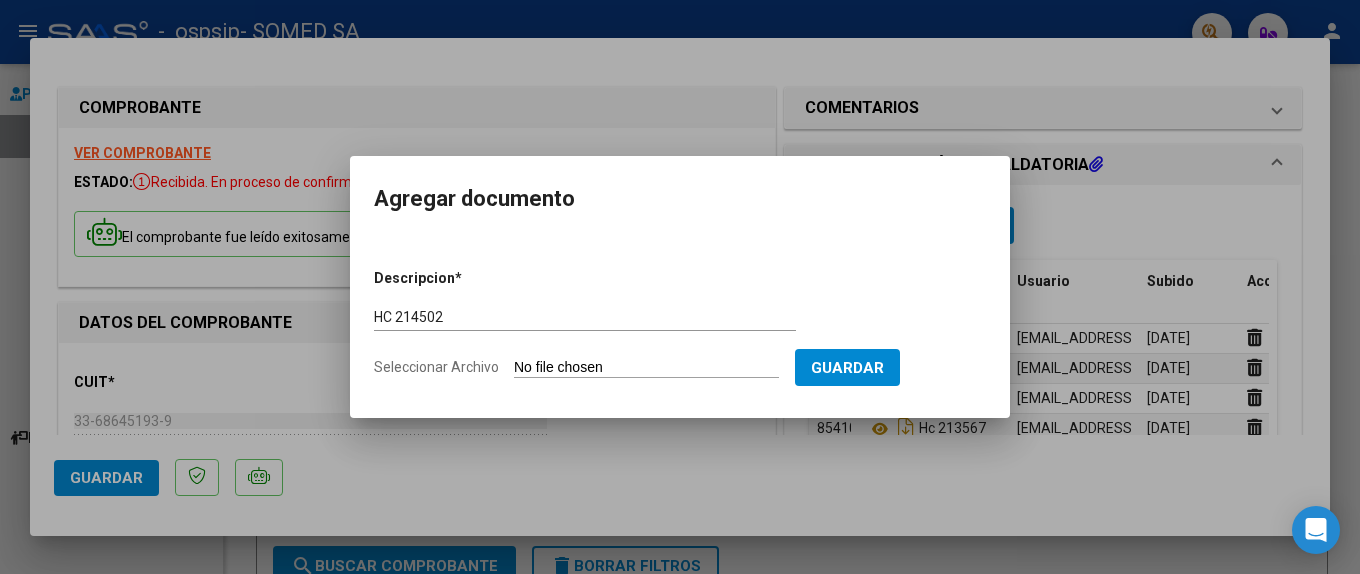click on "Seleccionar Archivo" at bounding box center (646, 368) 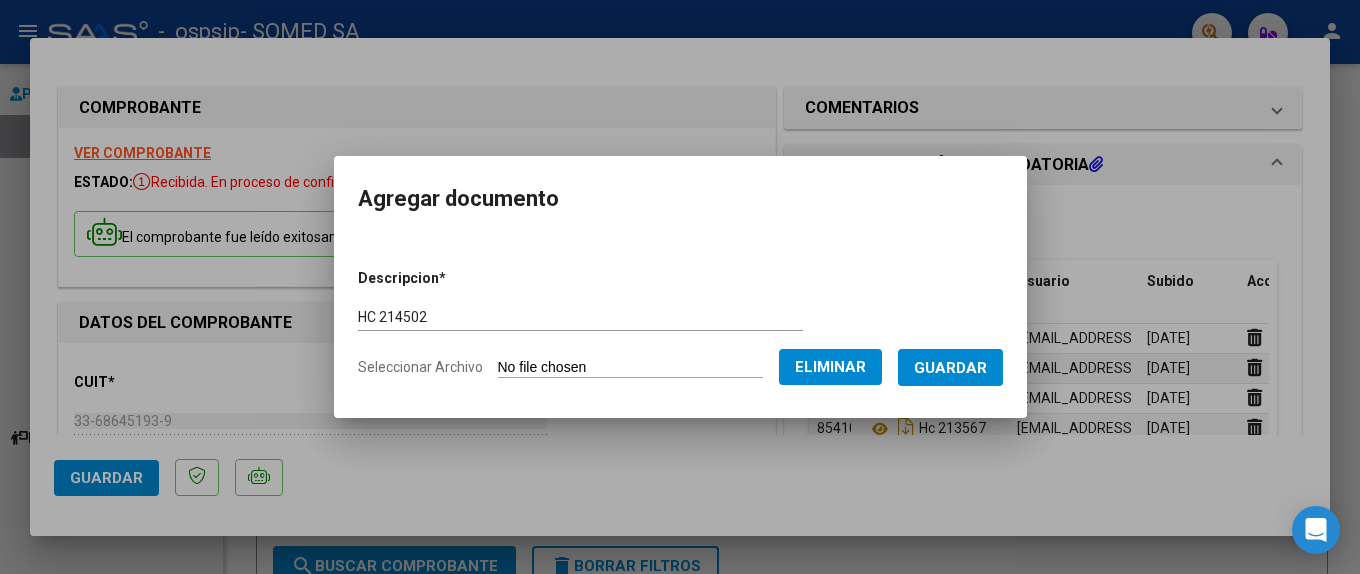 click on "Guardar" at bounding box center (950, 368) 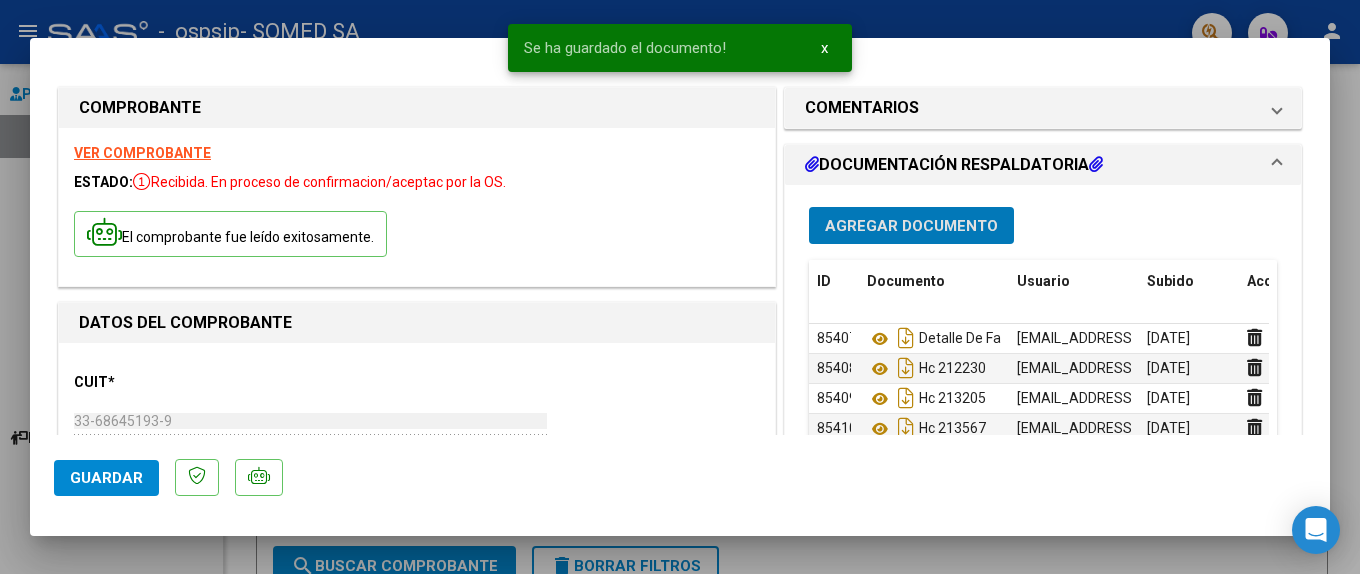 click on "Agregar Documento" at bounding box center (911, 226) 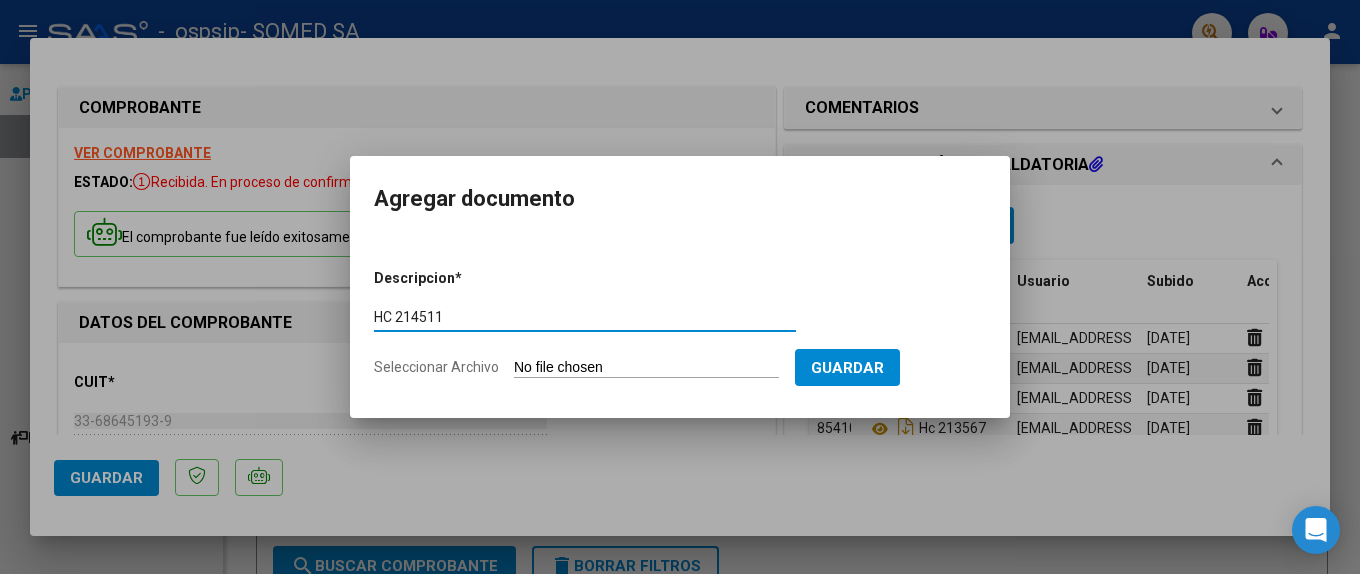 type on "HC 214511" 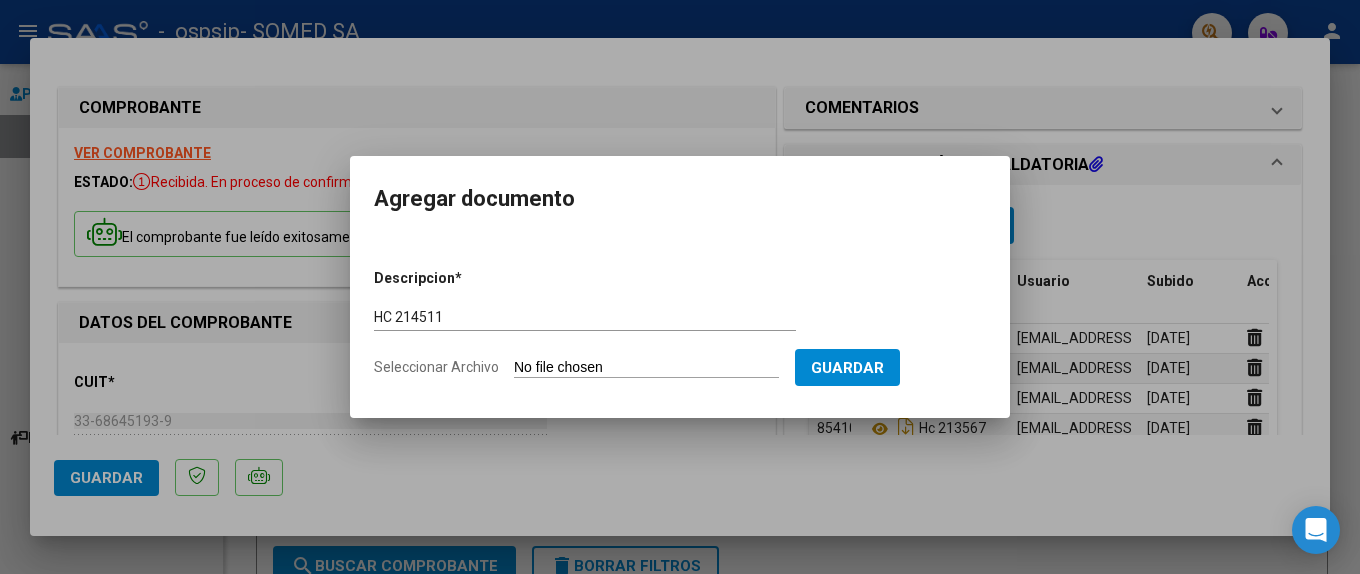 type on "C:\fakepath\214511.pdf" 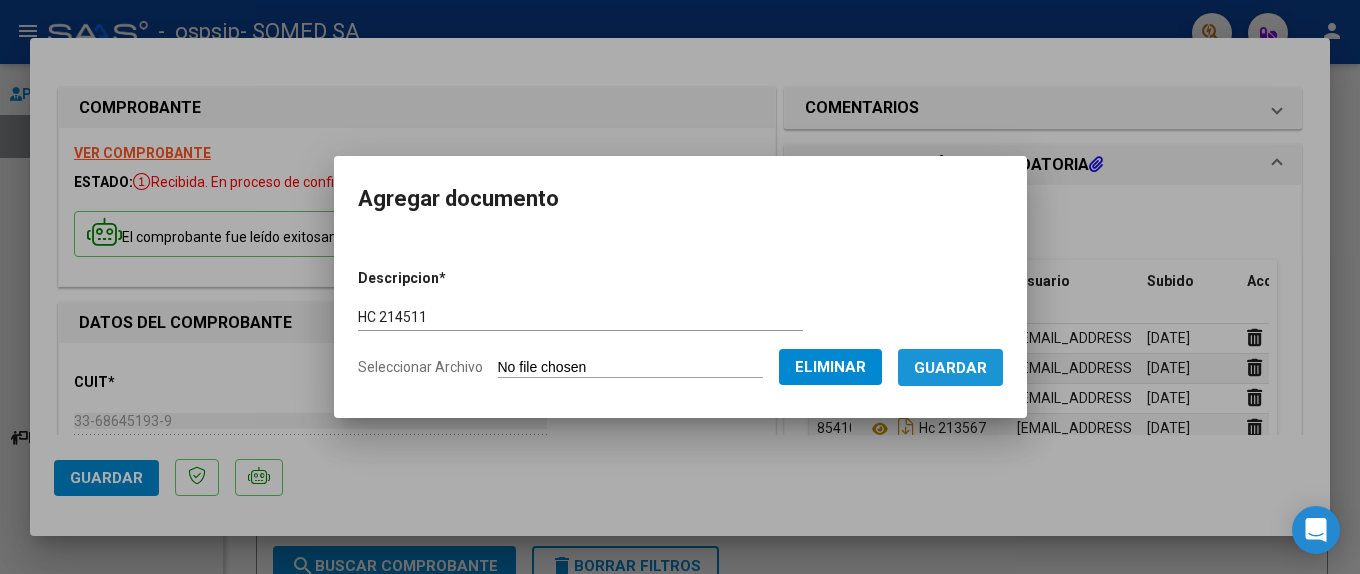 click on "Guardar" at bounding box center (950, 368) 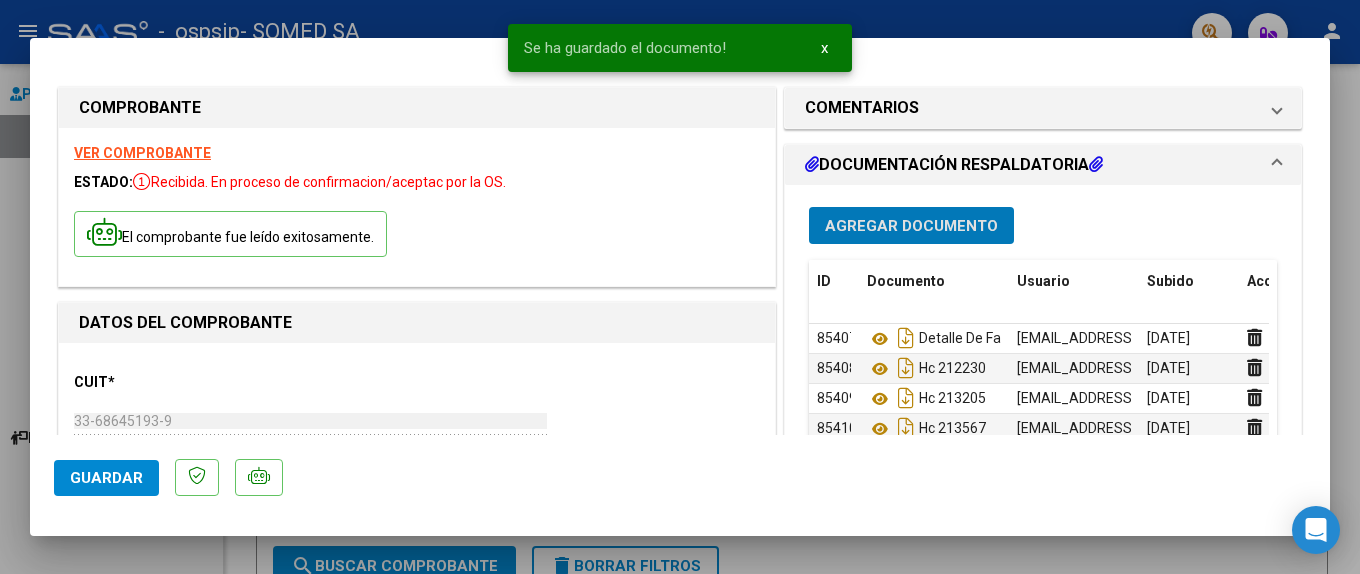 click on "Agregar Documento" at bounding box center (911, 226) 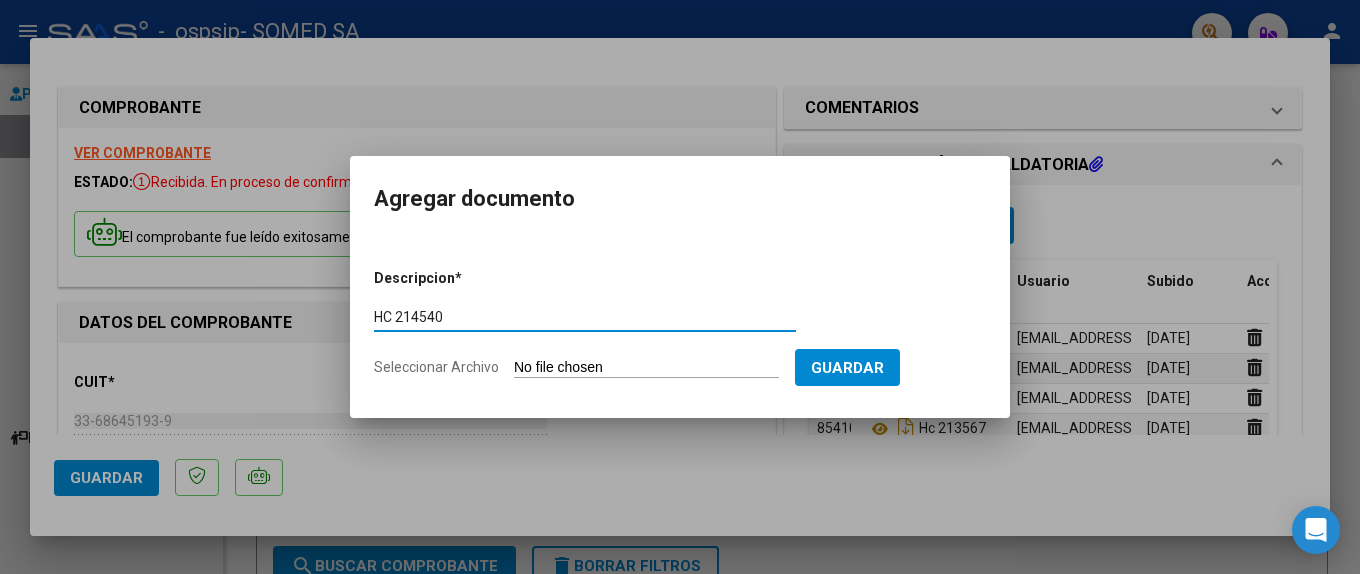 type on "HC 214540" 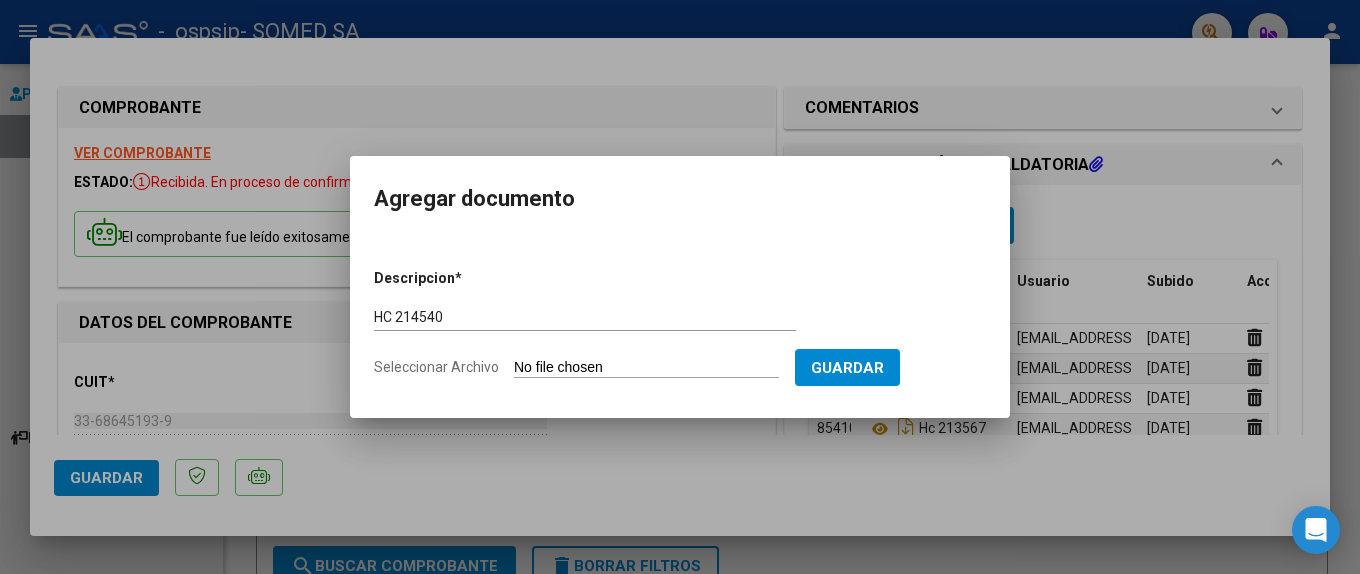 click on "Seleccionar Archivo" at bounding box center (646, 368) 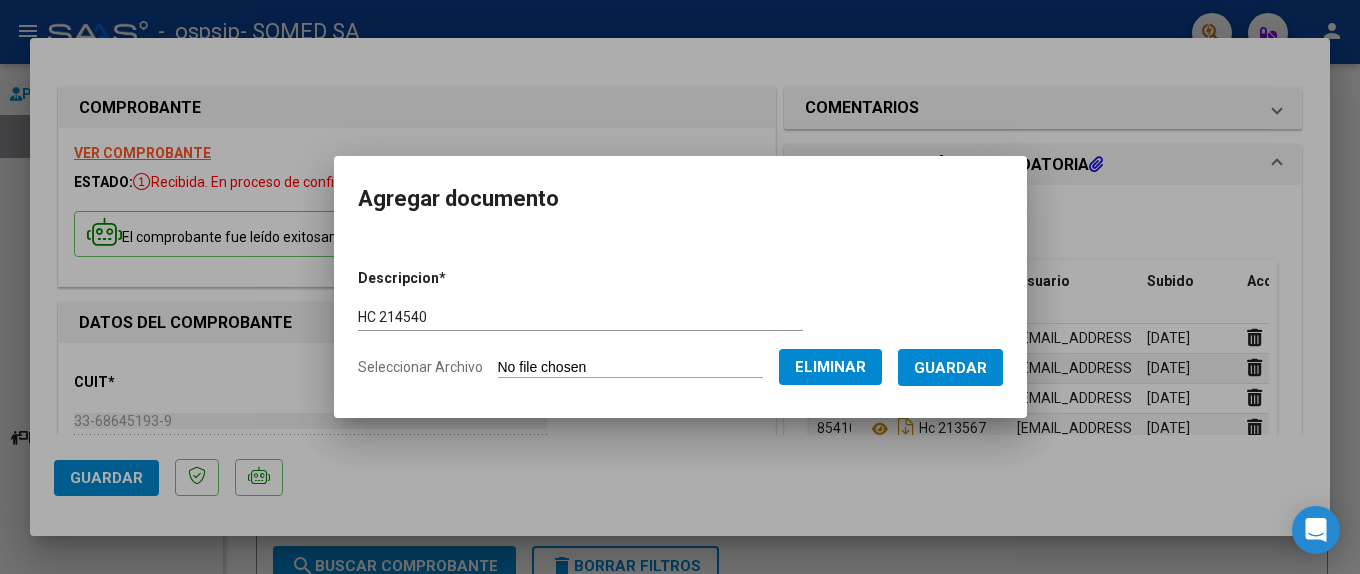 click on "Guardar" at bounding box center [950, 368] 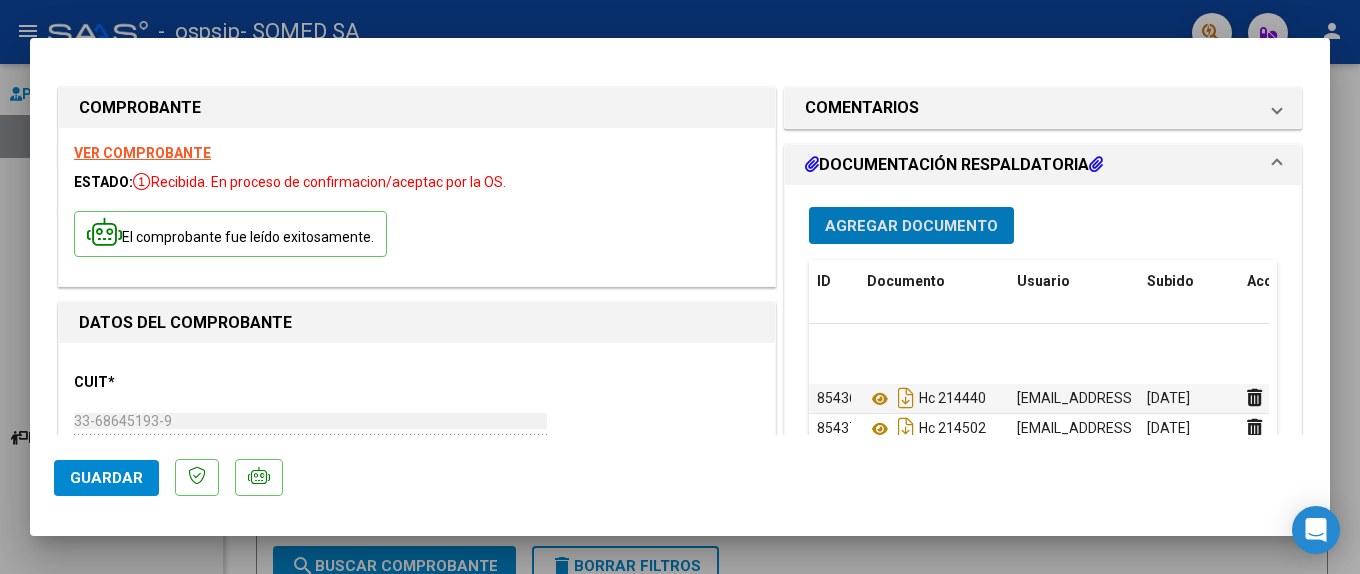 scroll, scrollTop: 821, scrollLeft: 0, axis: vertical 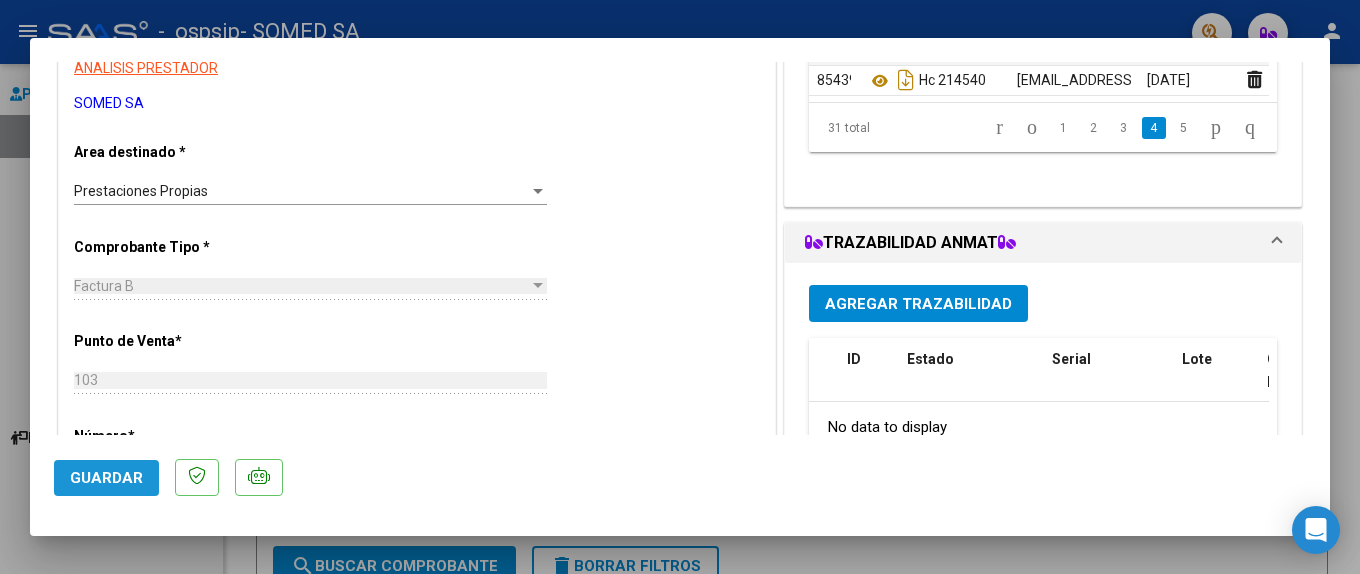 click on "Guardar" 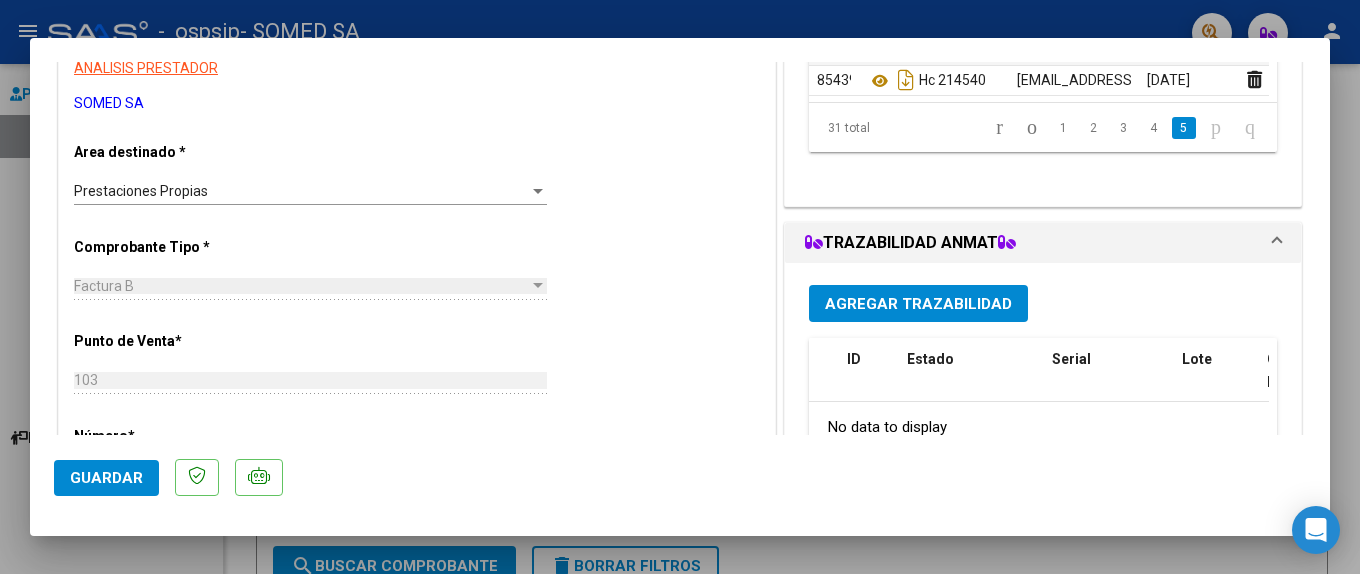 scroll, scrollTop: 851, scrollLeft: 0, axis: vertical 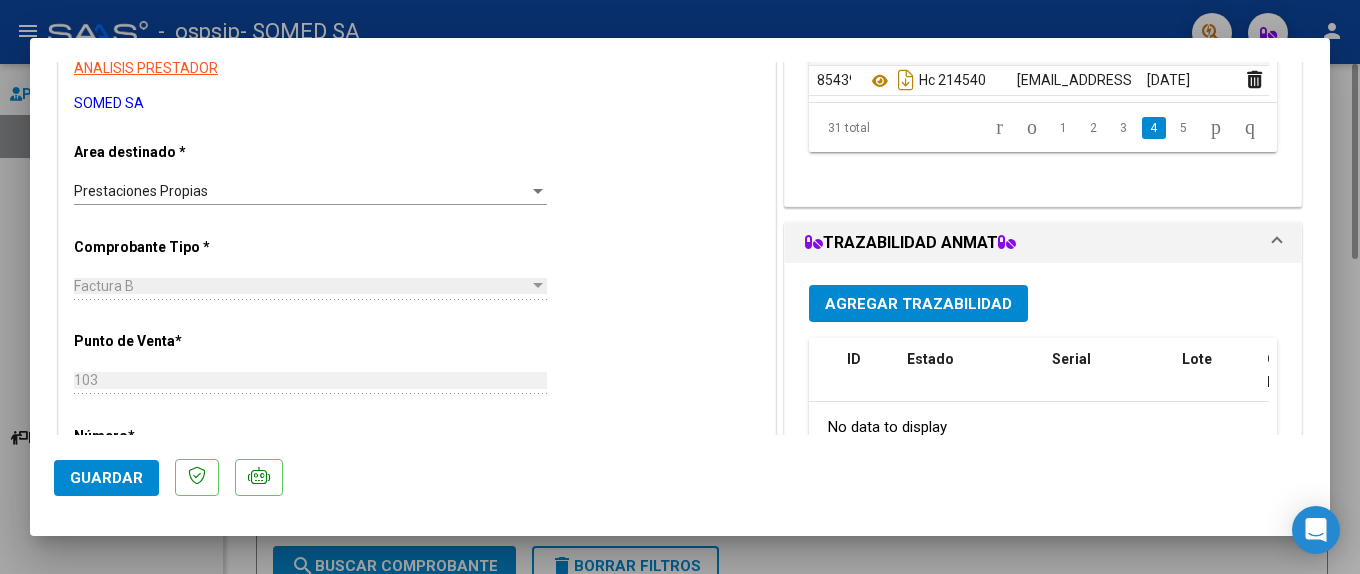 click at bounding box center [680, 287] 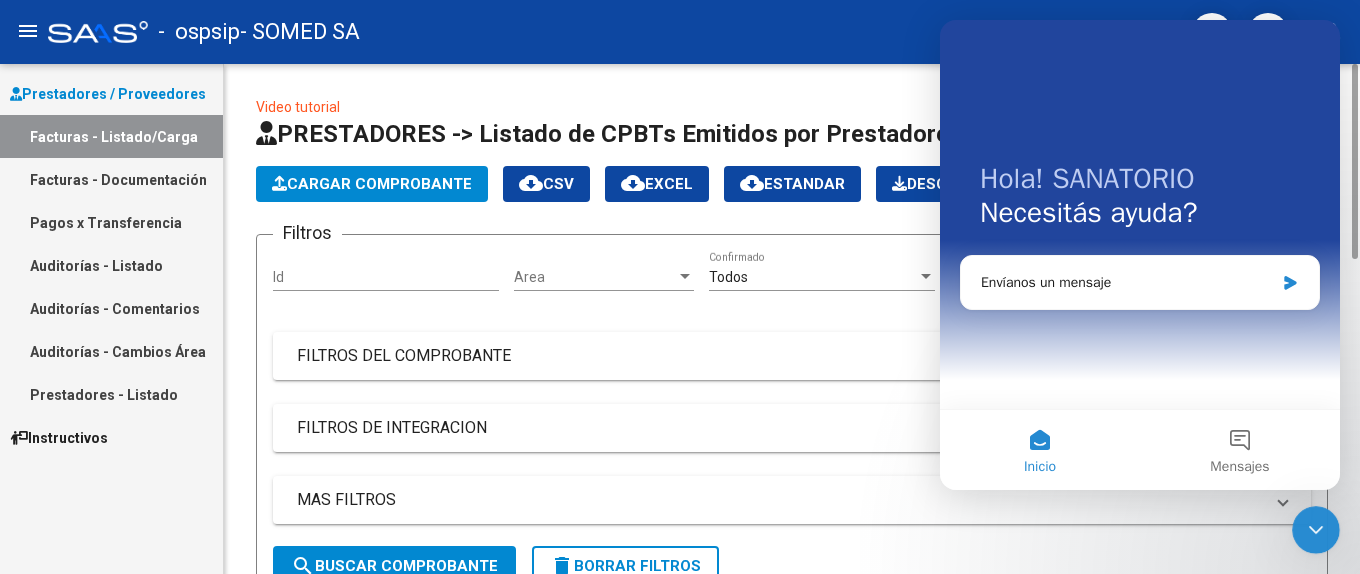 scroll, scrollTop: 0, scrollLeft: 0, axis: both 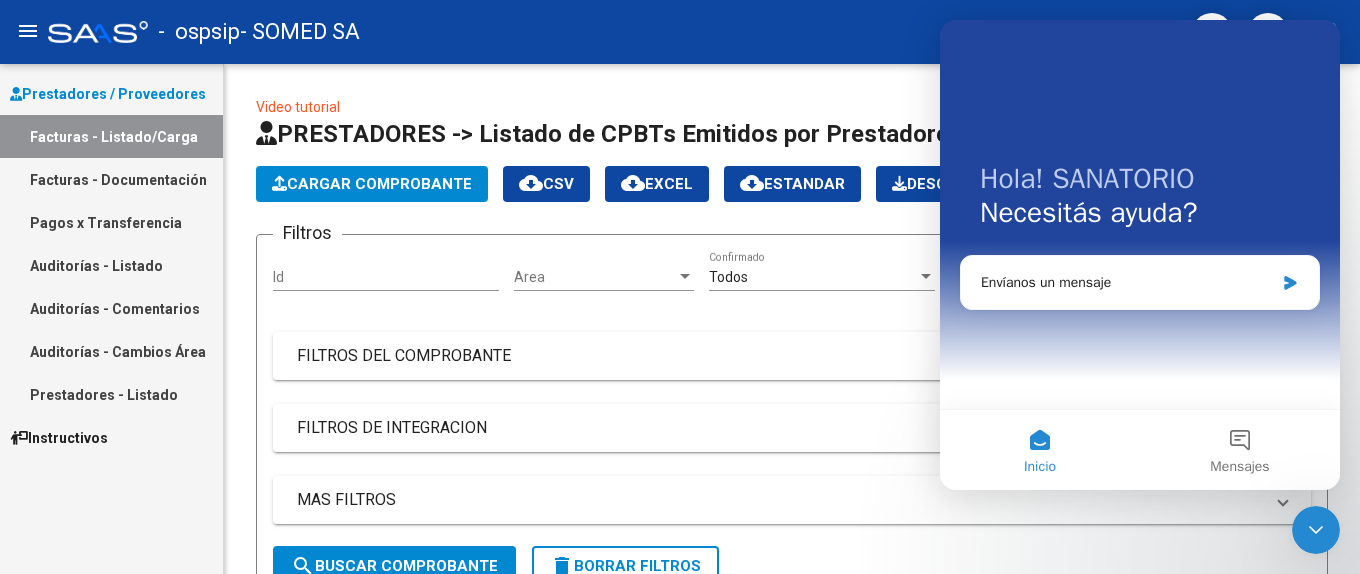 click on "Facturas - Documentación" at bounding box center (111, 179) 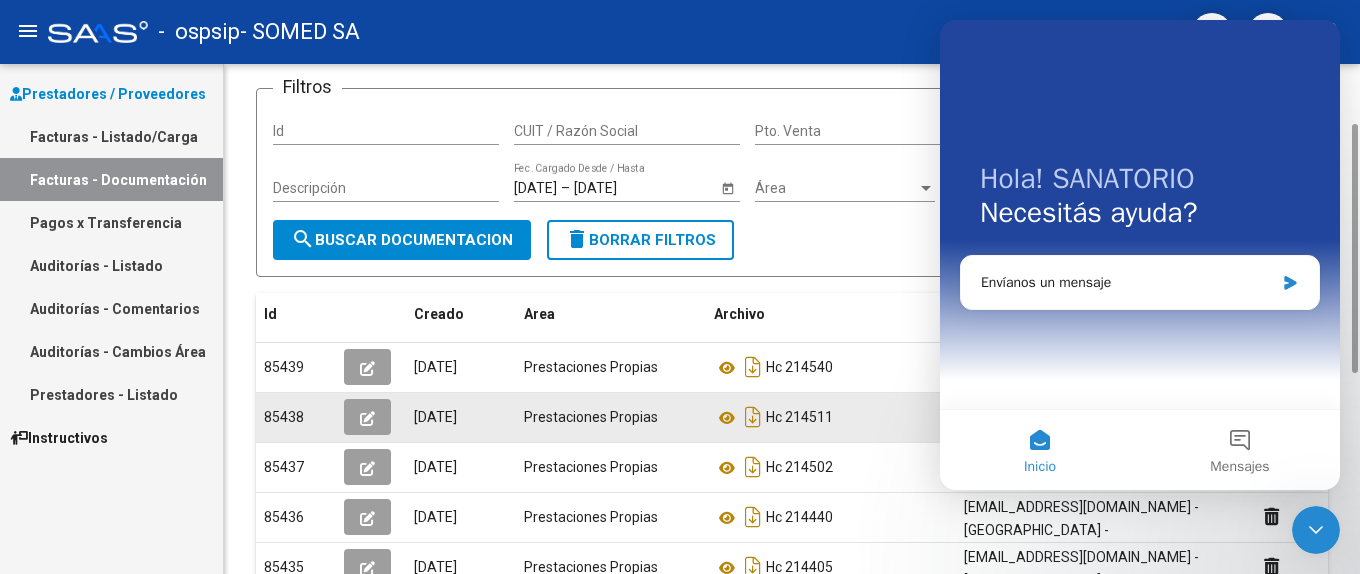 scroll, scrollTop: 532, scrollLeft: 0, axis: vertical 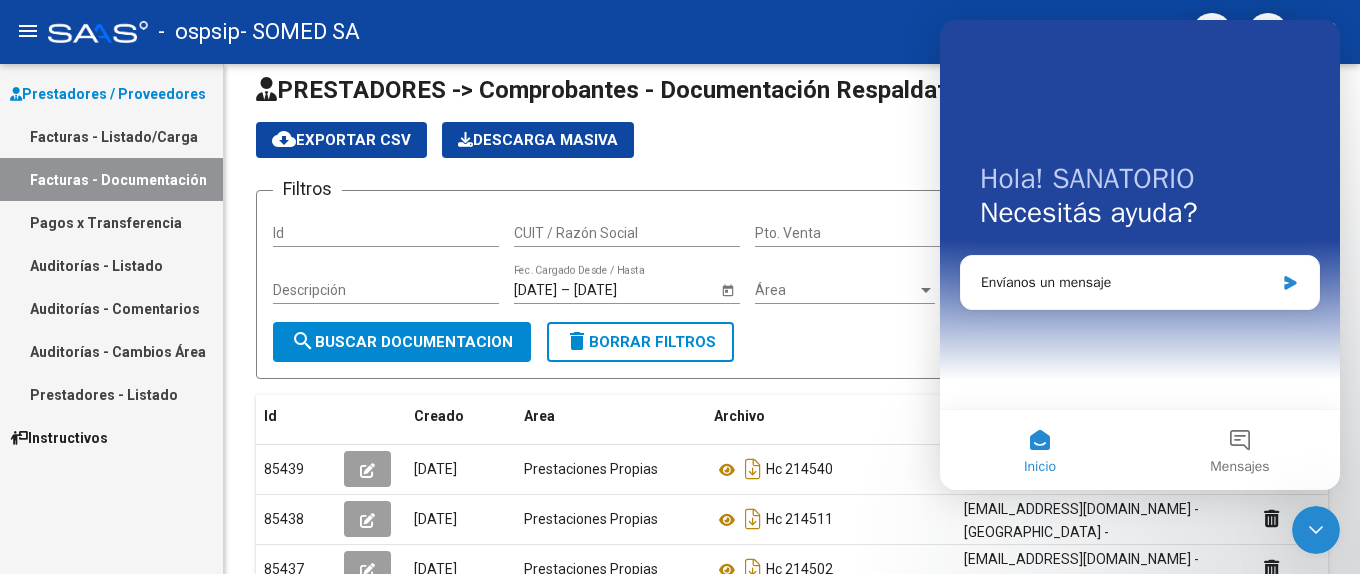 click 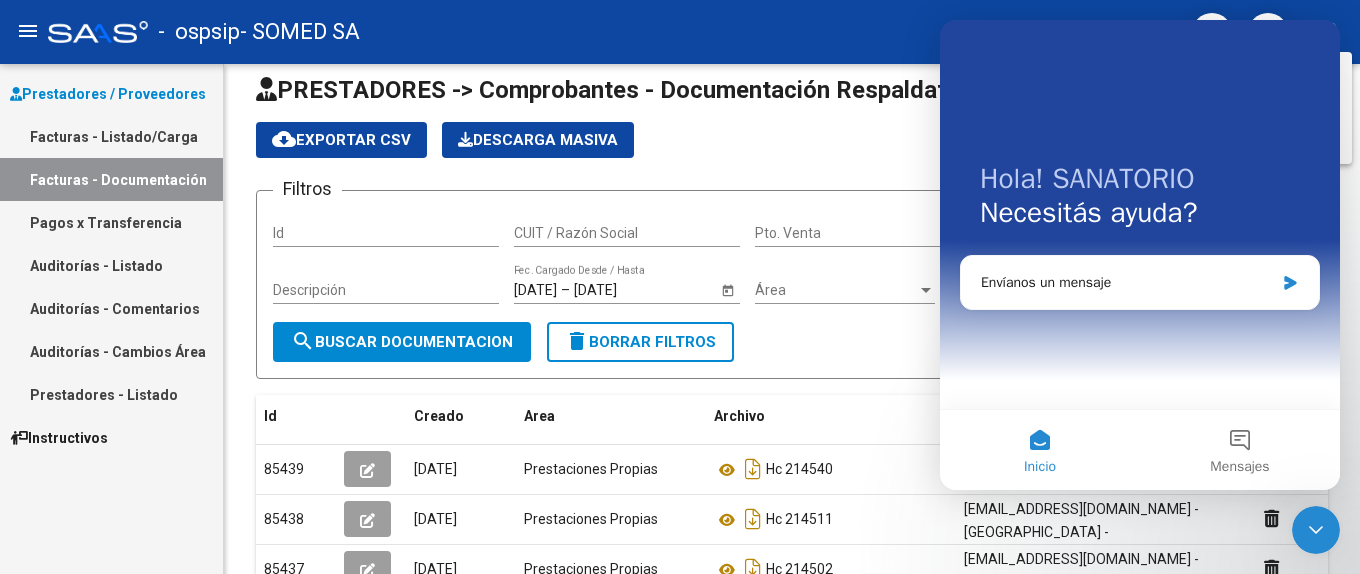 click at bounding box center (680, 287) 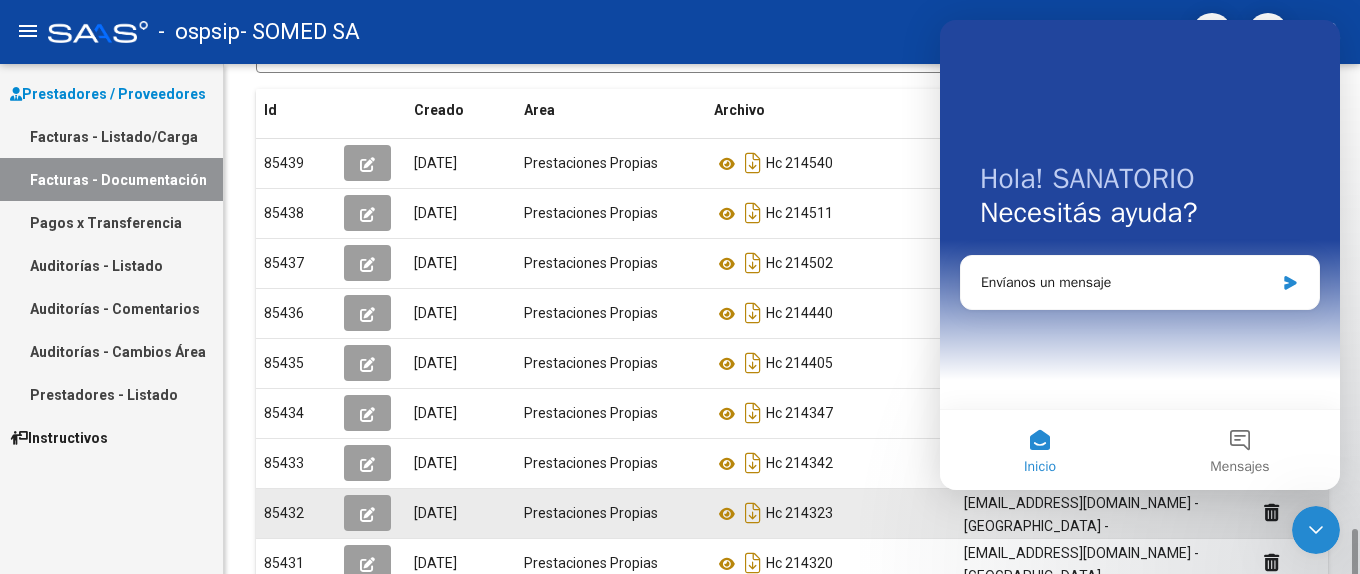 scroll, scrollTop: 532, scrollLeft: 0, axis: vertical 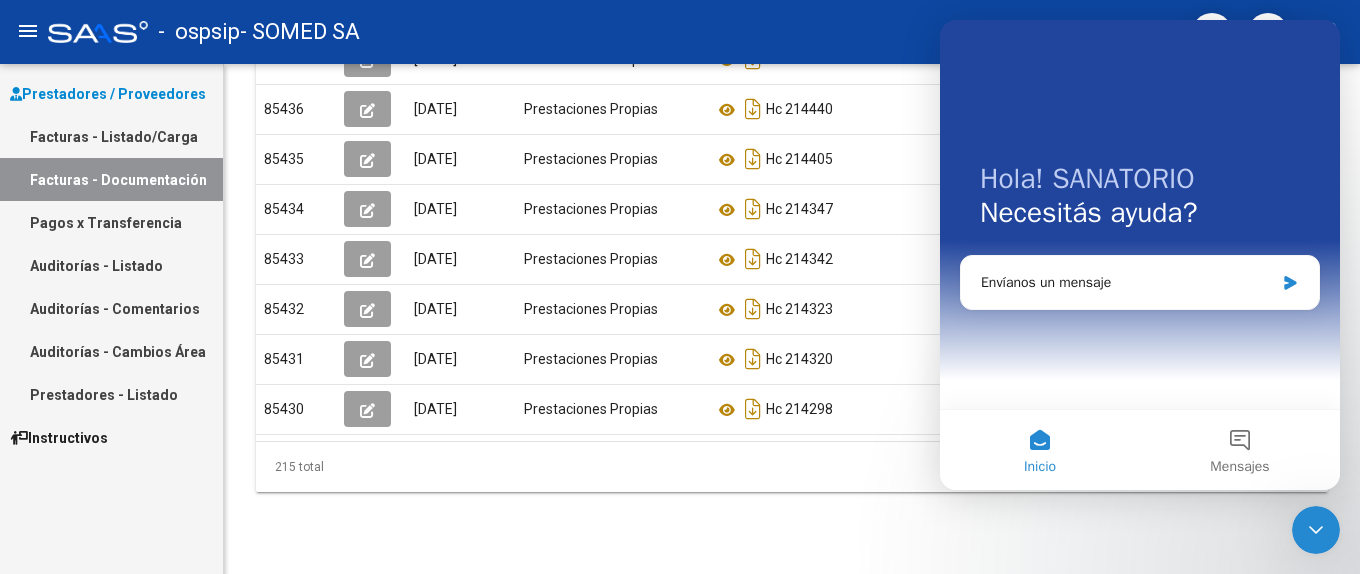 click at bounding box center (1316, 530) 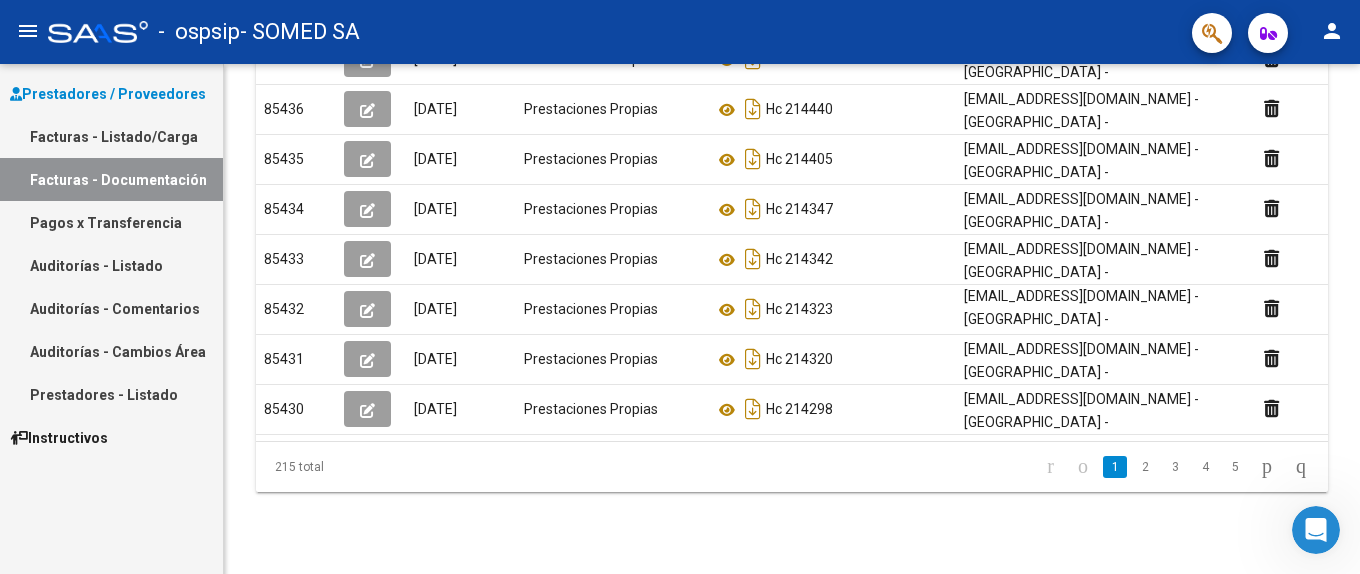 scroll, scrollTop: 0, scrollLeft: 0, axis: both 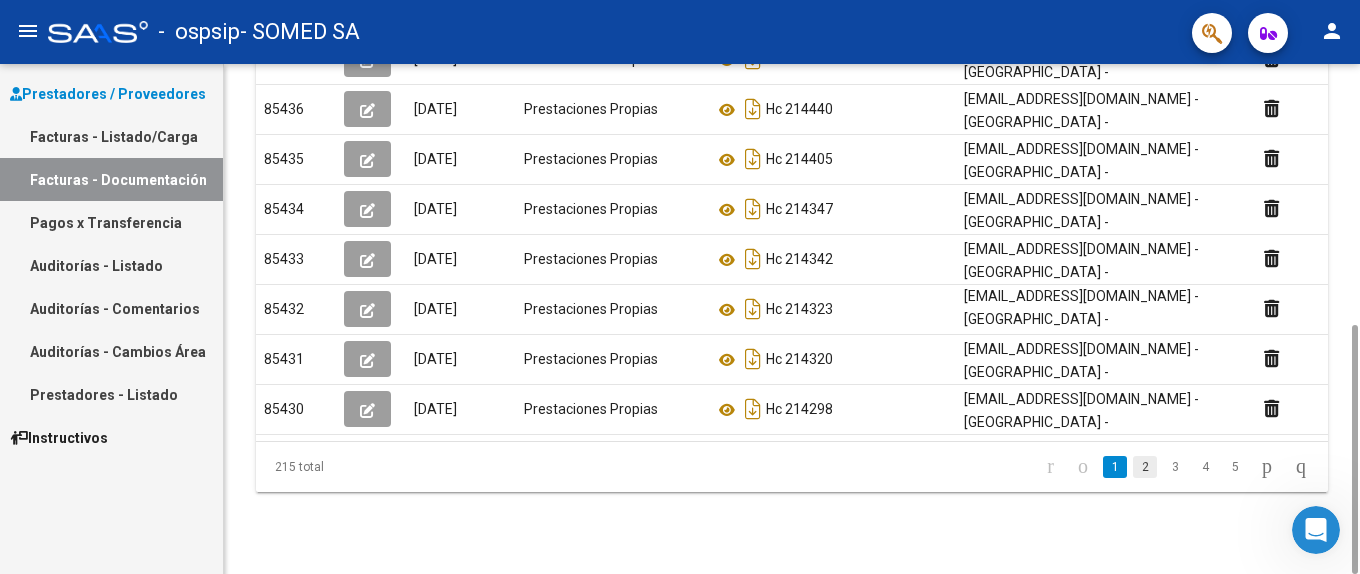 click on "2" 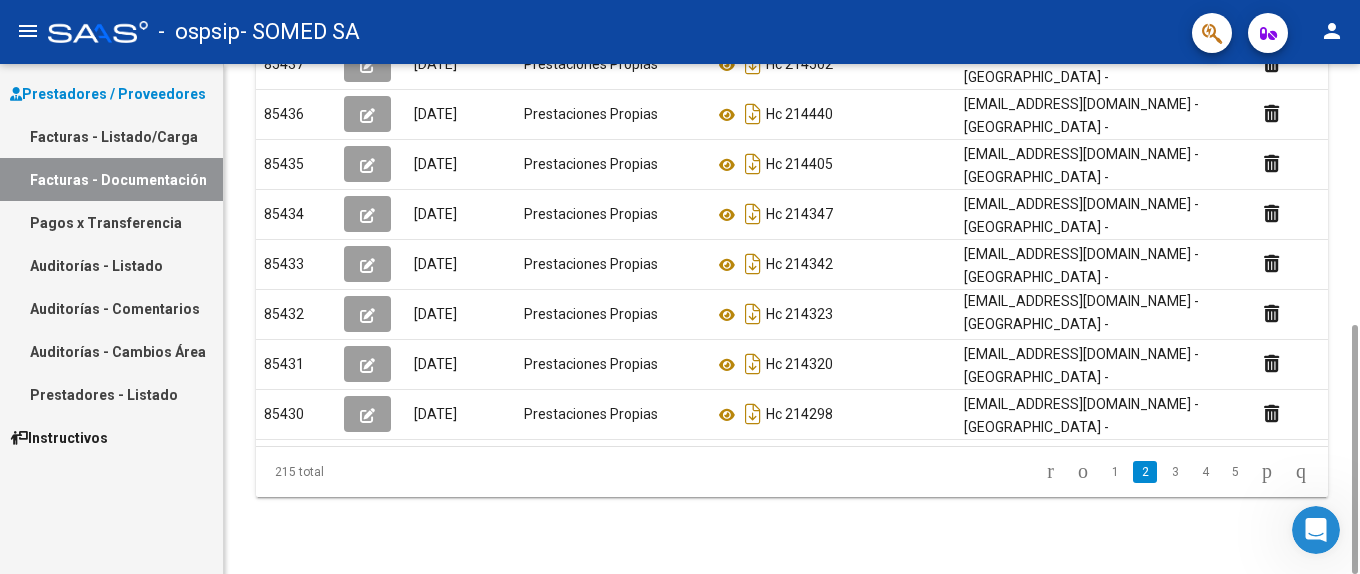 scroll, scrollTop: 3, scrollLeft: 0, axis: vertical 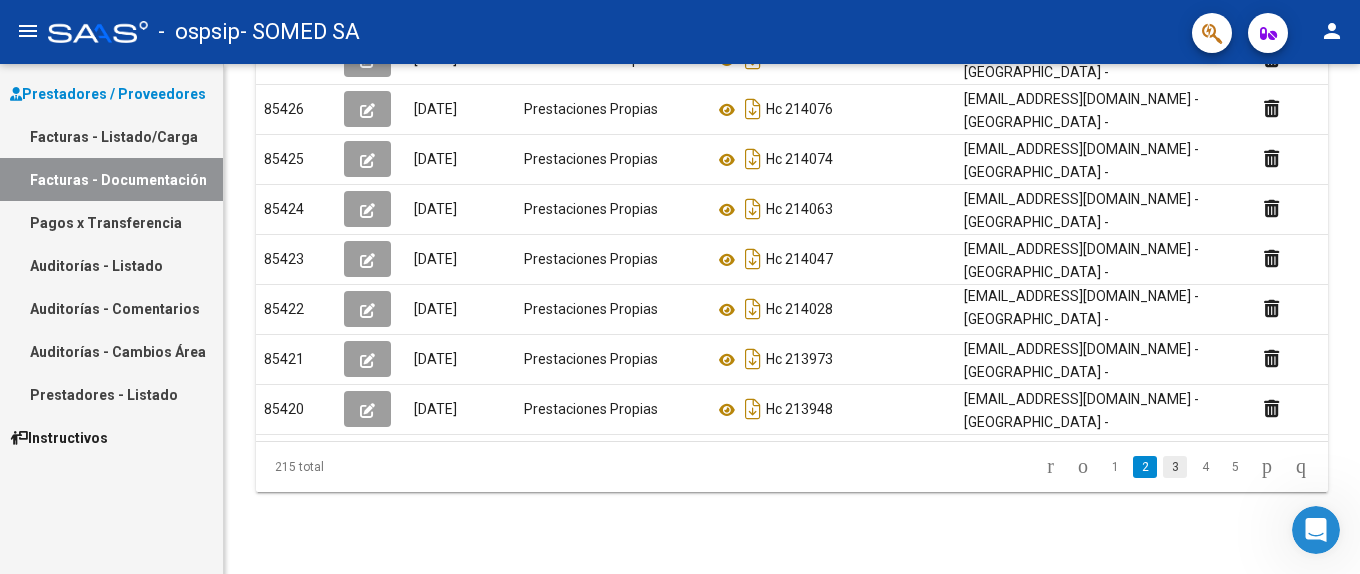 click on "3" 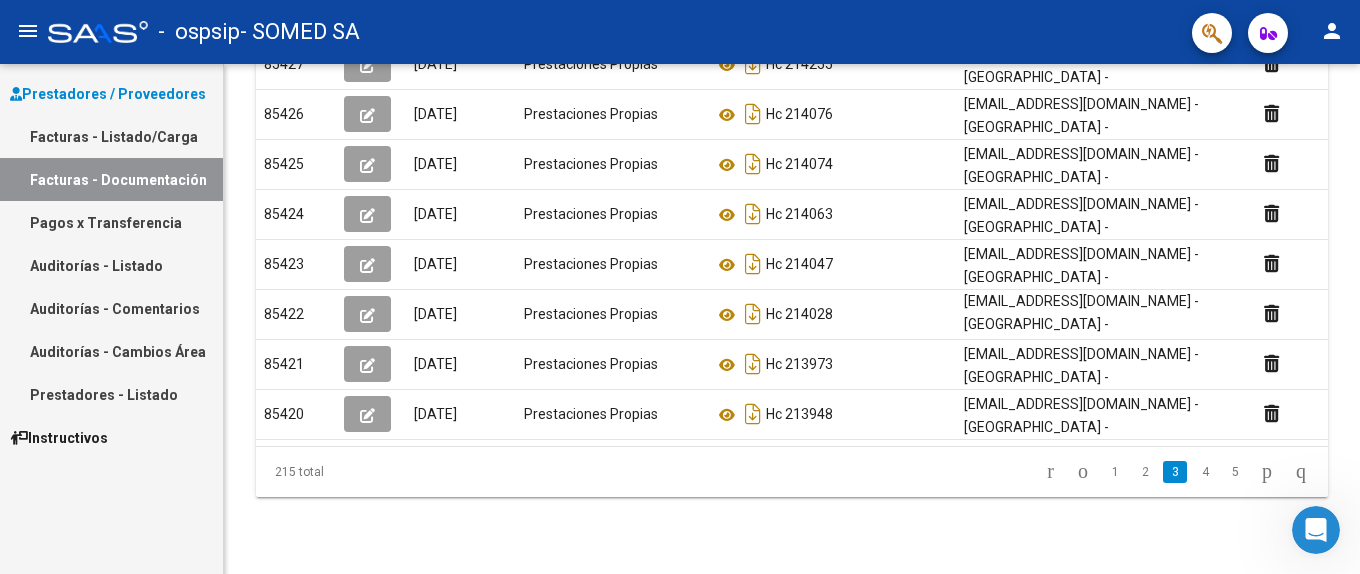 scroll, scrollTop: 3, scrollLeft: 0, axis: vertical 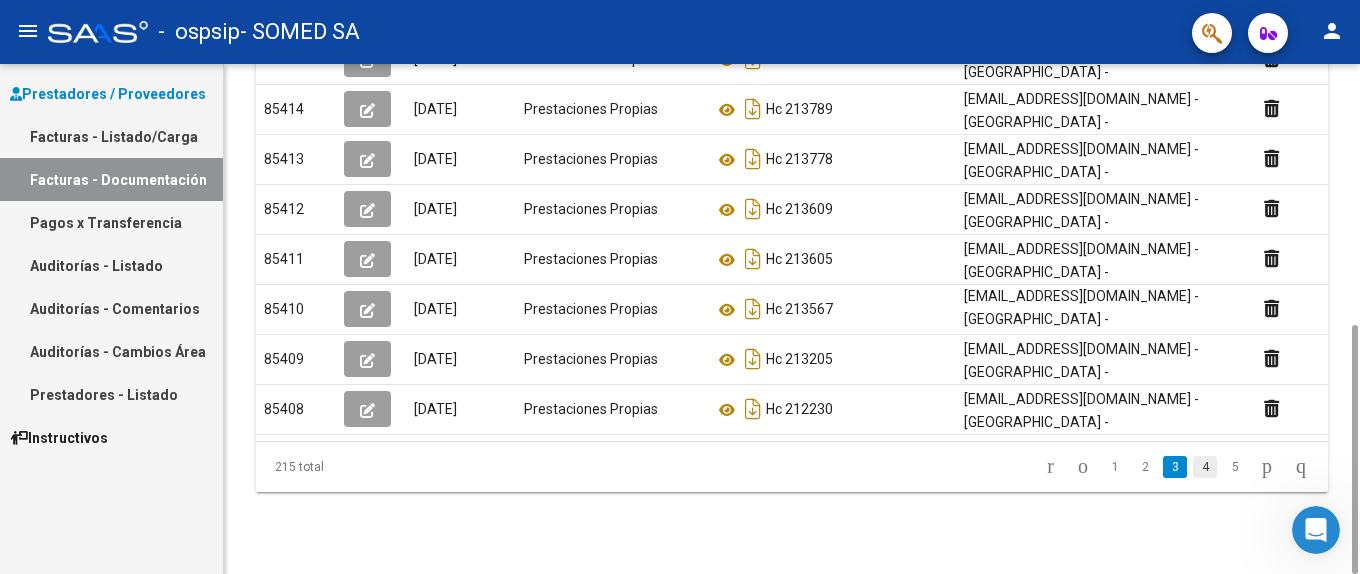 click on "4" 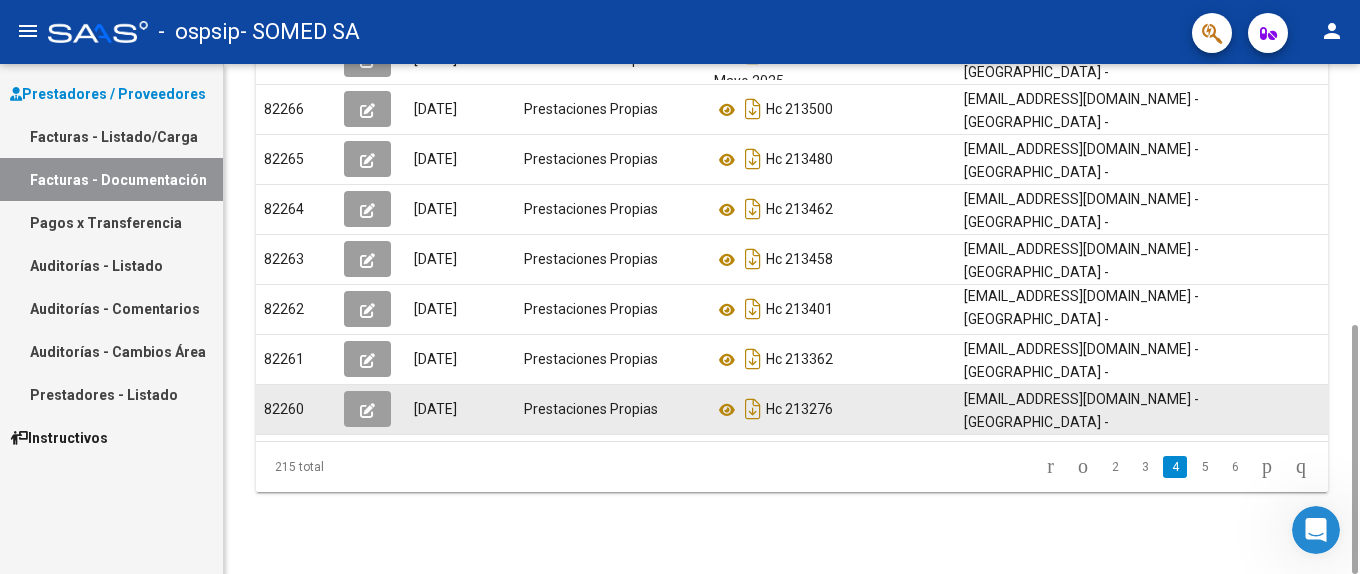 scroll, scrollTop: 3, scrollLeft: 0, axis: vertical 